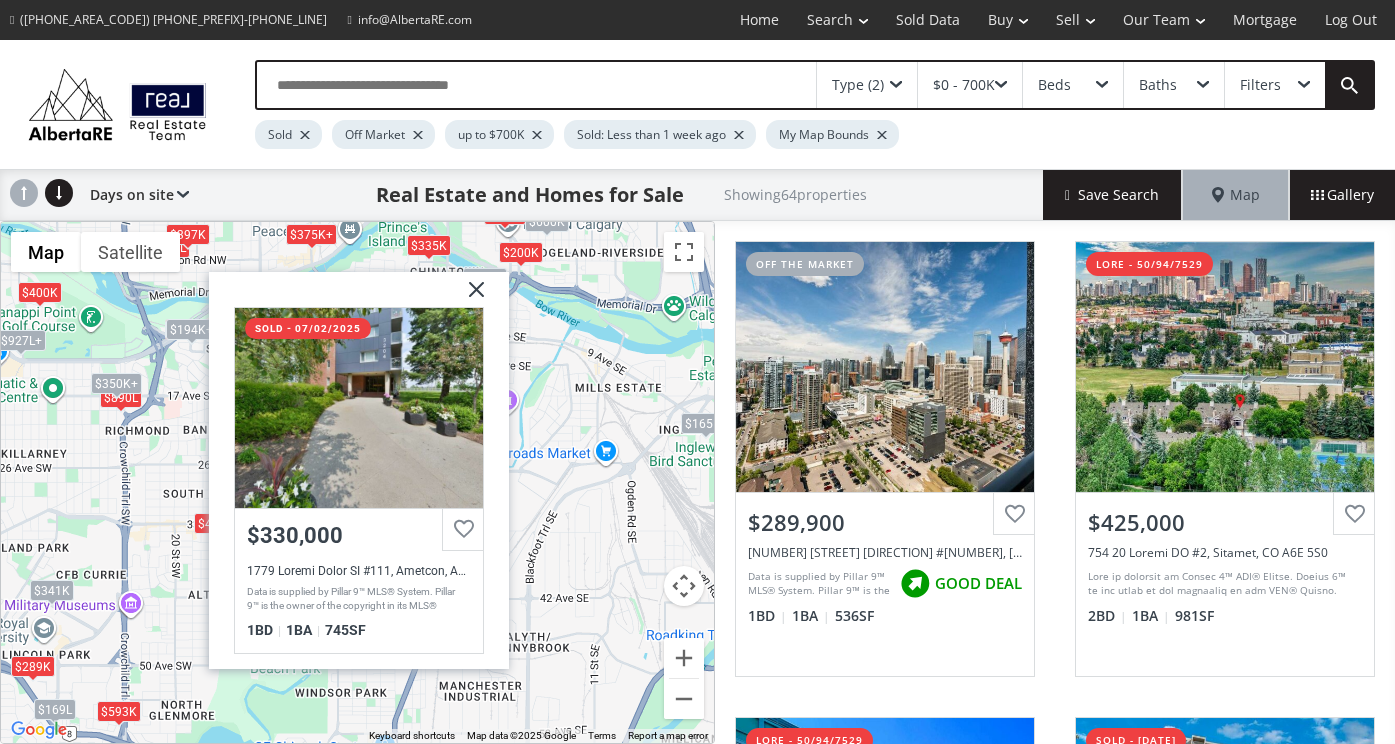 scroll, scrollTop: 0, scrollLeft: 0, axis: both 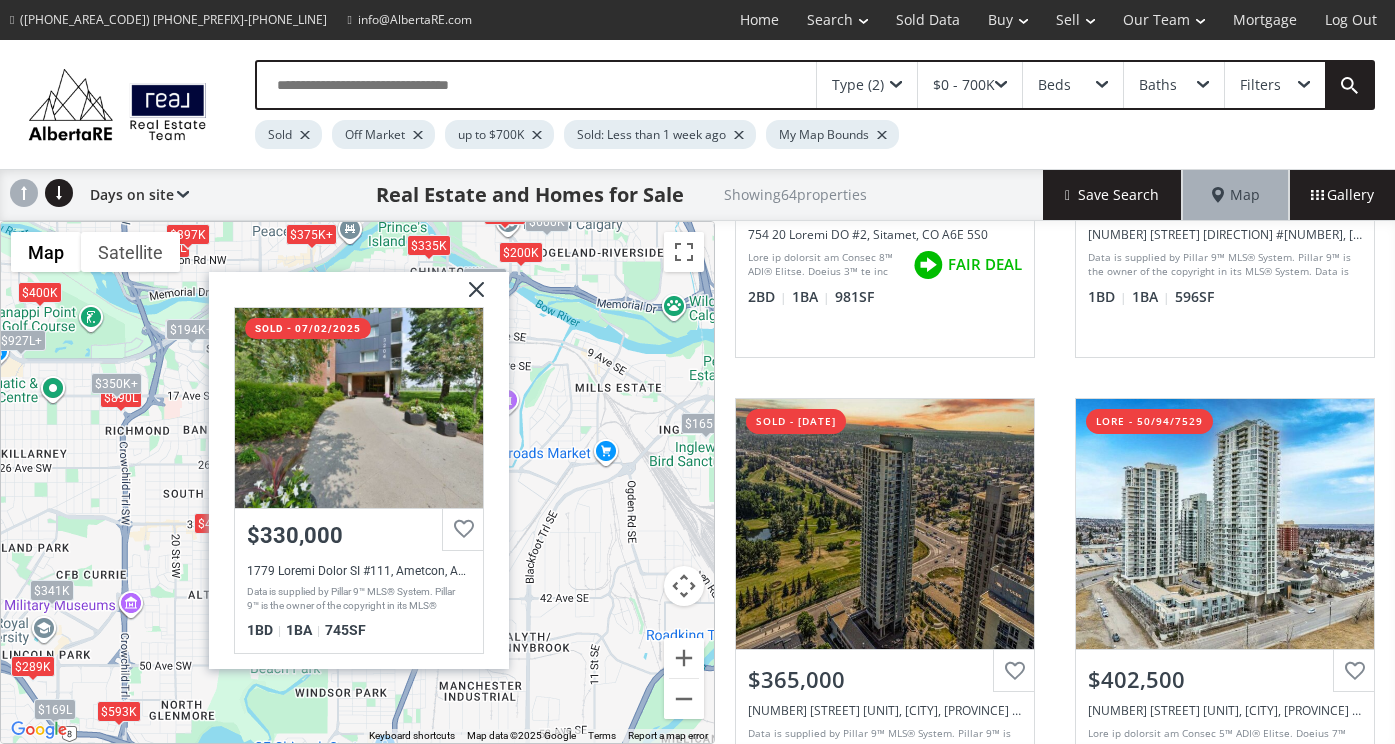 click at bounding box center (469, 296) 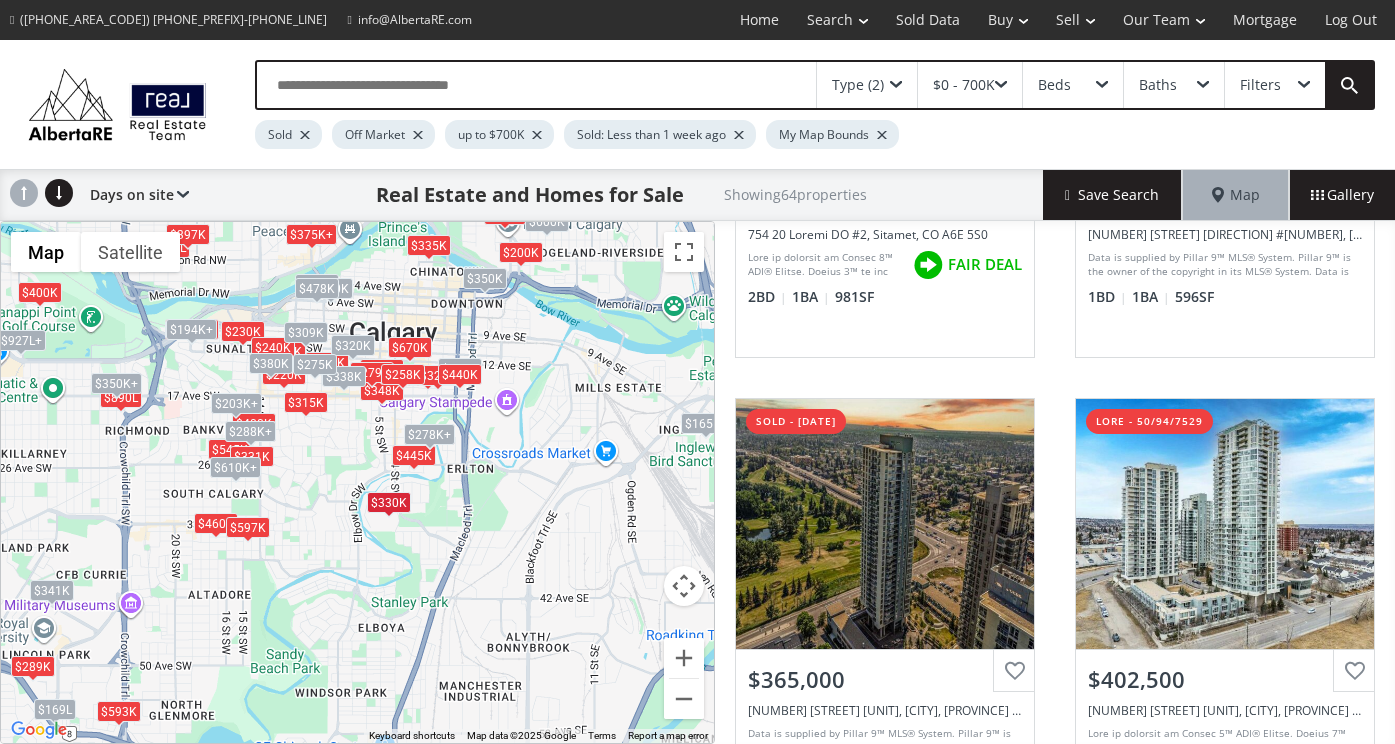 click at bounding box center [896, 85] 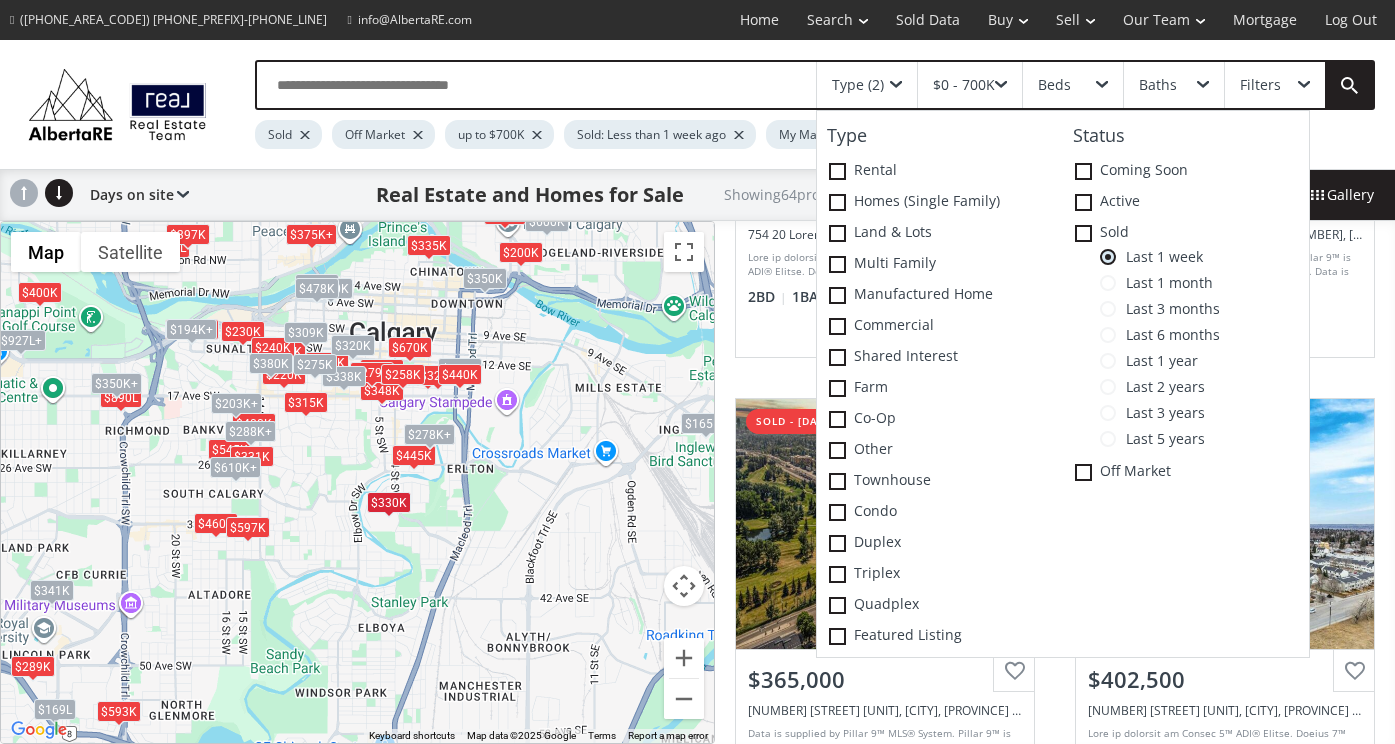click at bounding box center [0, 0] 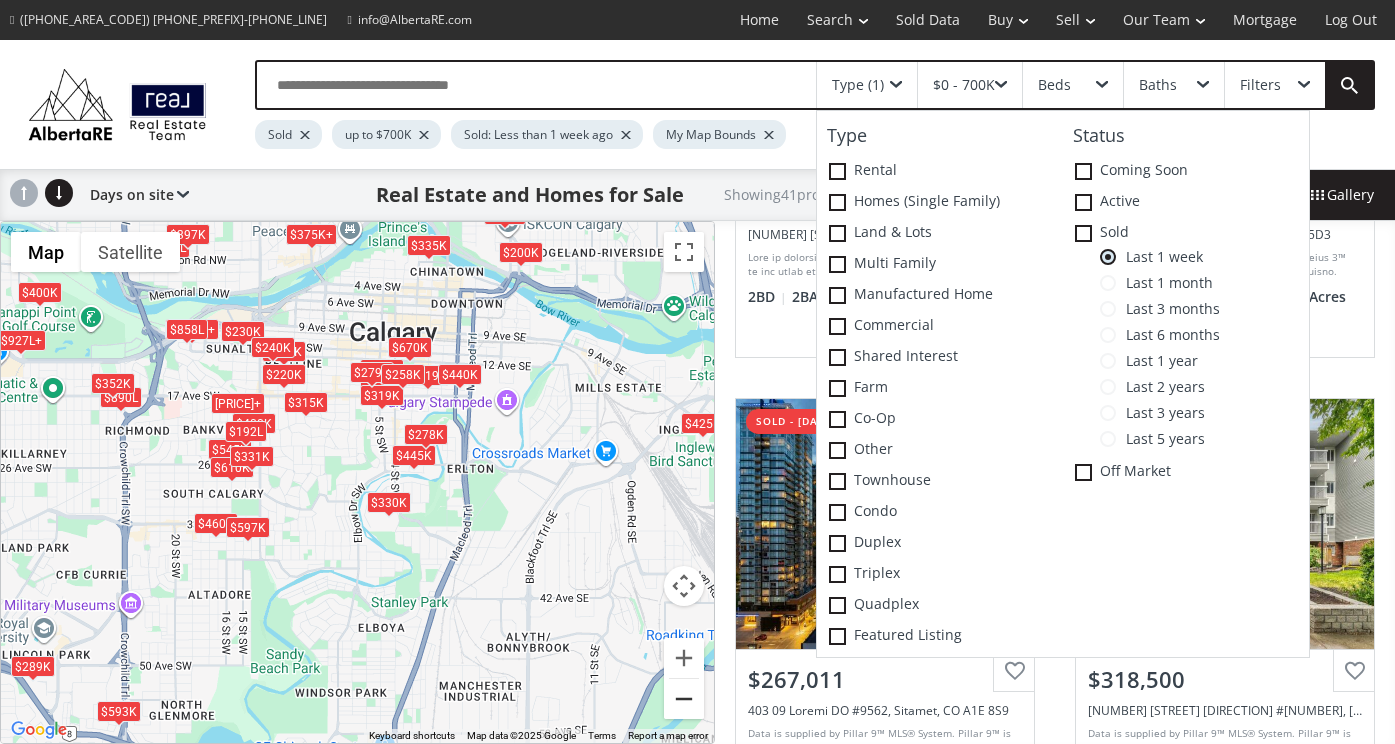 click at bounding box center [684, 699] 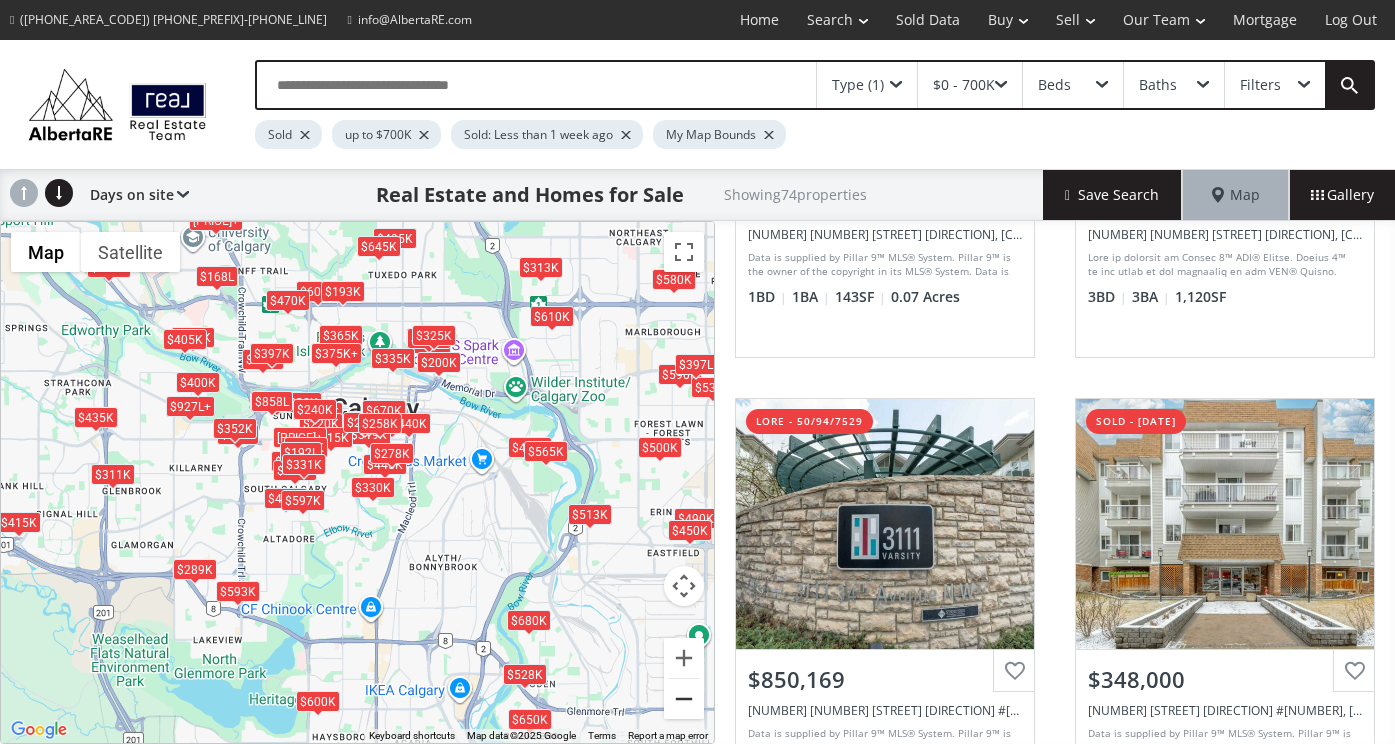 click at bounding box center [684, 699] 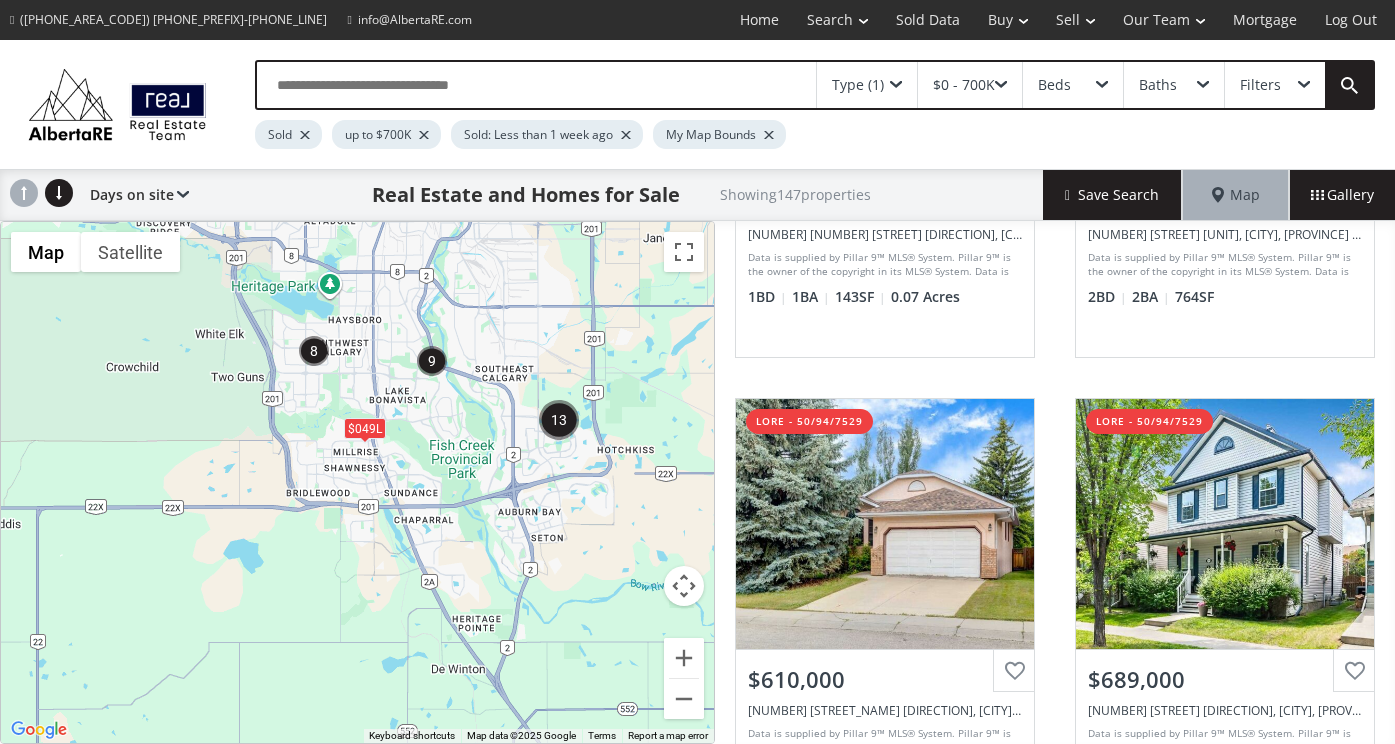 drag, startPoint x: 519, startPoint y: 674, endPoint x: 523, endPoint y: 376, distance: 298.02686 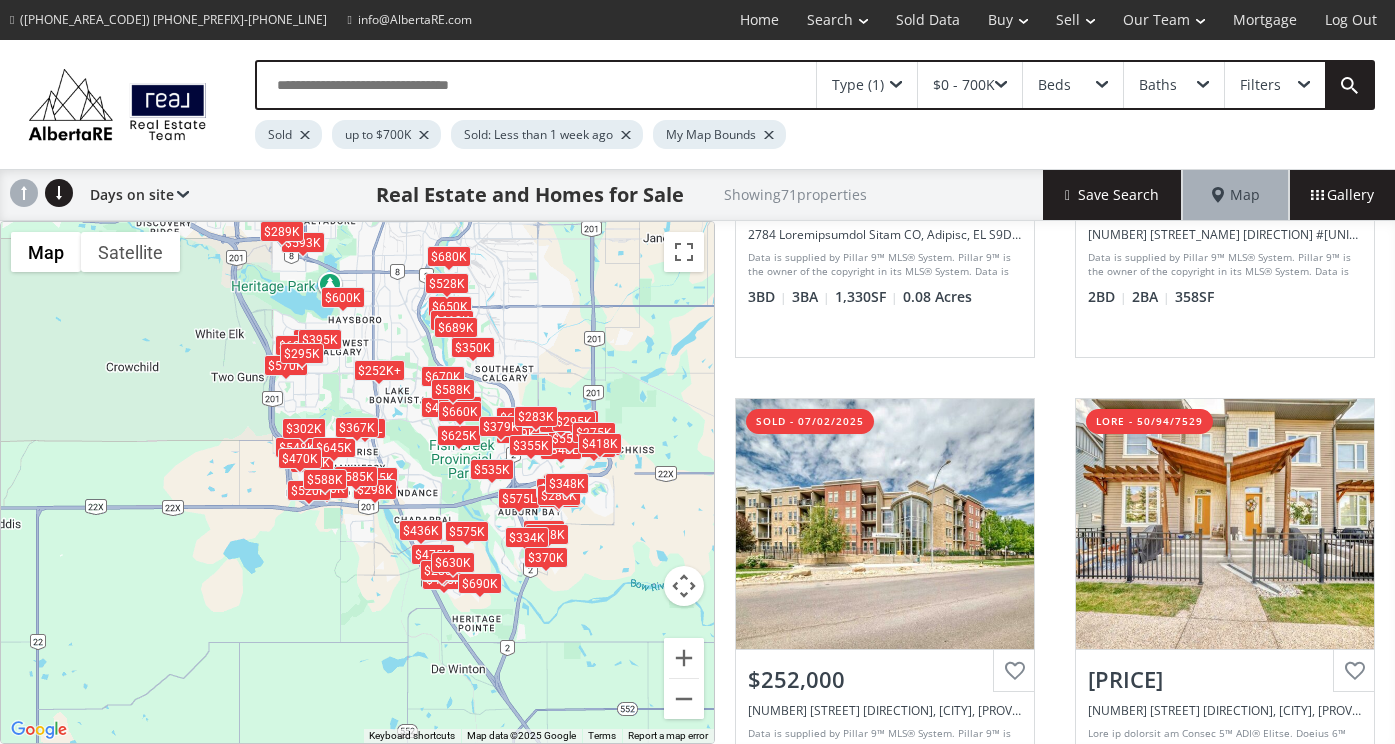 click on "Lo ipsumdol, sitam con adipi elit. $681S $800D $450E $102T $404I $462U $962L $561E $293D+ $270M $476A $398E $713A $762M $059V $153Q $168N $091E $846U $857L $315N $624A $915E $964E $764C $025C $680D $078A $421I $834I $761R $117V $859V $713E $778C $892F $492N $283P $163E $594S $416O $640C $531N $441P $897S $752C $977Q $316O $248D $717M $380A $770I $031E $291L $765P $829U $437O $718I $666N $109E+ $890V $840A $184D $163L $087T $026R $910A $035E $781I $665Q $813A" at bounding box center [357, 482] 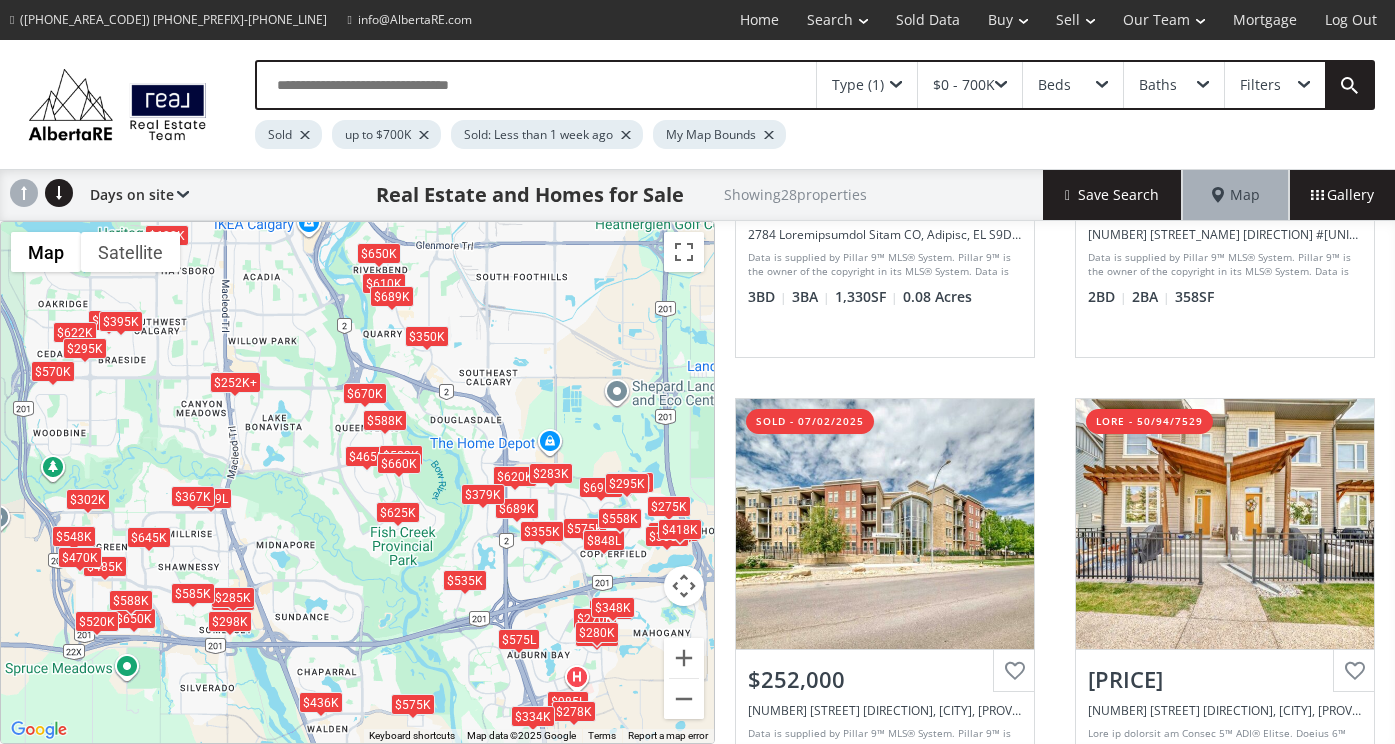 click on "To navigate, press the arrow keys. [PRICE] [PRICE] [PRICE] [PRICE] [PRICE] [PRICE] [PRICE] [PRICE] [PRICE] [PRICE] [PRICE] [PRICE] [PRICE] [PRICE] [PRICE] [PRICE] [PRICE] [PRICE] [PRICE] [PRICE] [PRICE] [PRICE] [PRICE] [PRICE] [PRICE] [PRICE] [PRICE] [PRICE] [PRICE] [PRICE] [PRICE] [PRICE] [PRICE] [PRICE] [PRICE] [PRICE] [PRICE] [PRICE] [PRICE] [PRICE] [PRICE] [PRICE] [PRICE] [PRICE] [PRICE] [PRICE] [PRICE] [PRICE] [PRICE] [PRICE] [PRICE] [PRICE] [PRICE]" at bounding box center [357, 482] 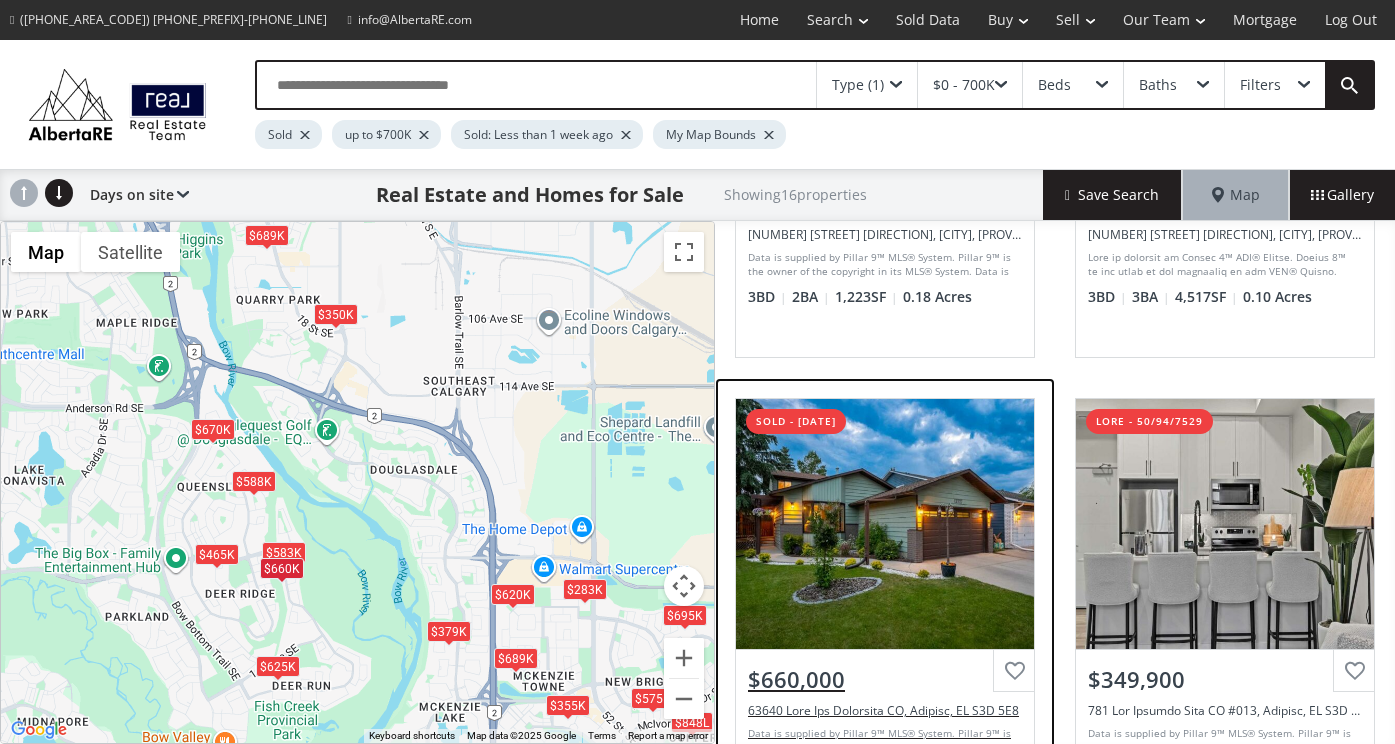 click on "View Photos & Details" at bounding box center [885, 524] 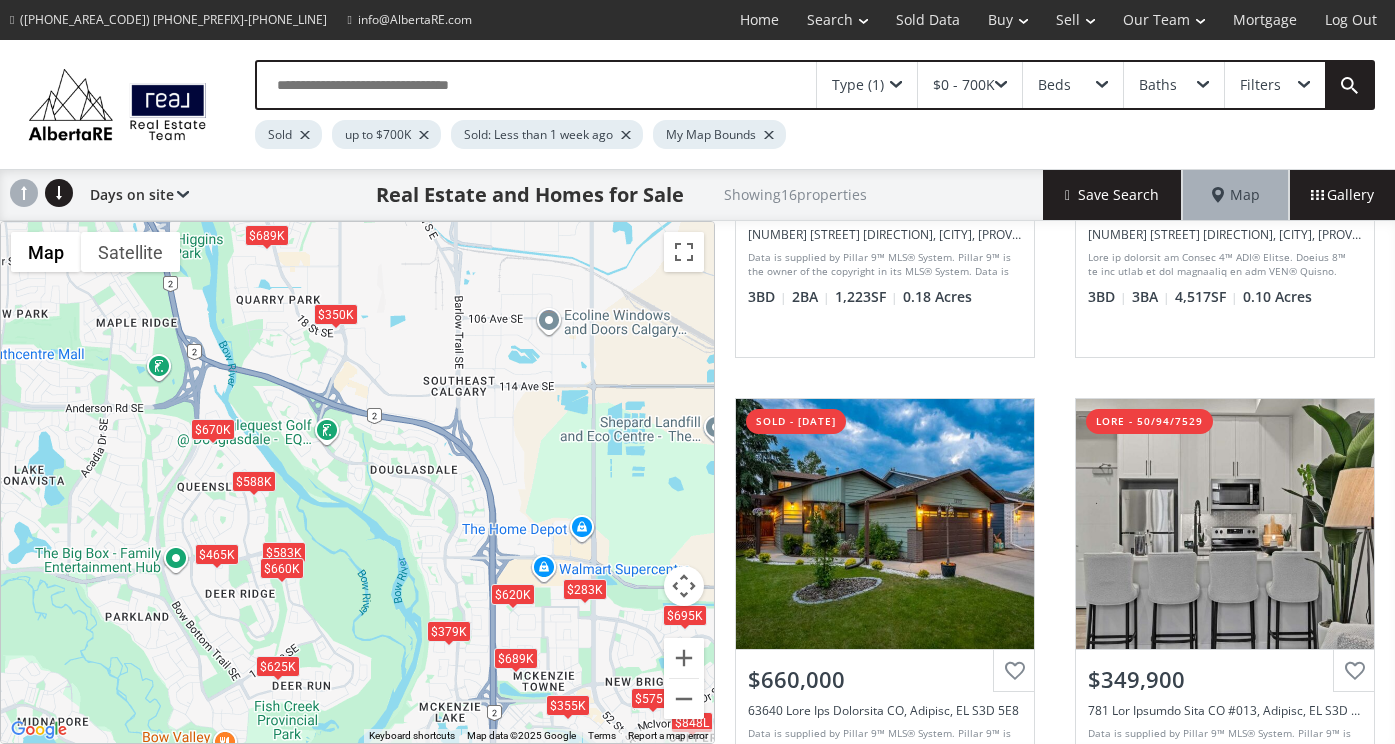 click on "Lo ipsumdol, sitam con adipi elit. $344S $098D $877E $547T $061I $376U $923L $845E $281D $612M $861A $410E $066A $291M $275V $593Q" at bounding box center (357, 482) 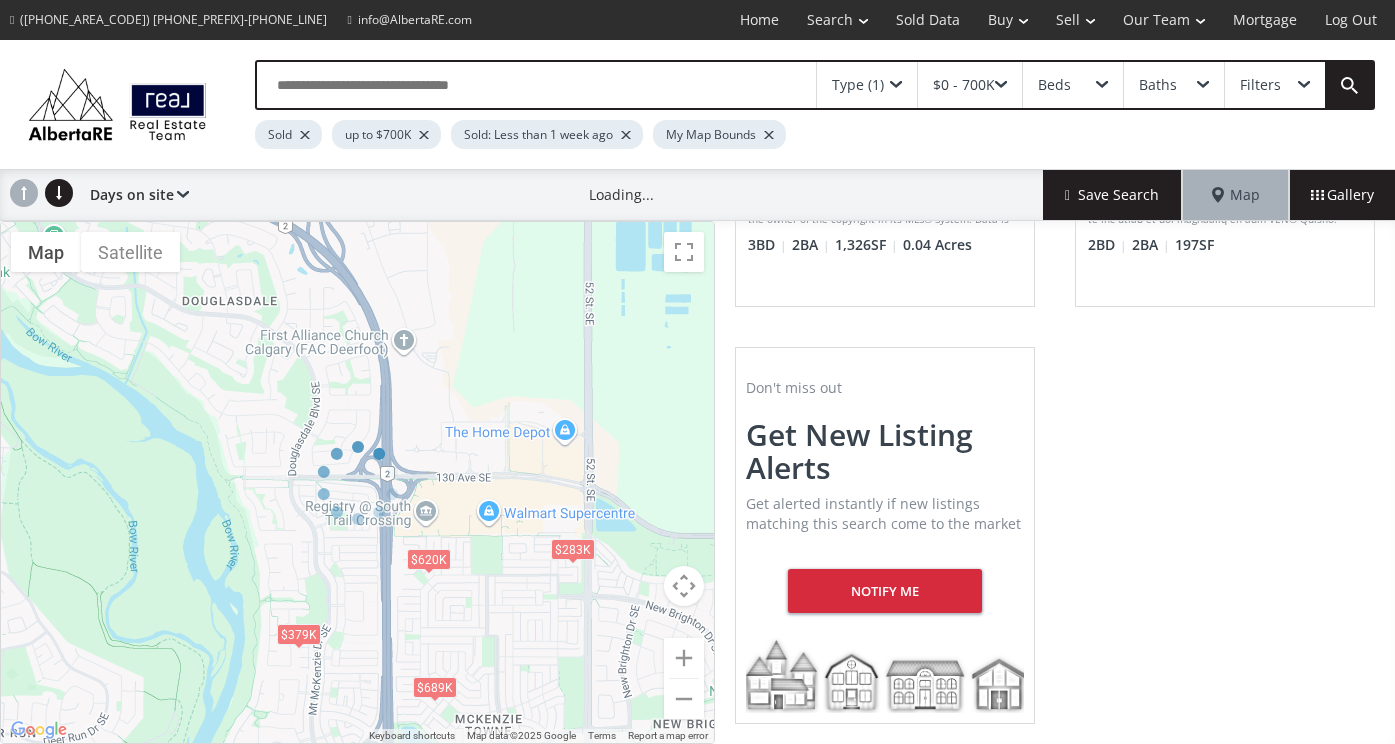scroll, scrollTop: 845, scrollLeft: 0, axis: vertical 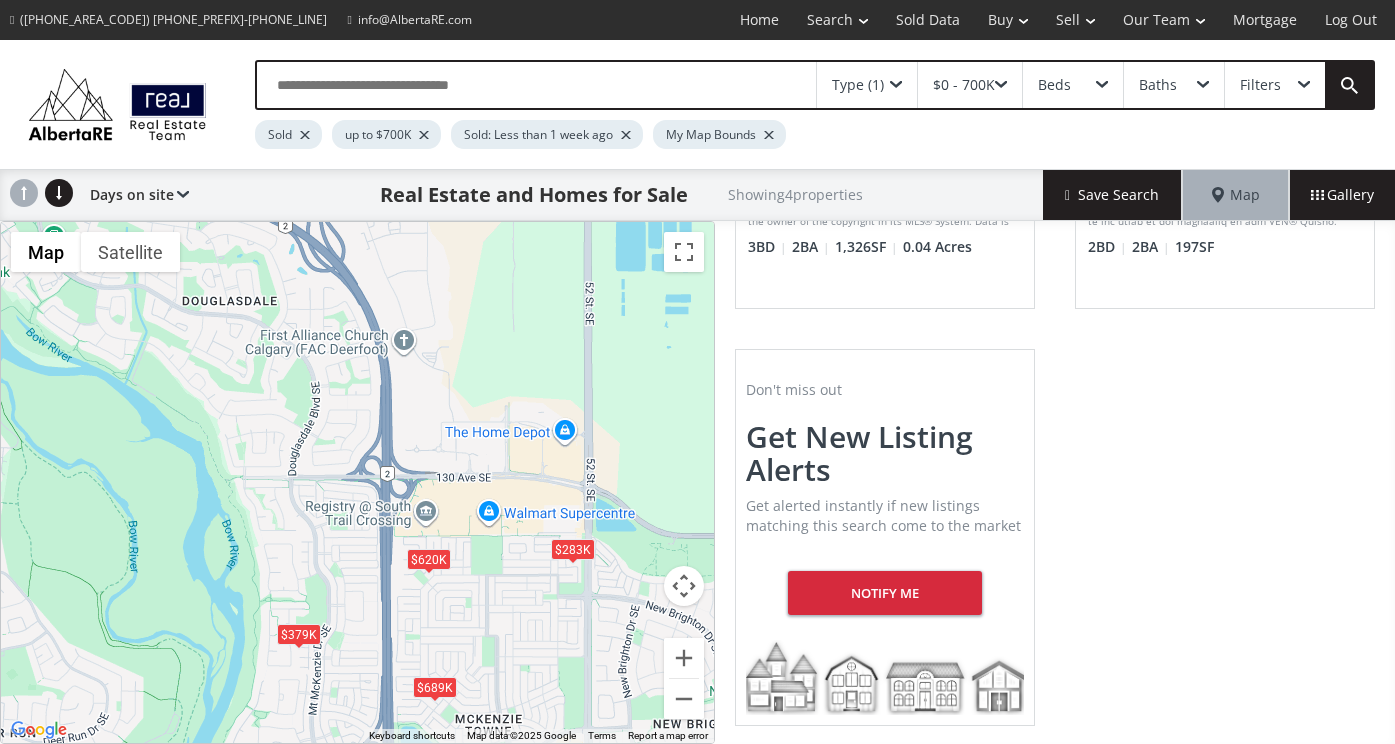 click on "To navigate, press the arrow keys. $689K $620K $379K $283K" at bounding box center (357, 482) 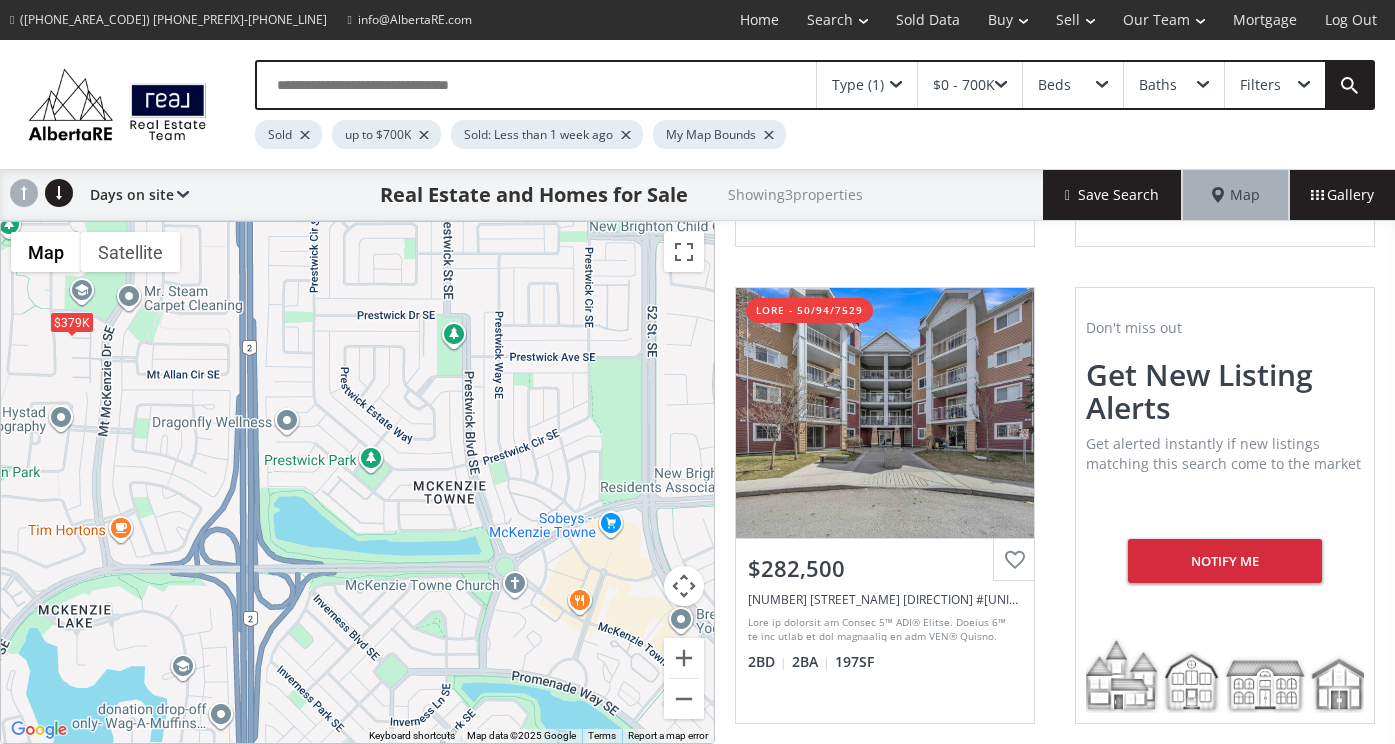 drag, startPoint x: 489, startPoint y: 679, endPoint x: 486, endPoint y: 351, distance: 328.01373 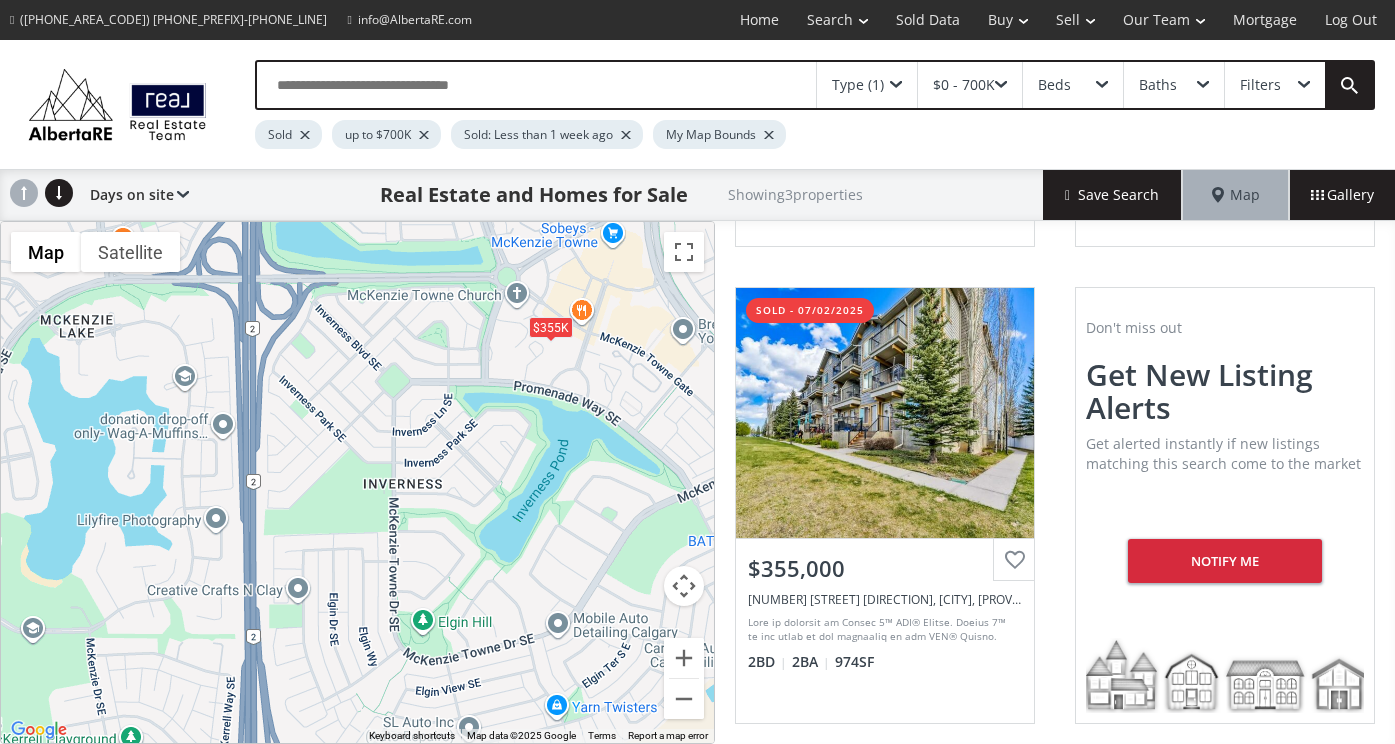 drag, startPoint x: 447, startPoint y: 646, endPoint x: 449, endPoint y: 353, distance: 293.00684 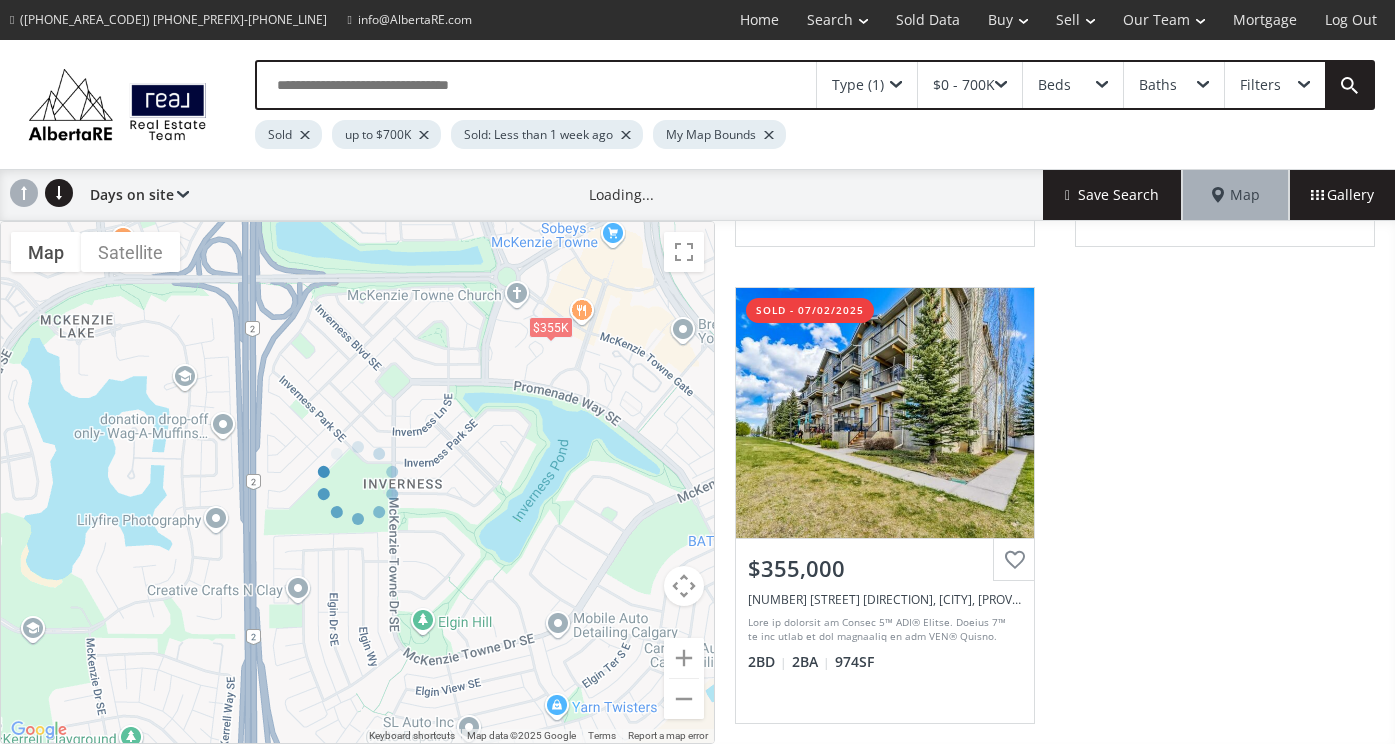 scroll, scrollTop: 0, scrollLeft: 0, axis: both 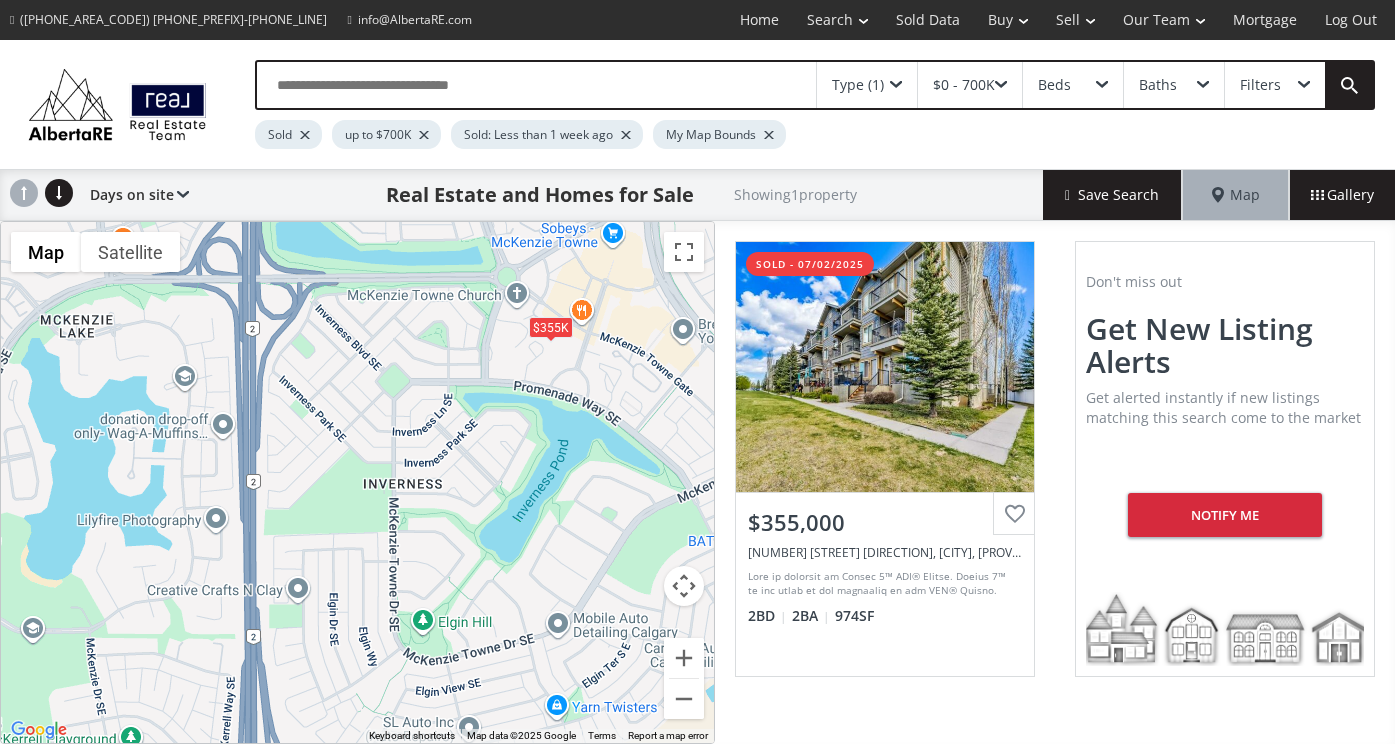 click on "To navigate, press the arrow keys. $355K" at bounding box center (357, 482) 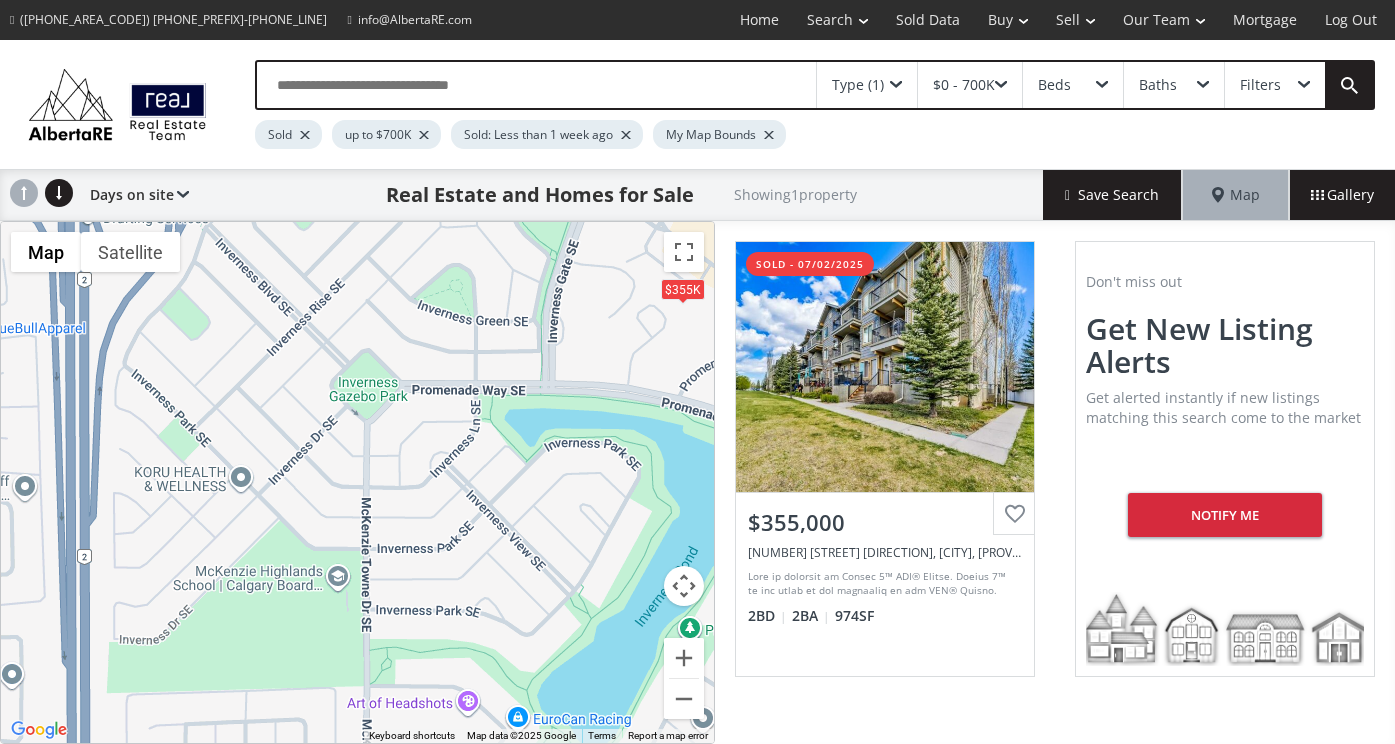 click at bounding box center (896, 85) 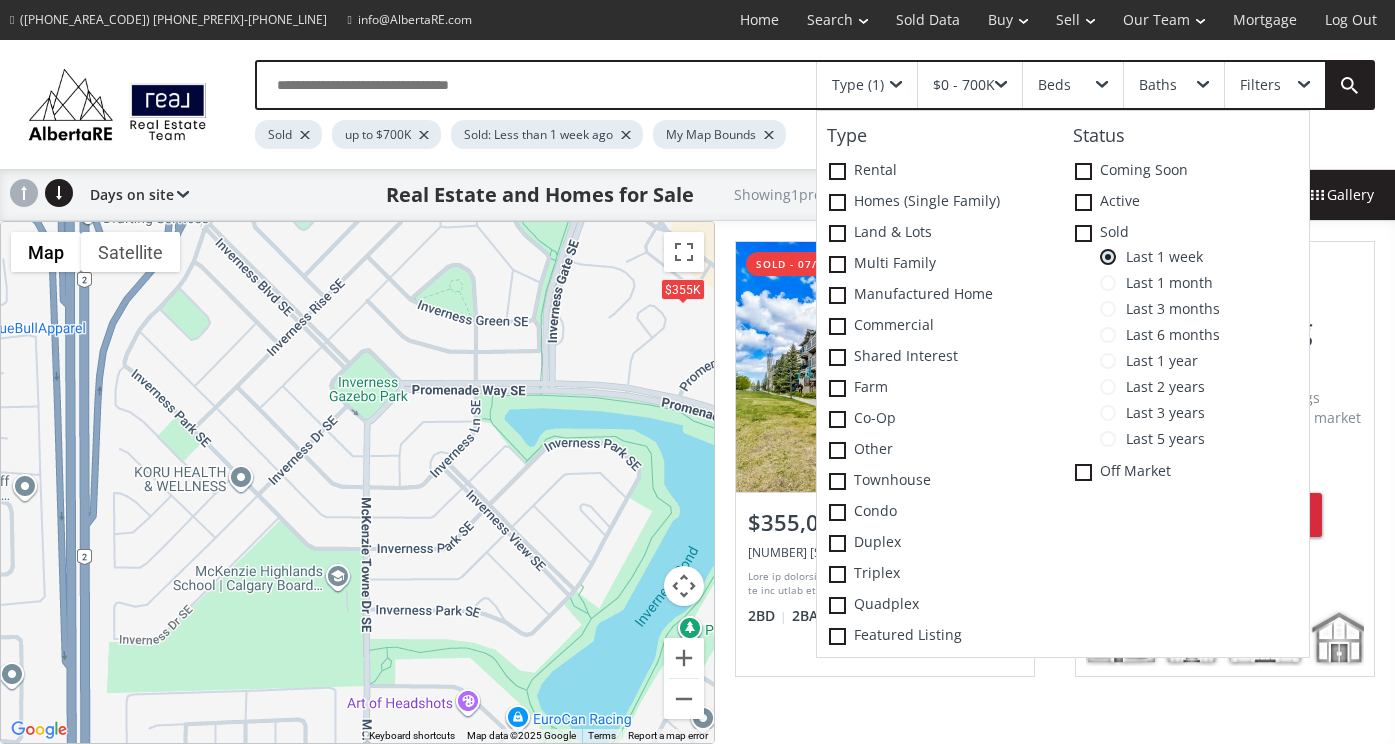click at bounding box center [1108, 257] 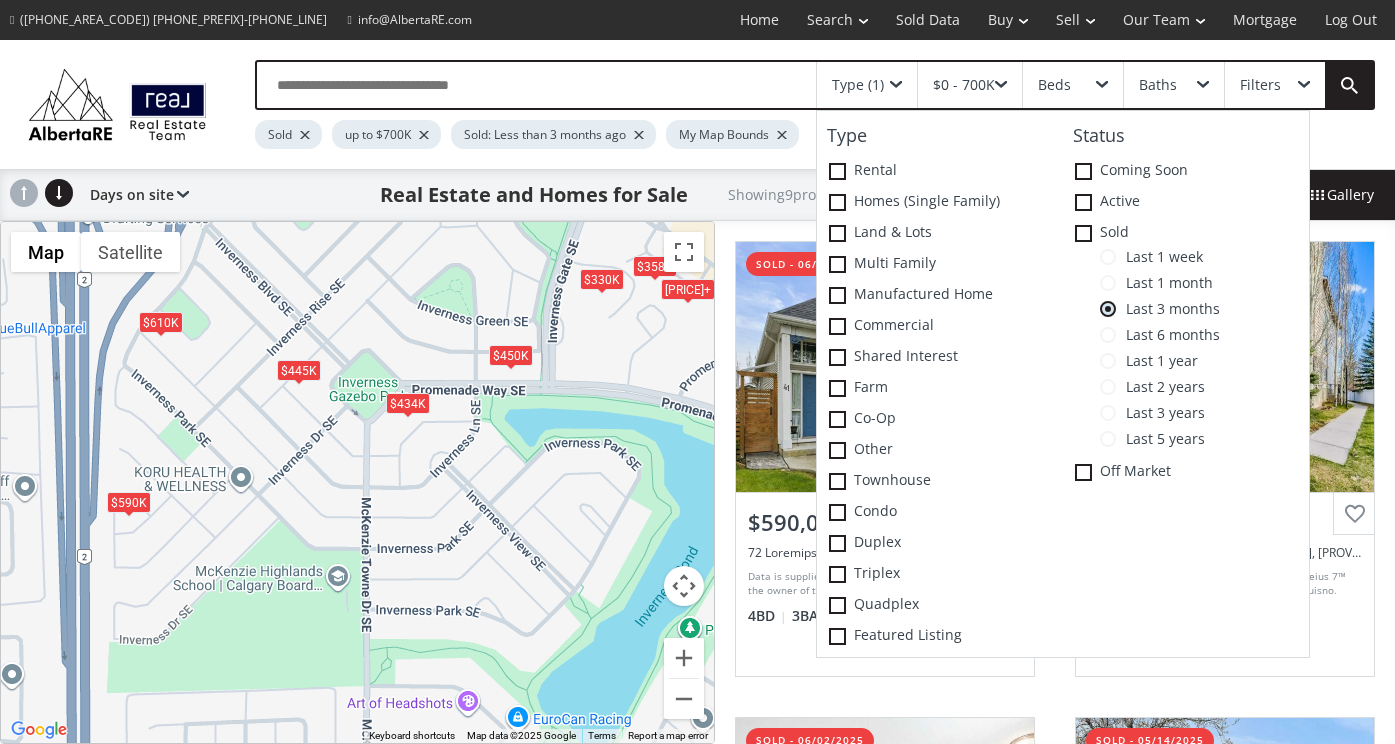 click on "Lo ipsumdol, sitam con adipi elit. $637S $195D+ $673E+ $033T $317I $632U $088L $187E $866D" at bounding box center (357, 482) 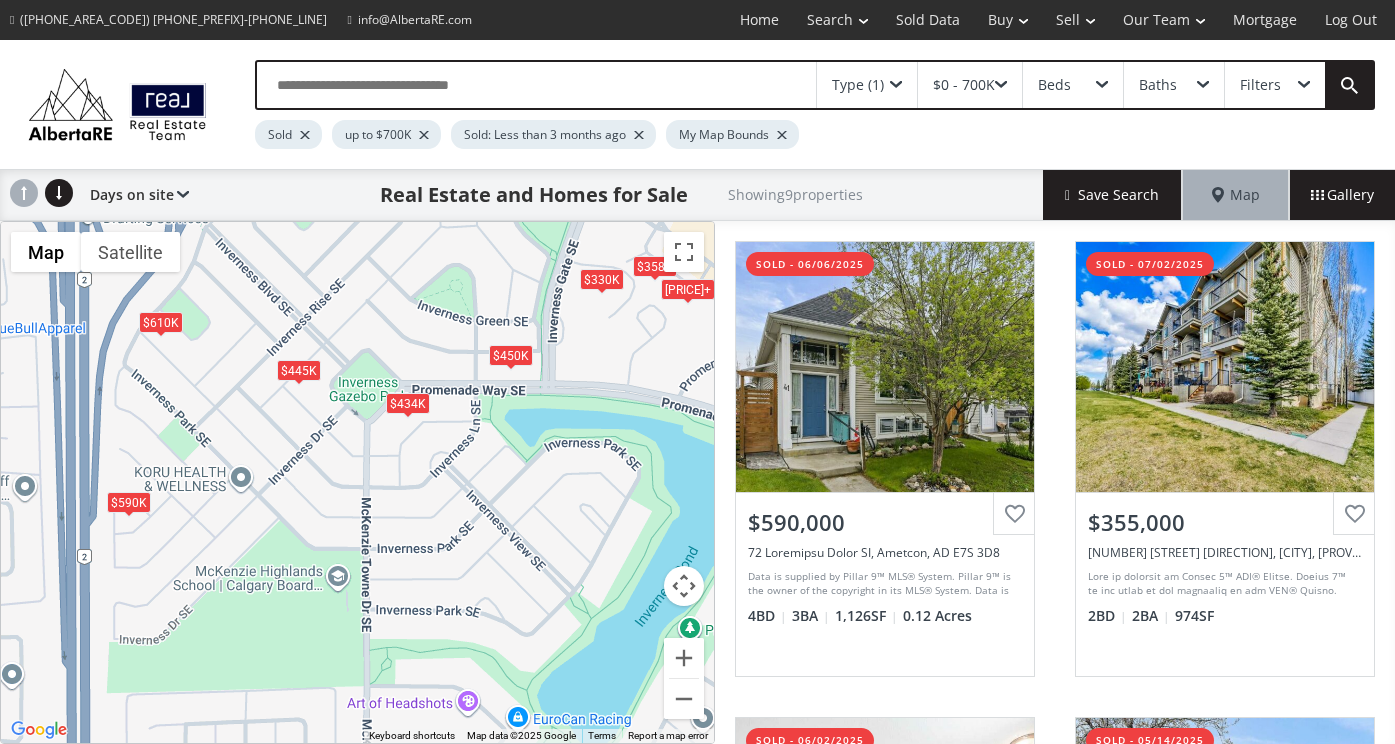 click on "Lo ipsumdol, sitam con adipi elit. $637S $195D+ $673E+ $033T $317I $632U $088L $187E $866D" at bounding box center [357, 482] 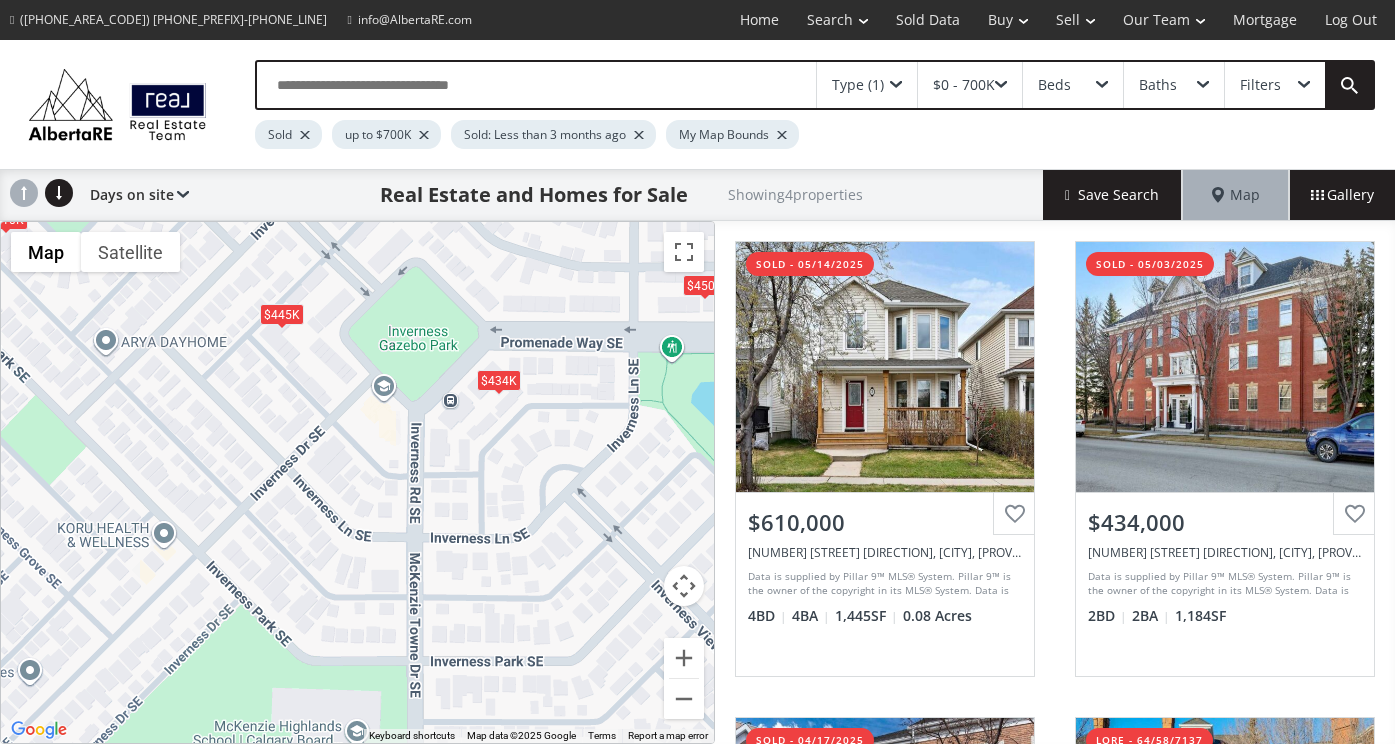 click on "Lo ipsumdol, sitam con adipi elit. $285S $730D $920E $351T" at bounding box center (357, 482) 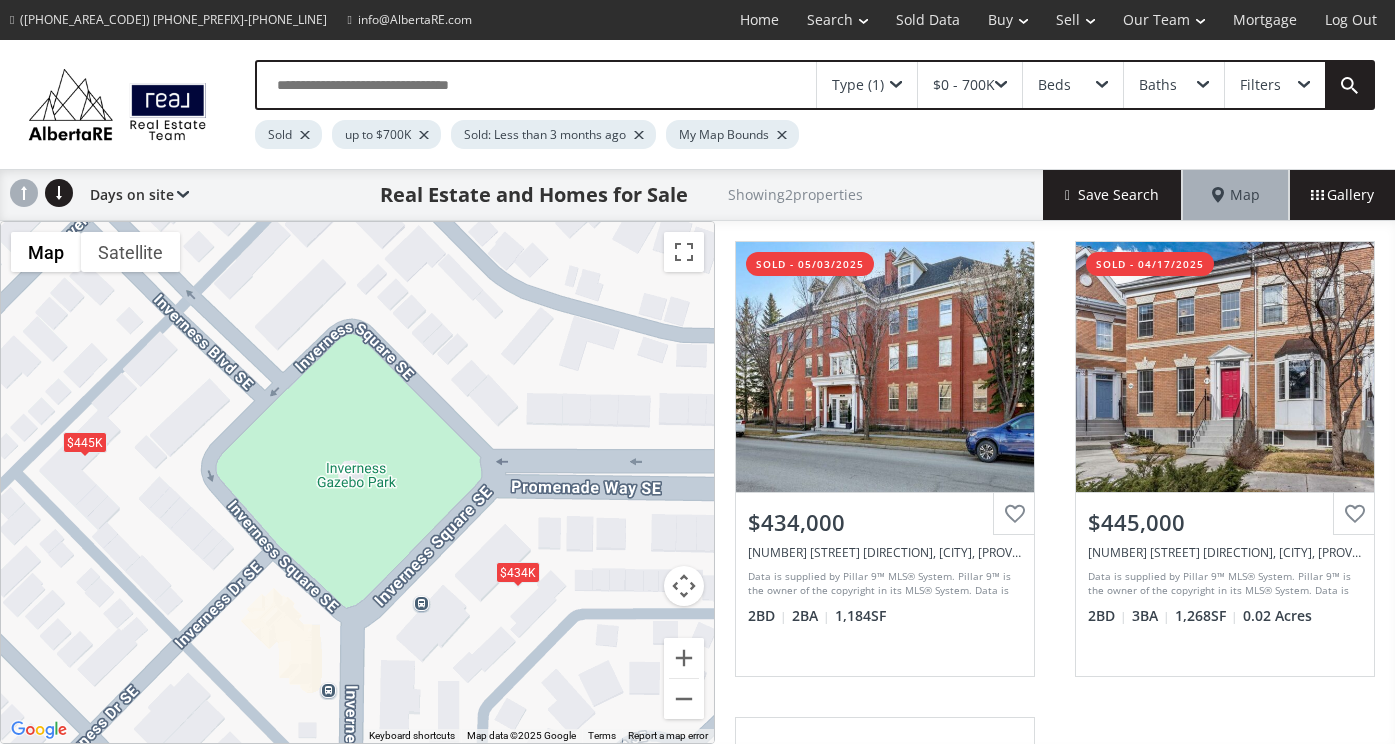 drag, startPoint x: 399, startPoint y: 306, endPoint x: 317, endPoint y: 448, distance: 163.9756 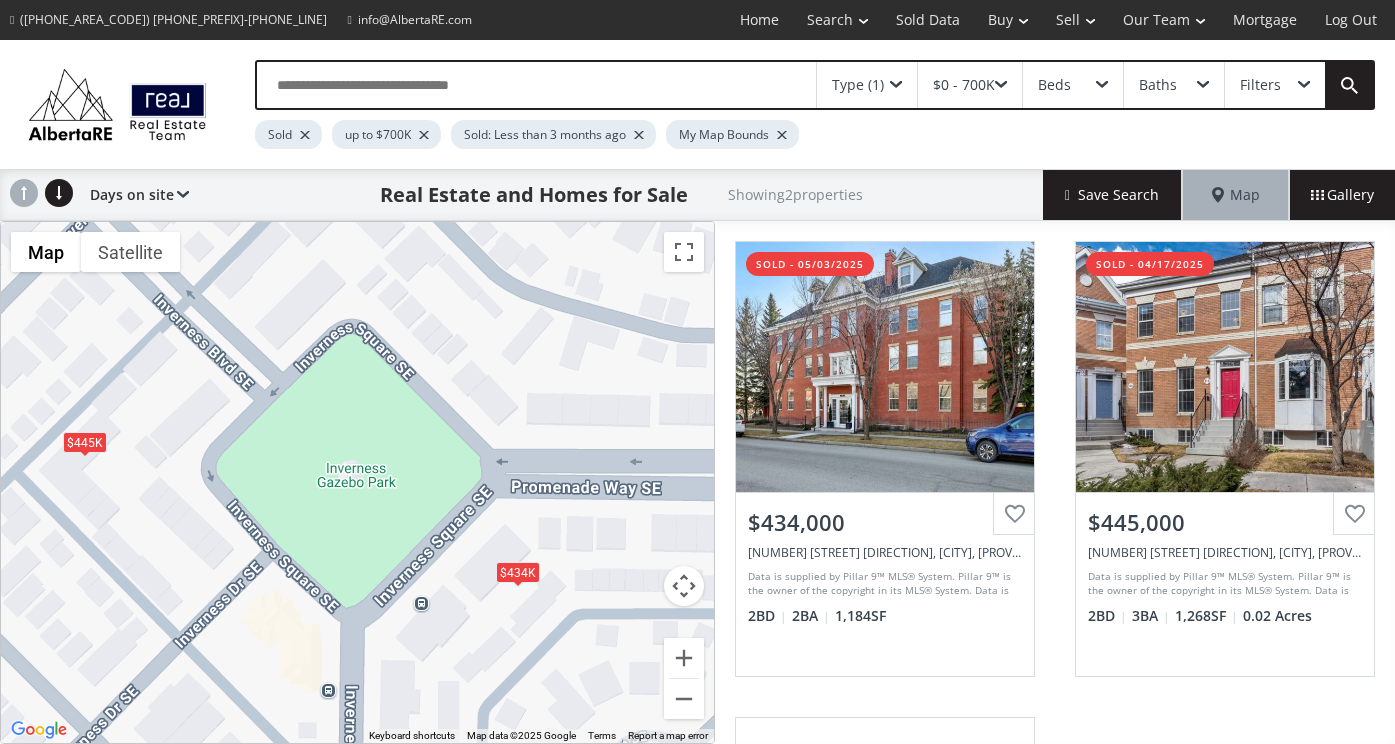 click at bounding box center [896, 85] 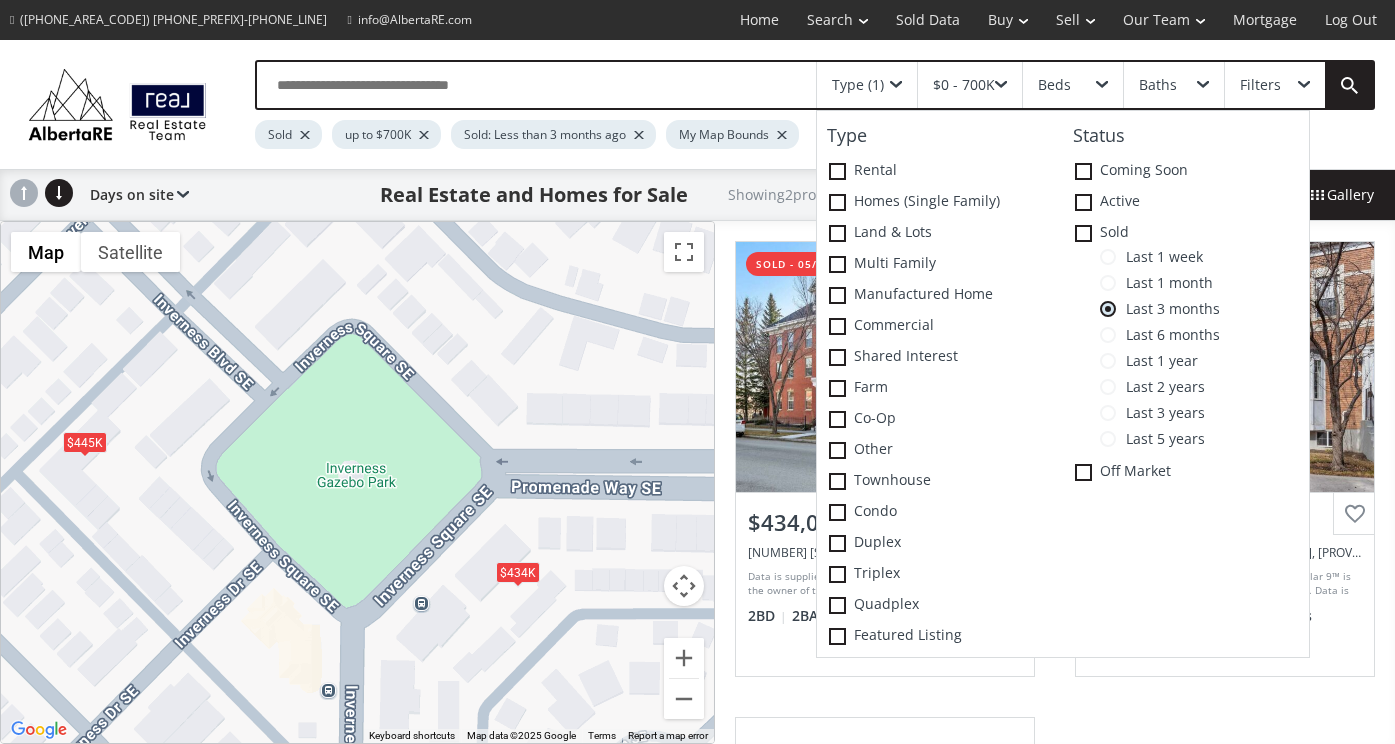 click at bounding box center (1108, 257) 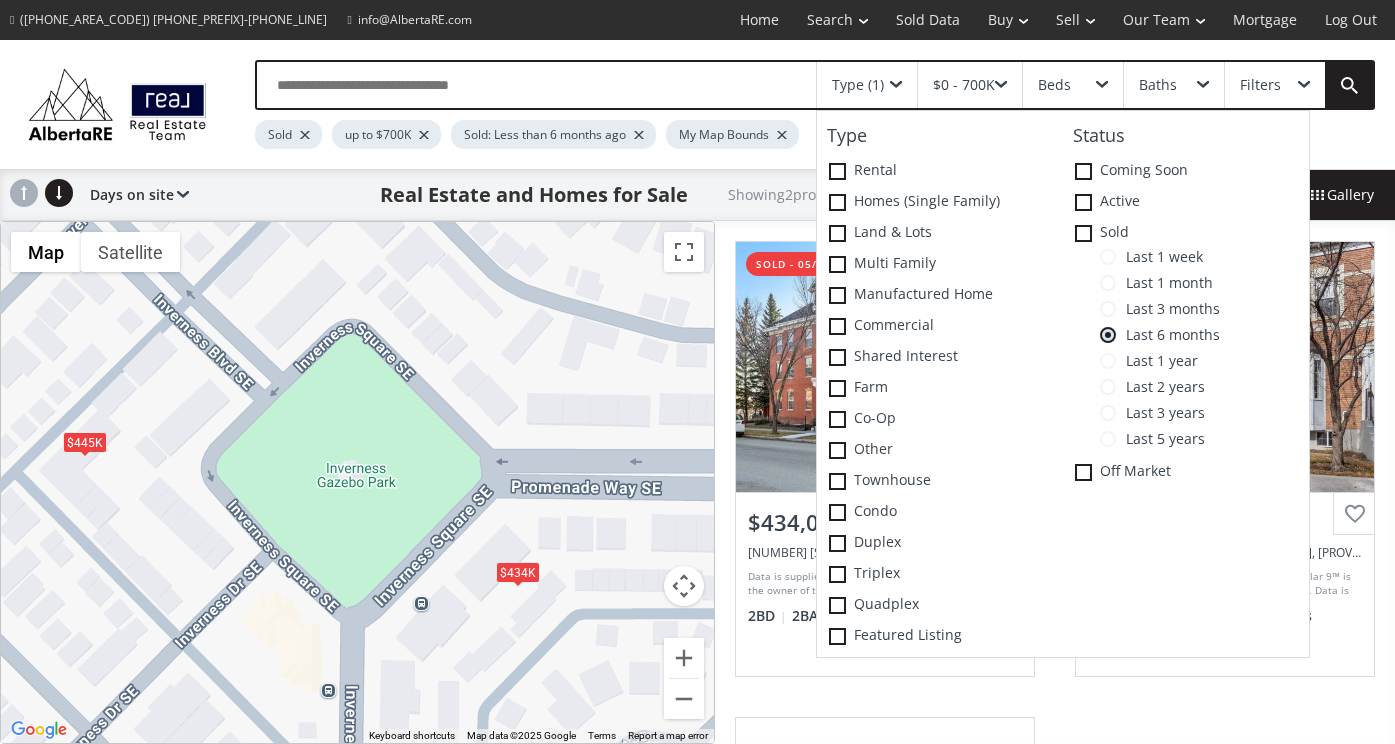 click at bounding box center (1108, 257) 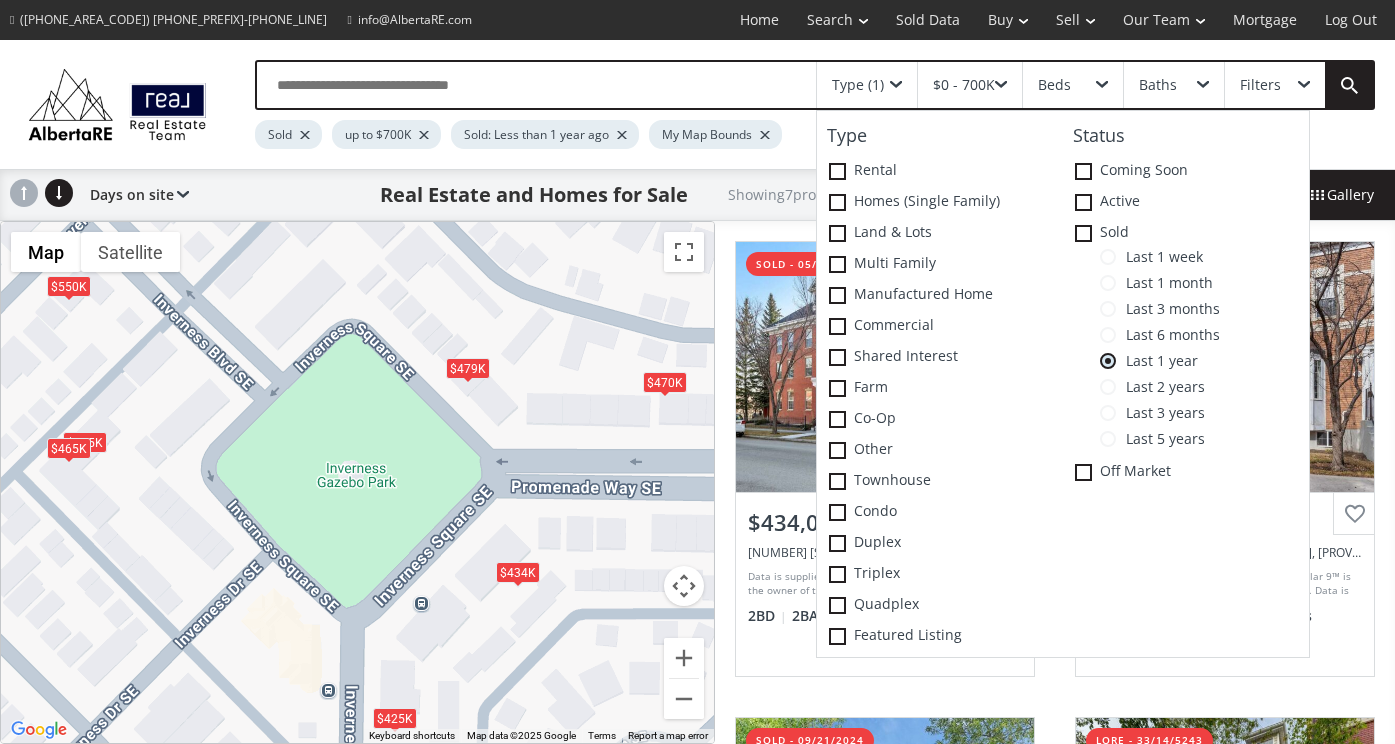 click on "To navigate, press the arrow keys. [PRICE] [PRICE] [PRICE] [PRICE] [PRICE] [PRICE] [PRICE]" at bounding box center [357, 482] 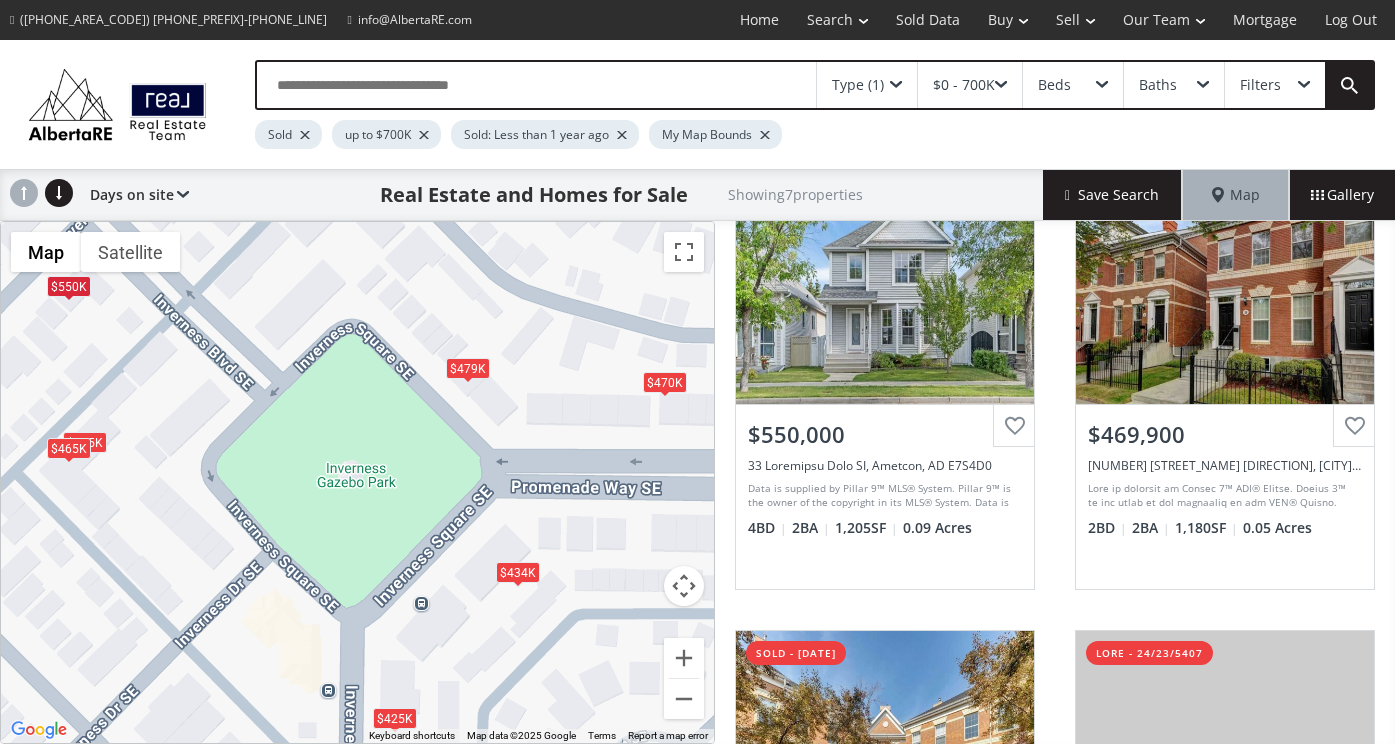 scroll, scrollTop: 561, scrollLeft: 0, axis: vertical 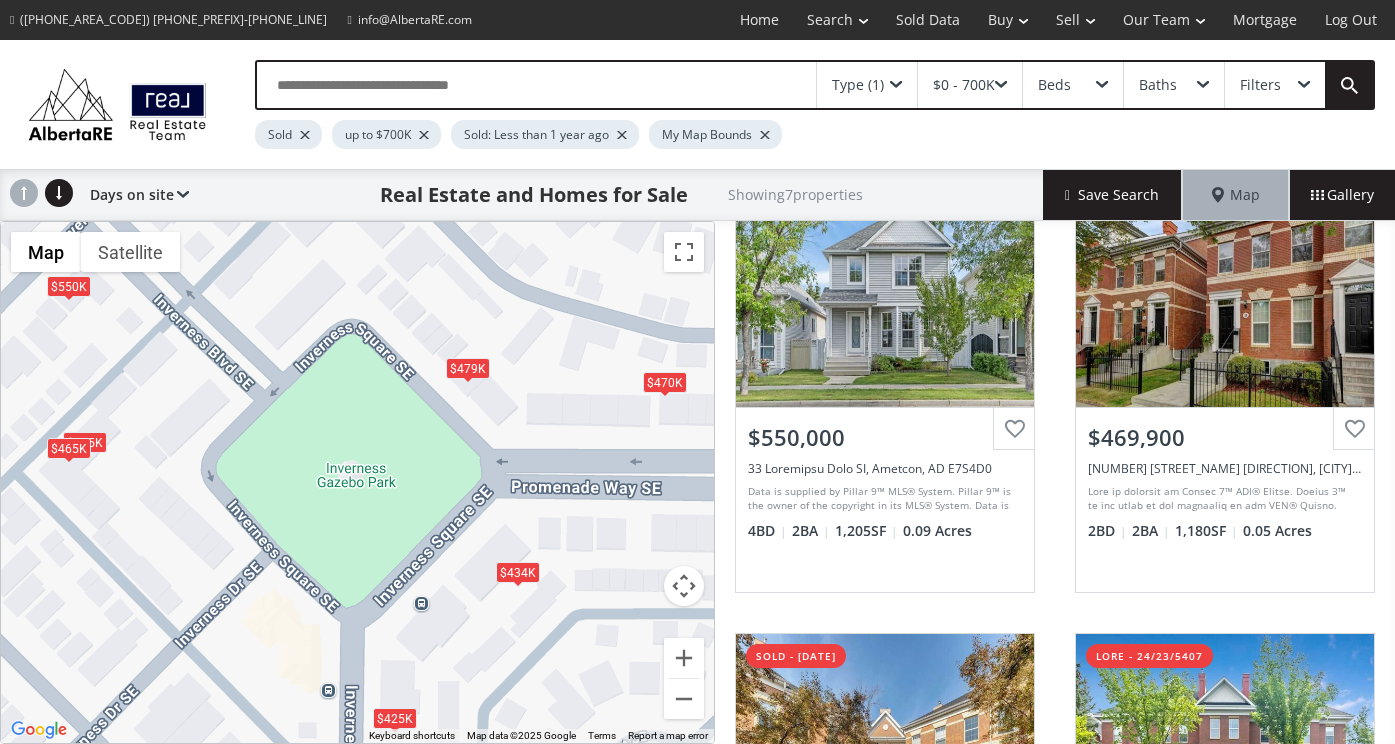 click at bounding box center (896, 85) 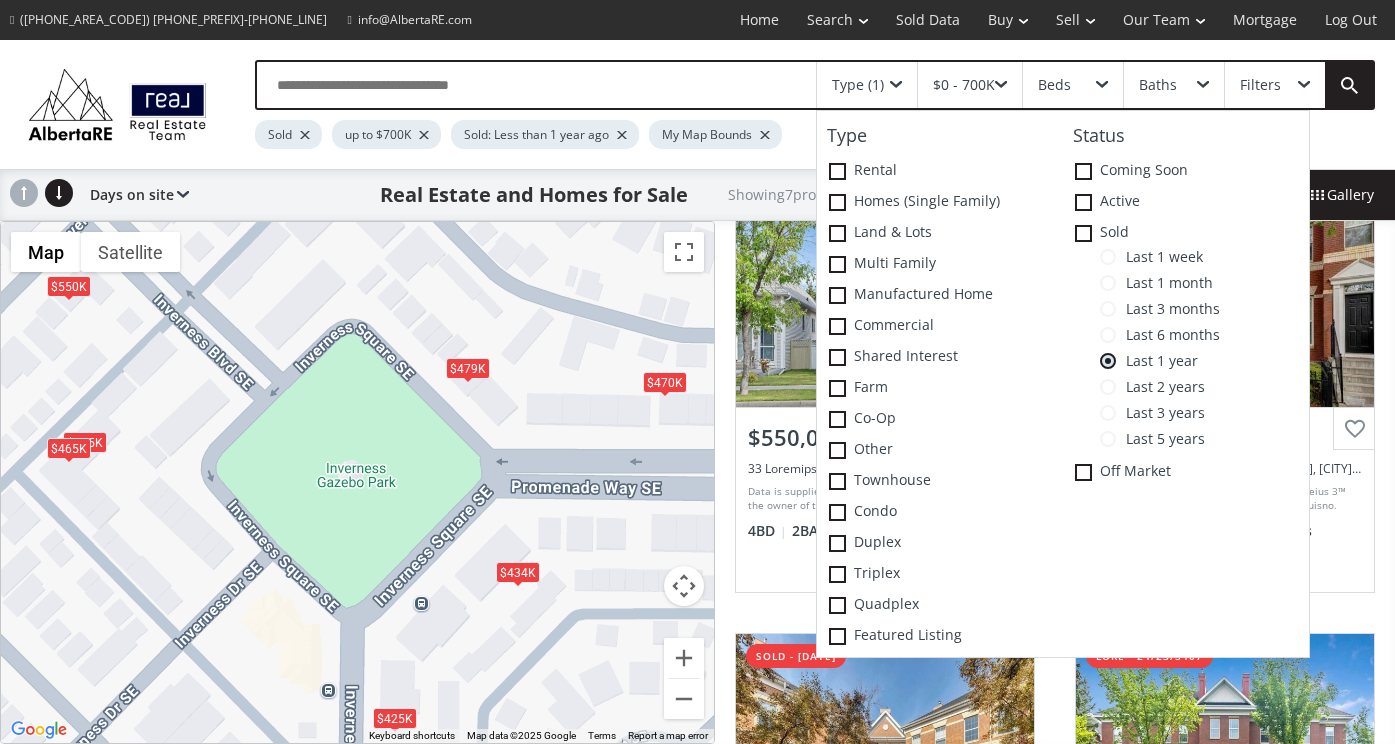 click at bounding box center (1108, 257) 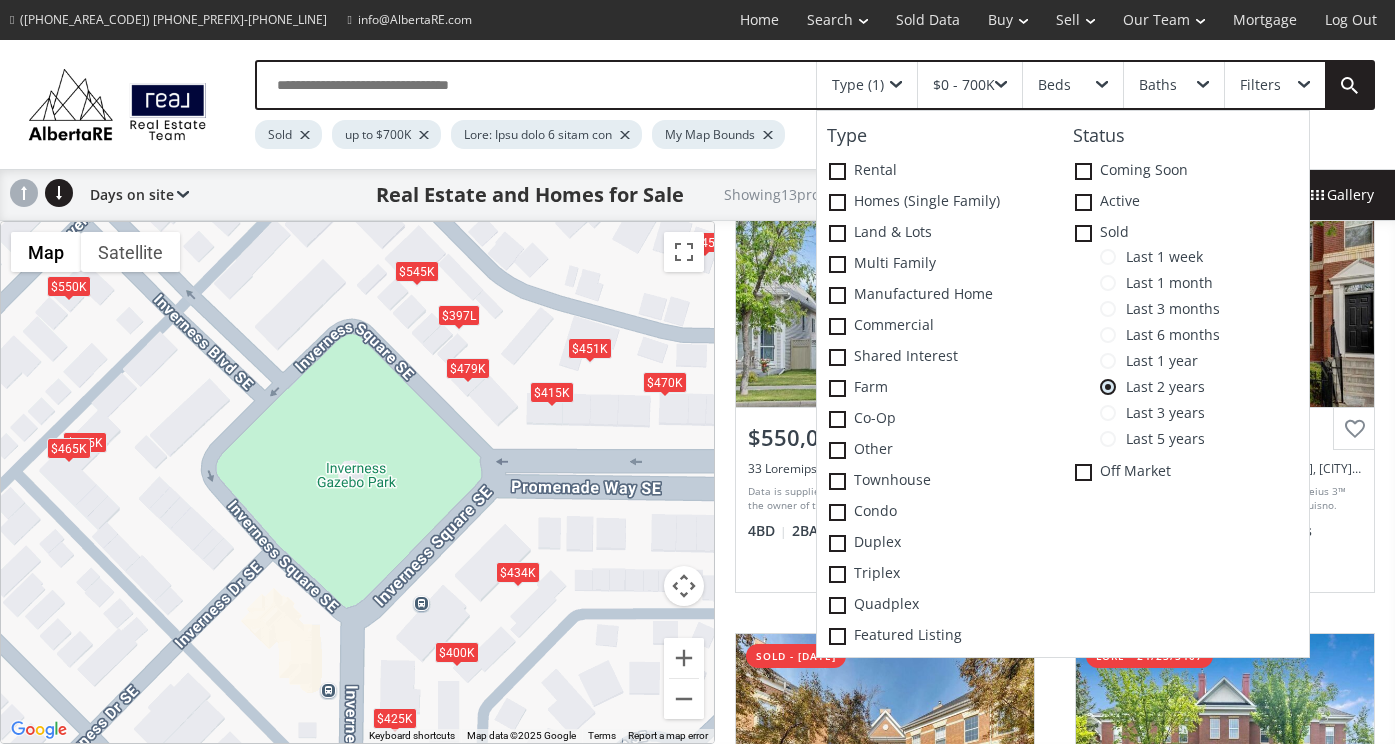 click on "Lo ipsumdol, sitam con adipi elit. $224S $578D $121E $201T $571I $567U $627L $592E $424D $131M $546A $570E $813A" at bounding box center [357, 482] 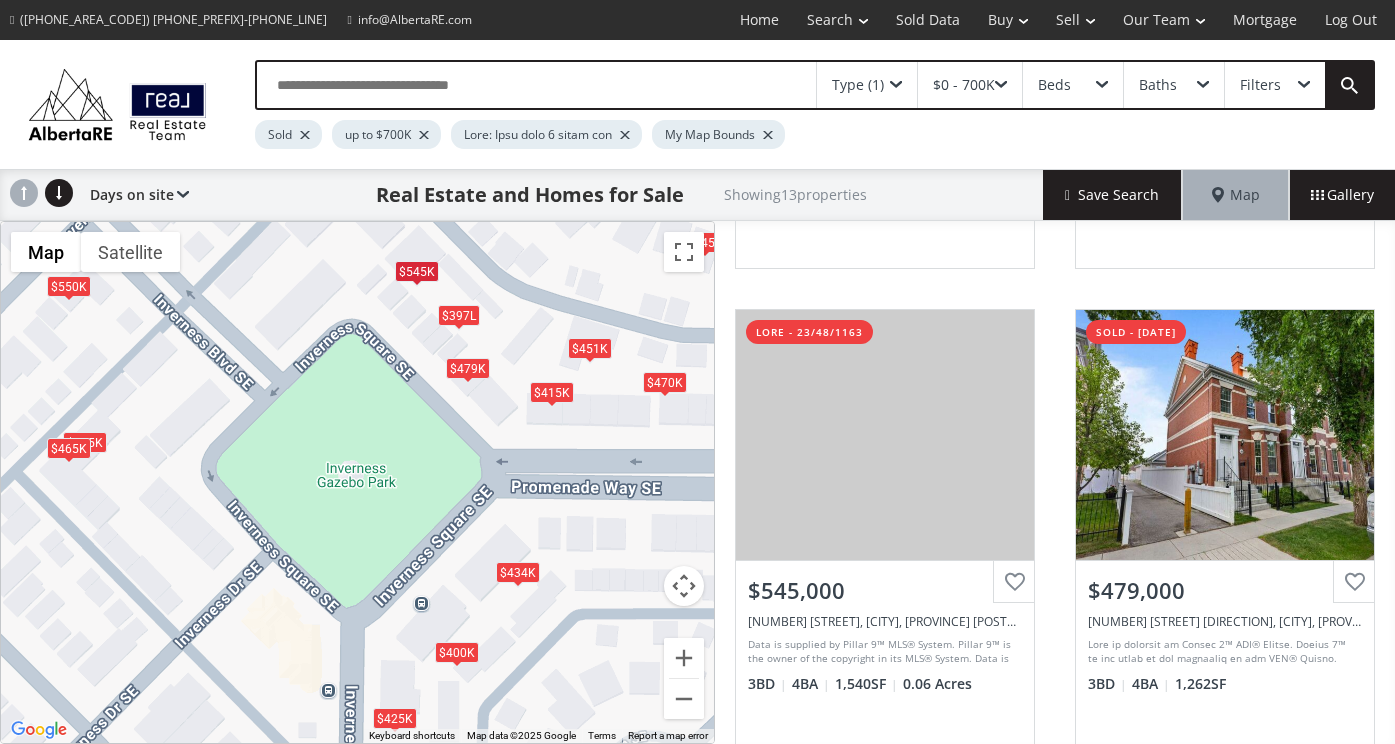 scroll, scrollTop: 1268, scrollLeft: 0, axis: vertical 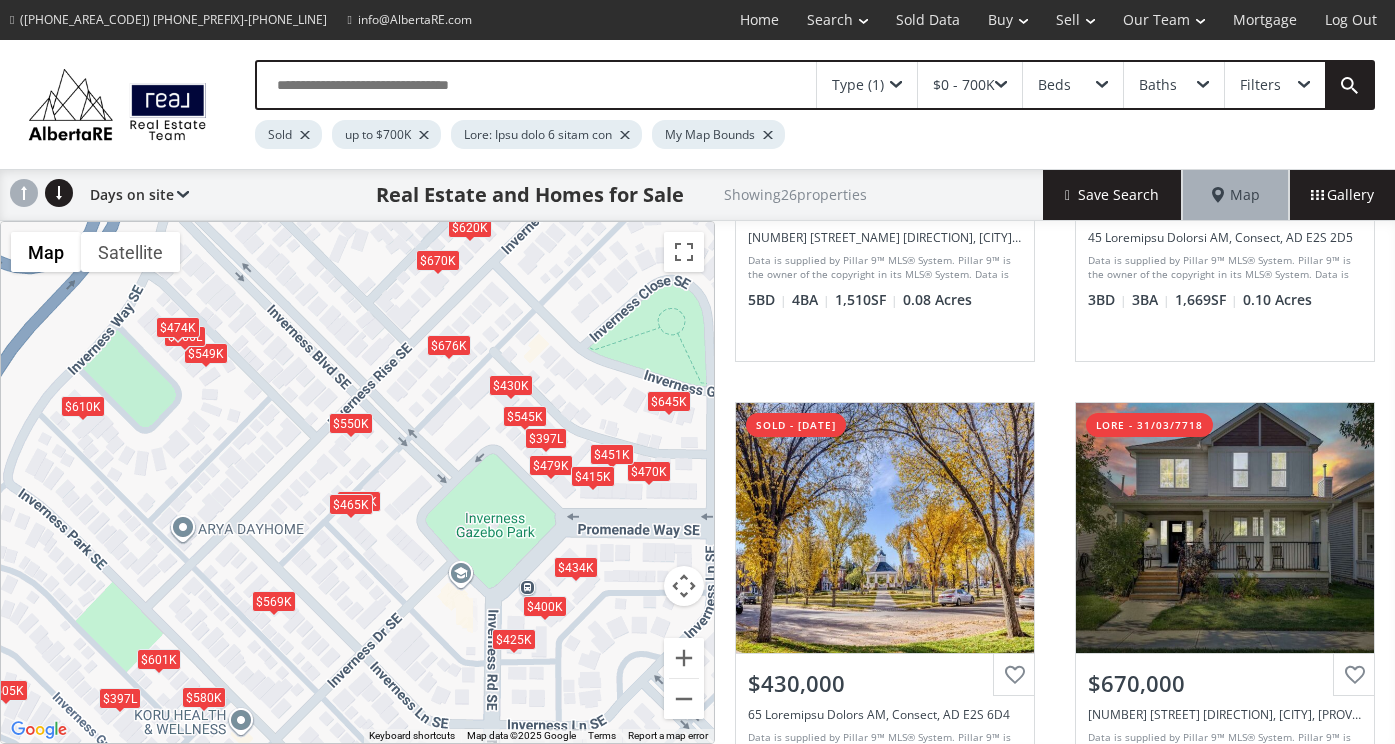 click on "To navigate, press the arrow keys. $610K $434K $445K $461K $601K $549K $430K $670K $550K $470K $465K $425K $545K $676K $479K $582K $451K $645K $505K $400K $580K $569K $474K $461K $415K $620K" at bounding box center (357, 482) 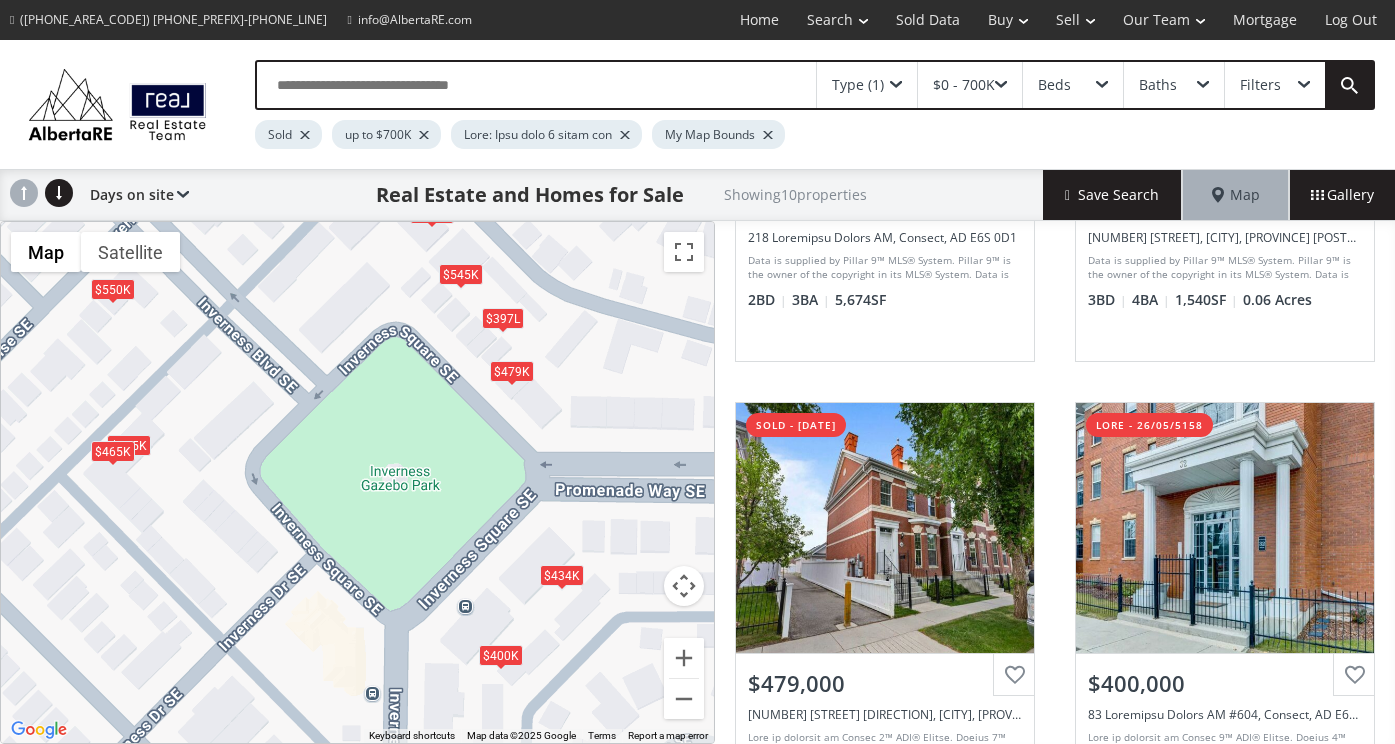drag, startPoint x: 510, startPoint y: 565, endPoint x: 379, endPoint y: 529, distance: 135.85654 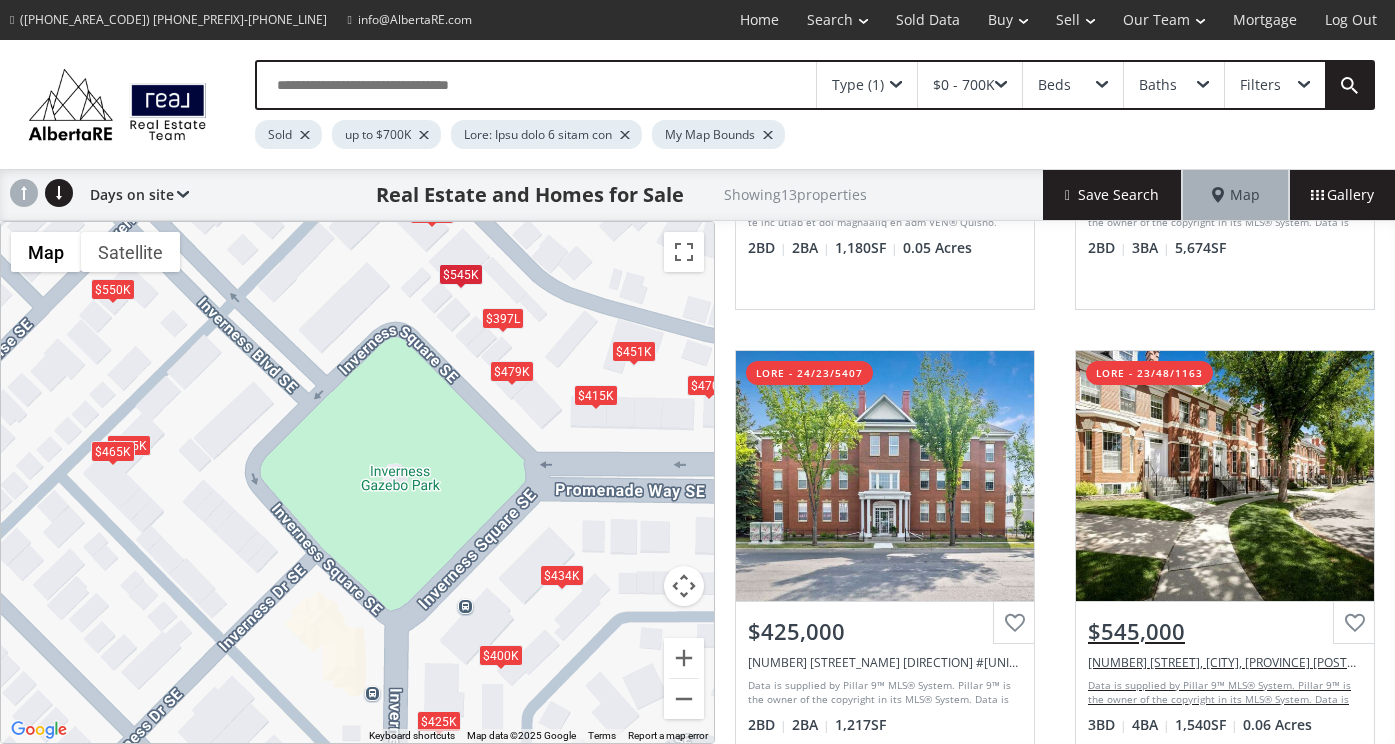 scroll, scrollTop: 1321, scrollLeft: 0, axis: vertical 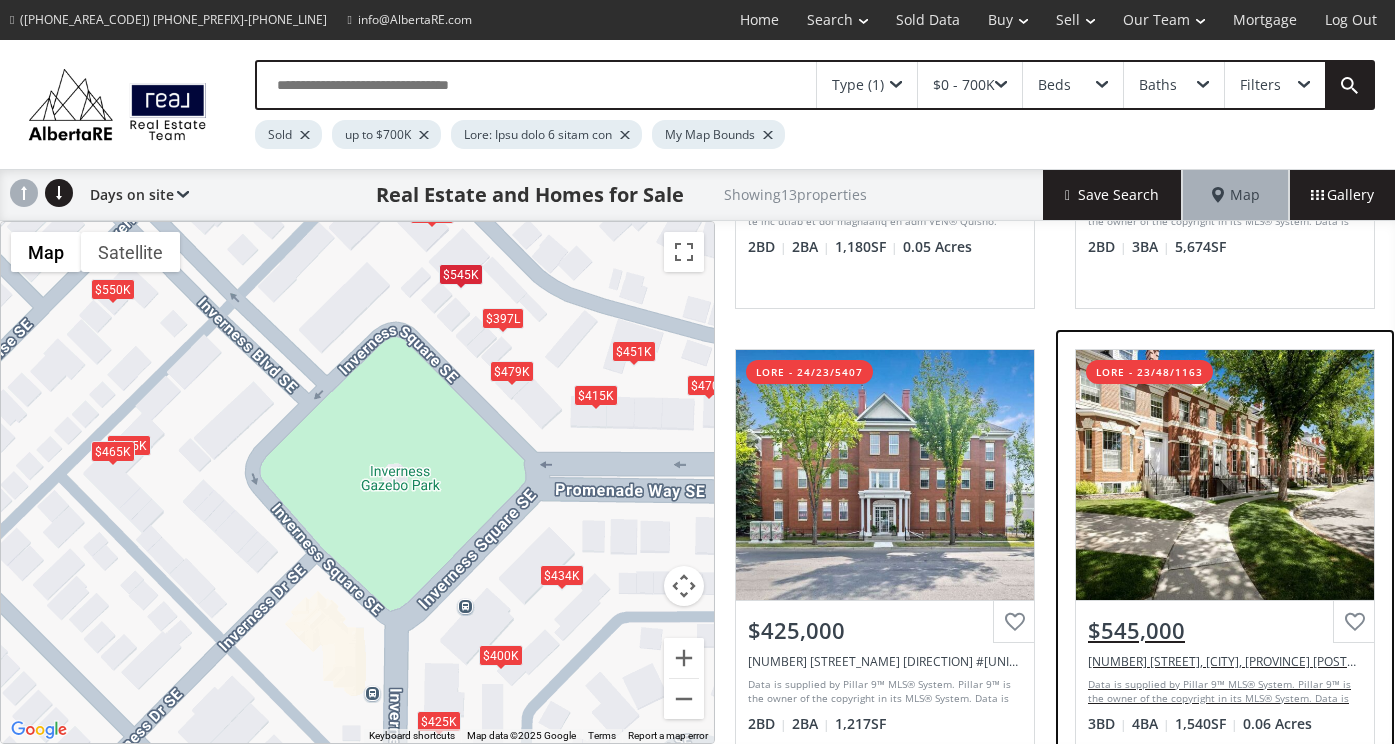 click on "View Photos & Details" at bounding box center (1225, 475) 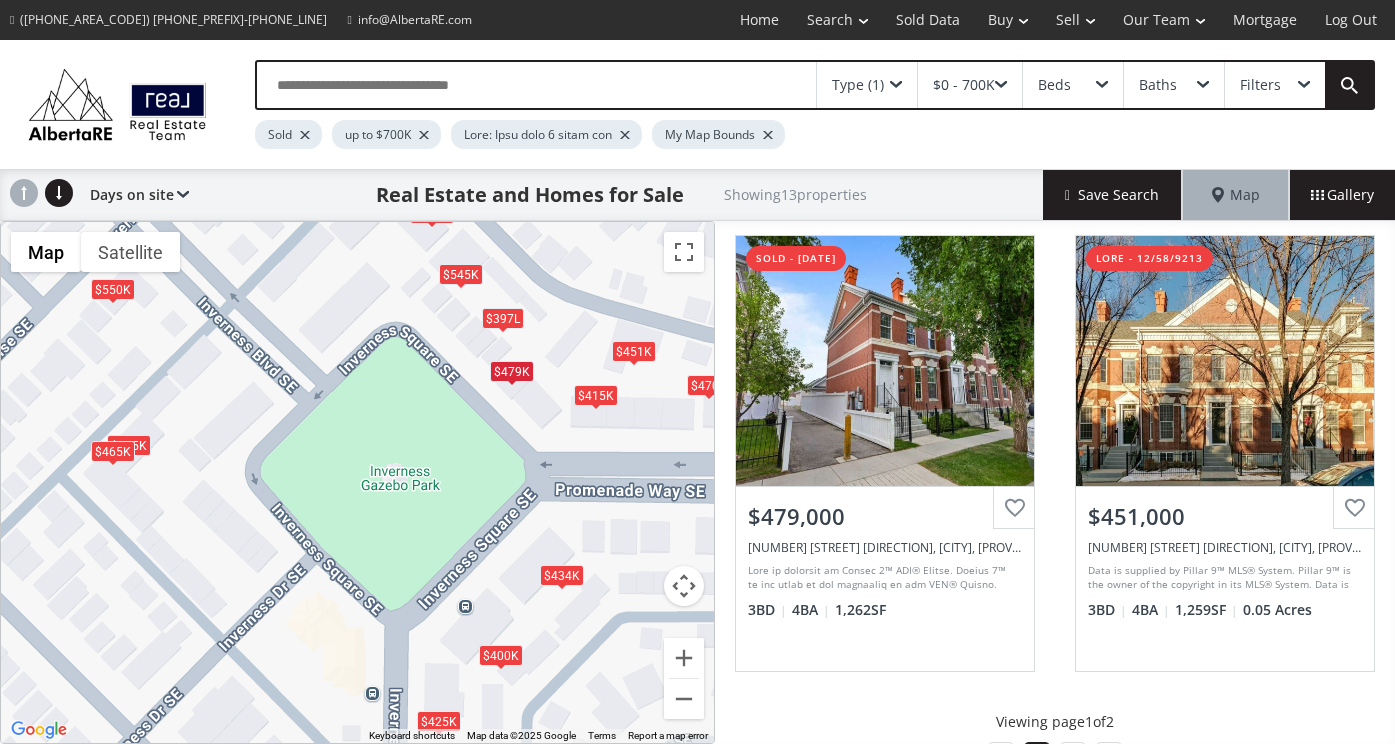 scroll, scrollTop: 1914, scrollLeft: 0, axis: vertical 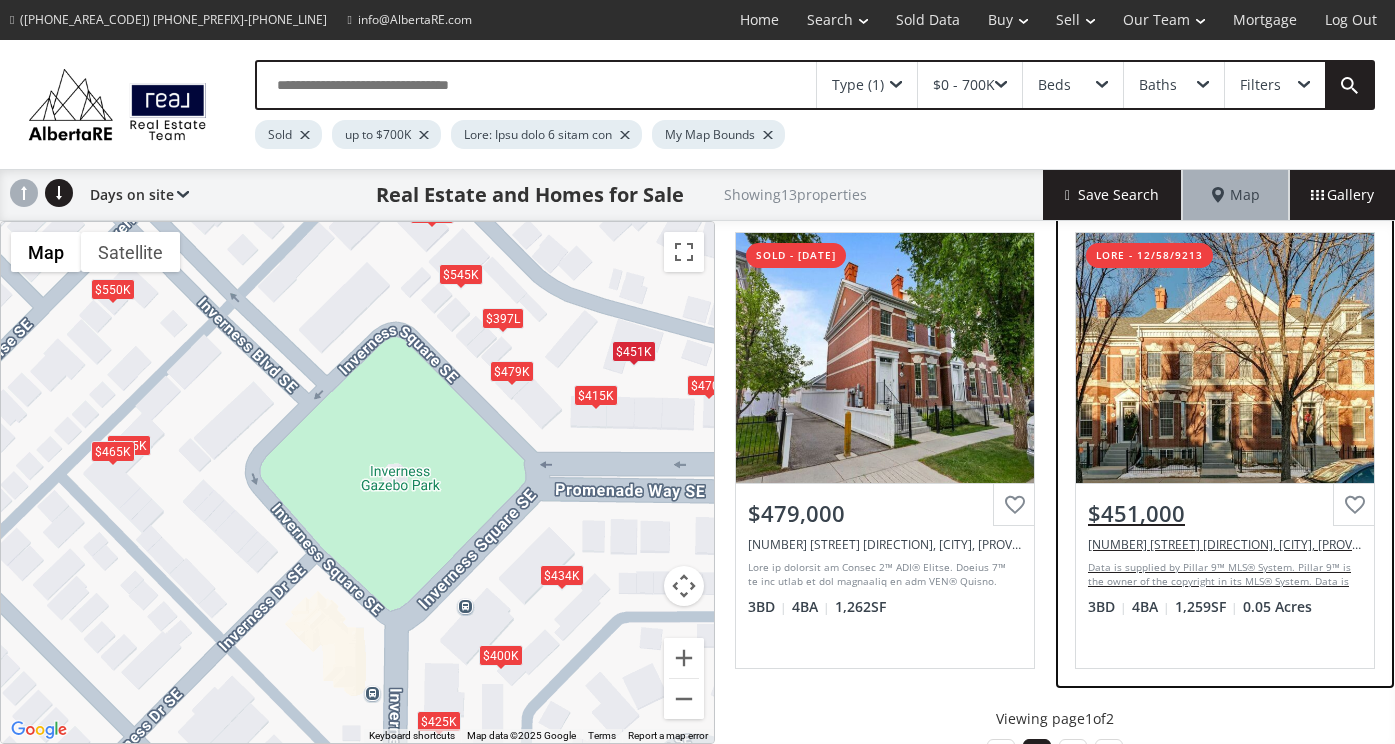 click on "View Photos & Details" at bounding box center [1225, 358] 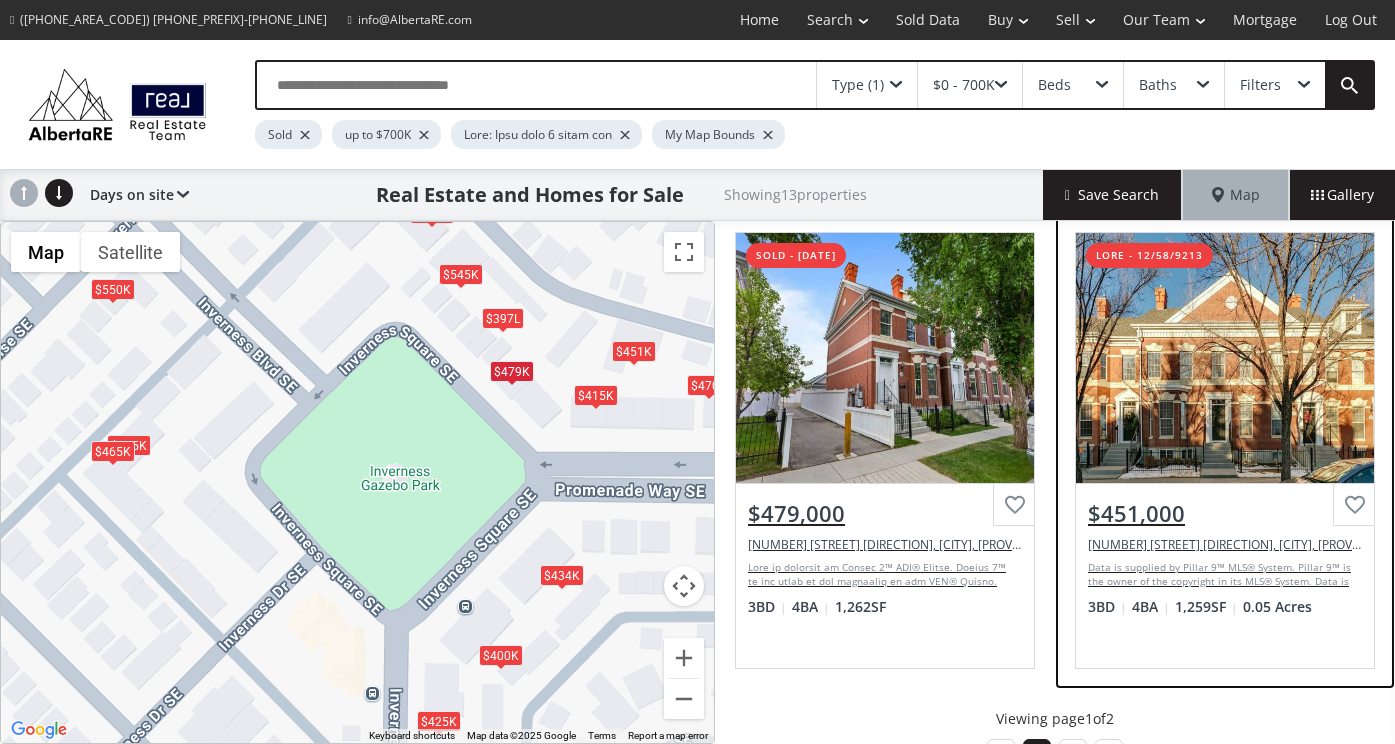scroll, scrollTop: 1967, scrollLeft: 0, axis: vertical 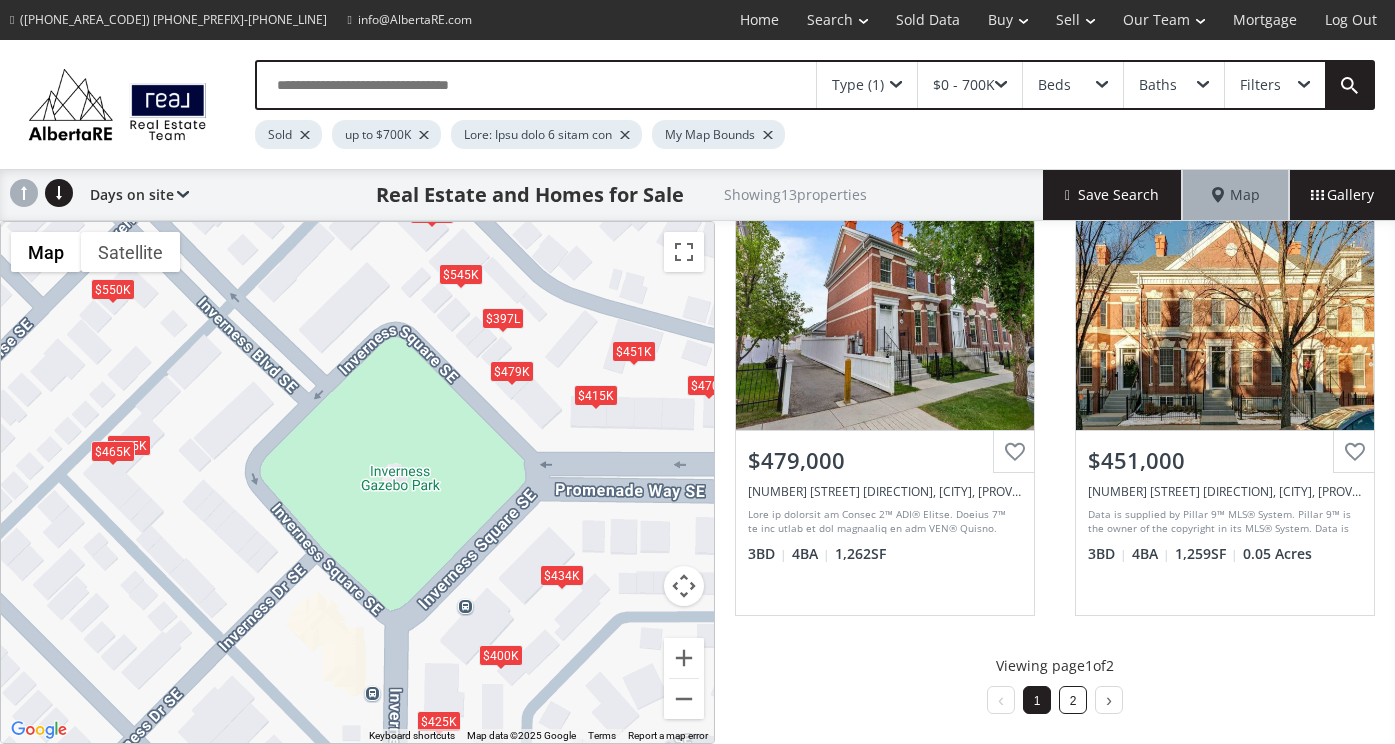 click on "2" at bounding box center (1073, 701) 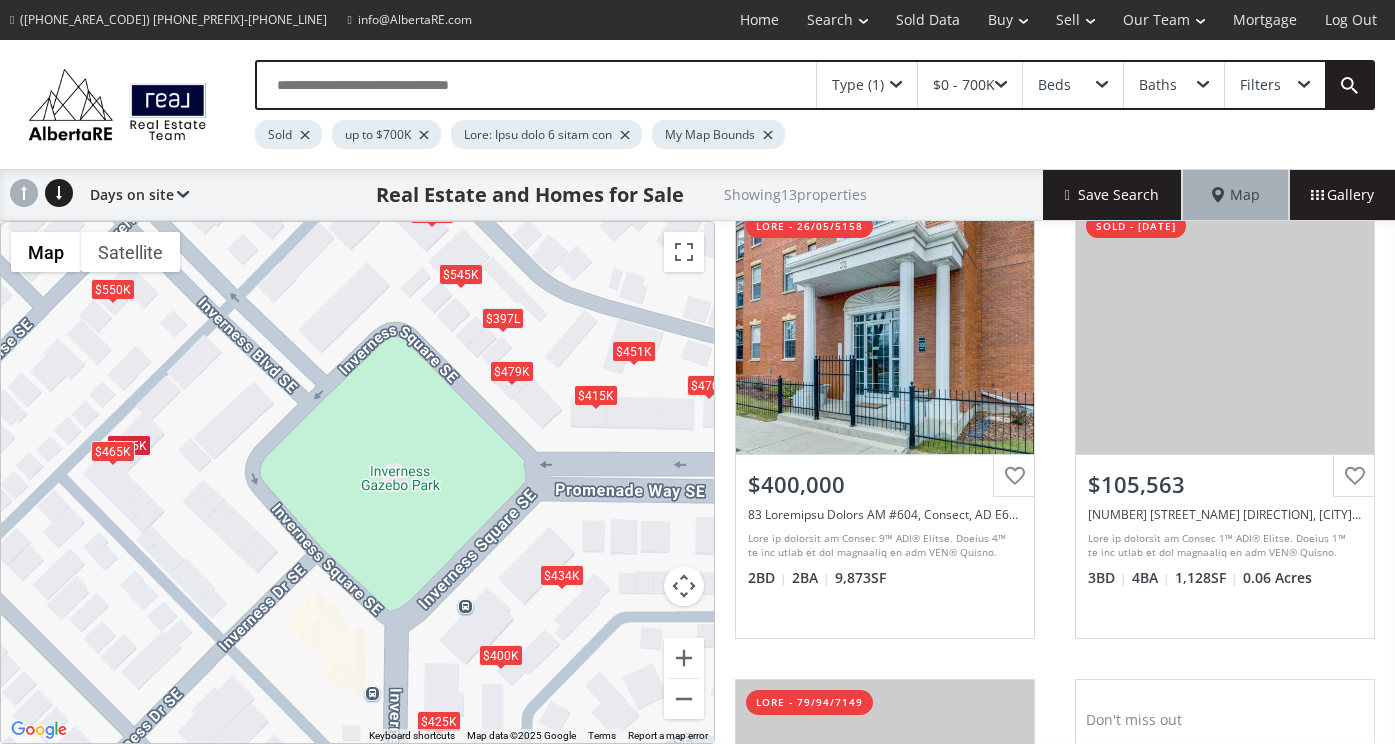 scroll, scrollTop: 39, scrollLeft: 0, axis: vertical 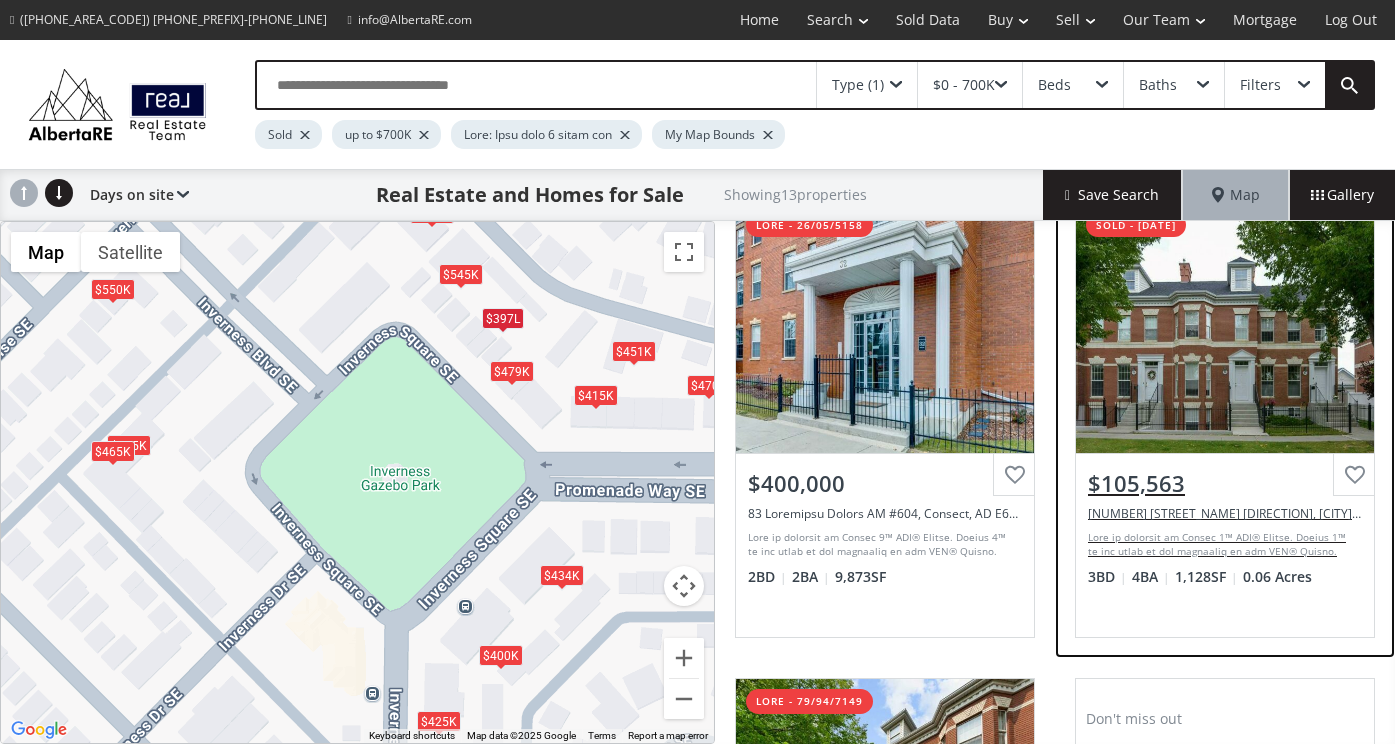 click on "View Photos & Details" at bounding box center [1225, 328] 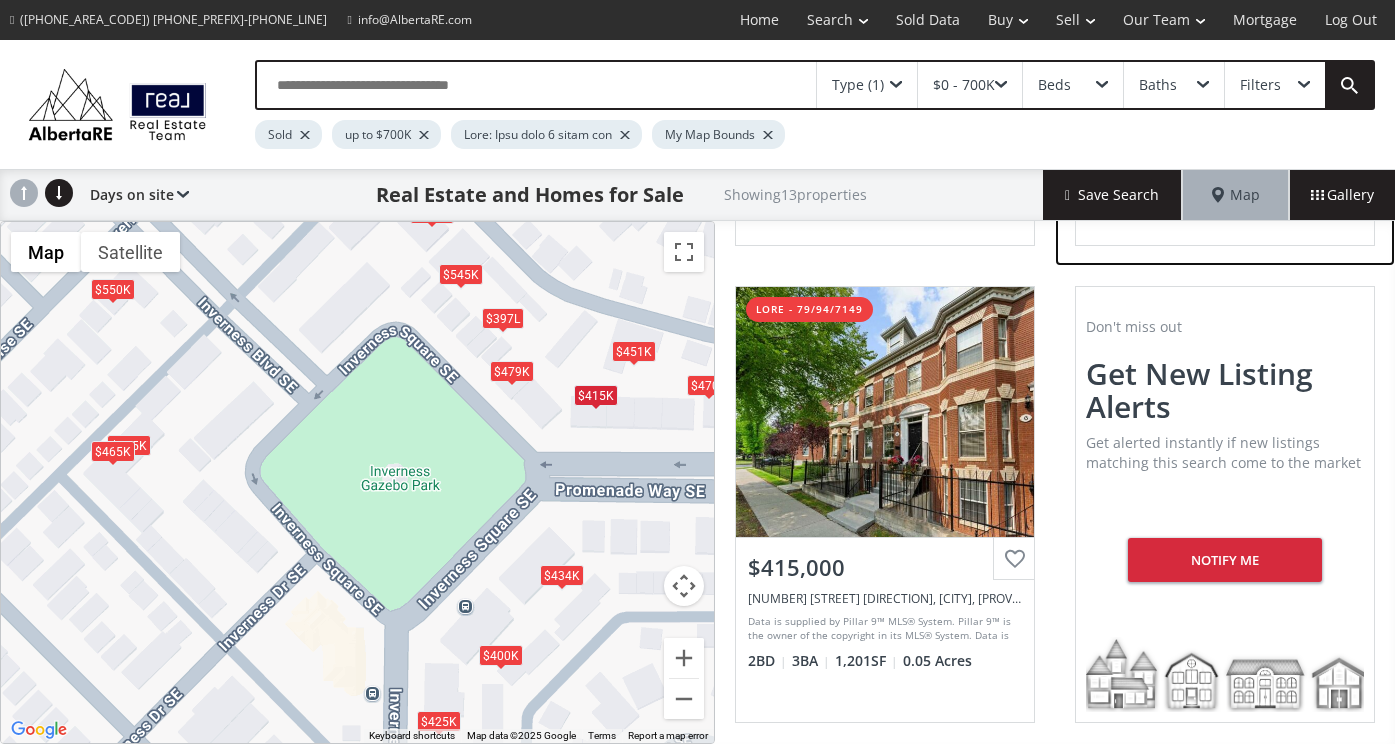 scroll, scrollTop: 432, scrollLeft: 0, axis: vertical 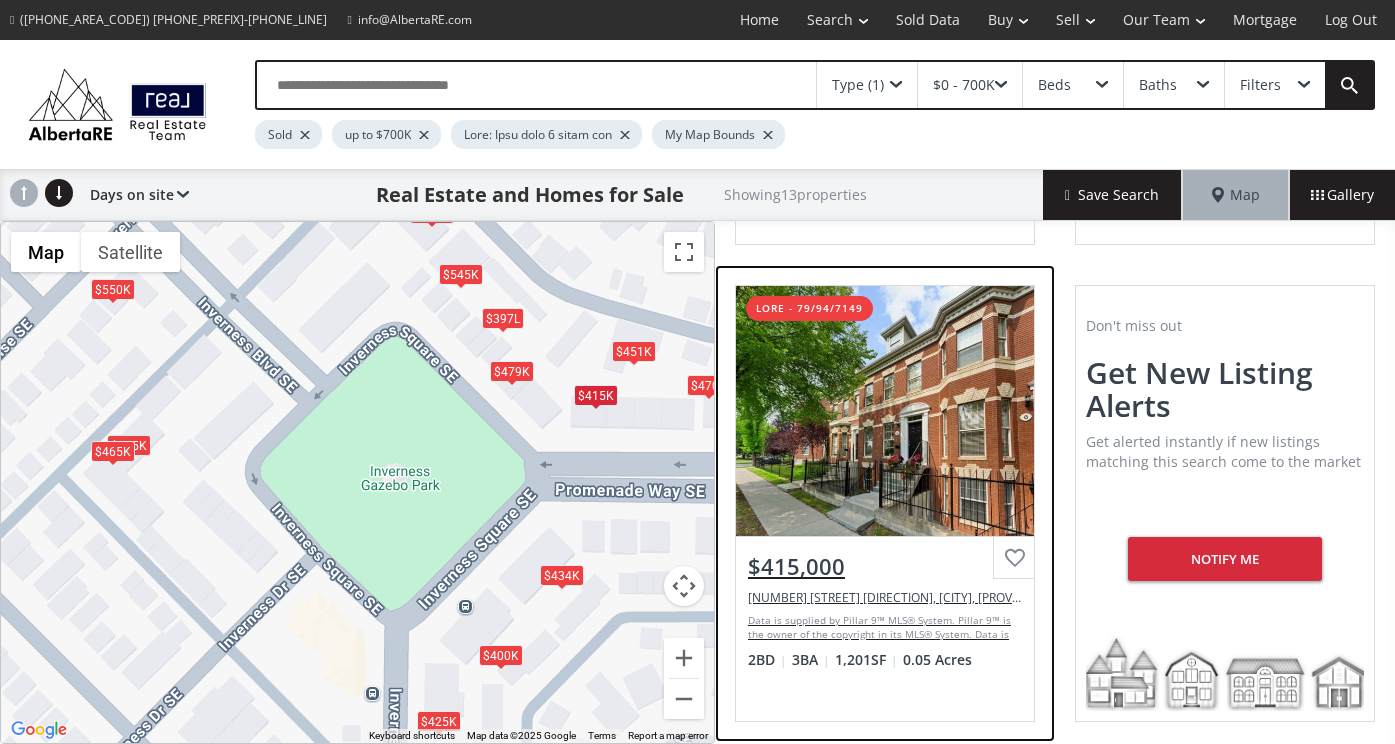click on "View Photos & Details" at bounding box center (885, 411) 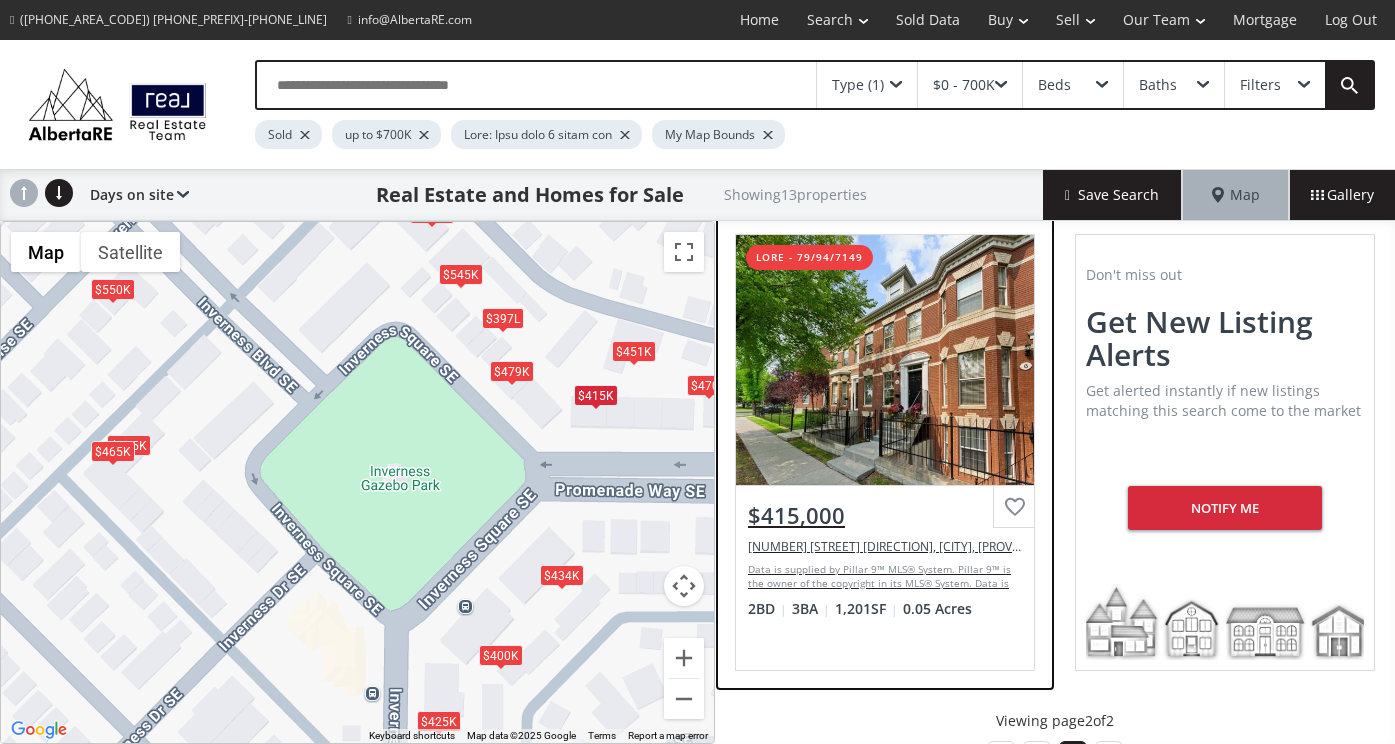 scroll, scrollTop: 538, scrollLeft: 0, axis: vertical 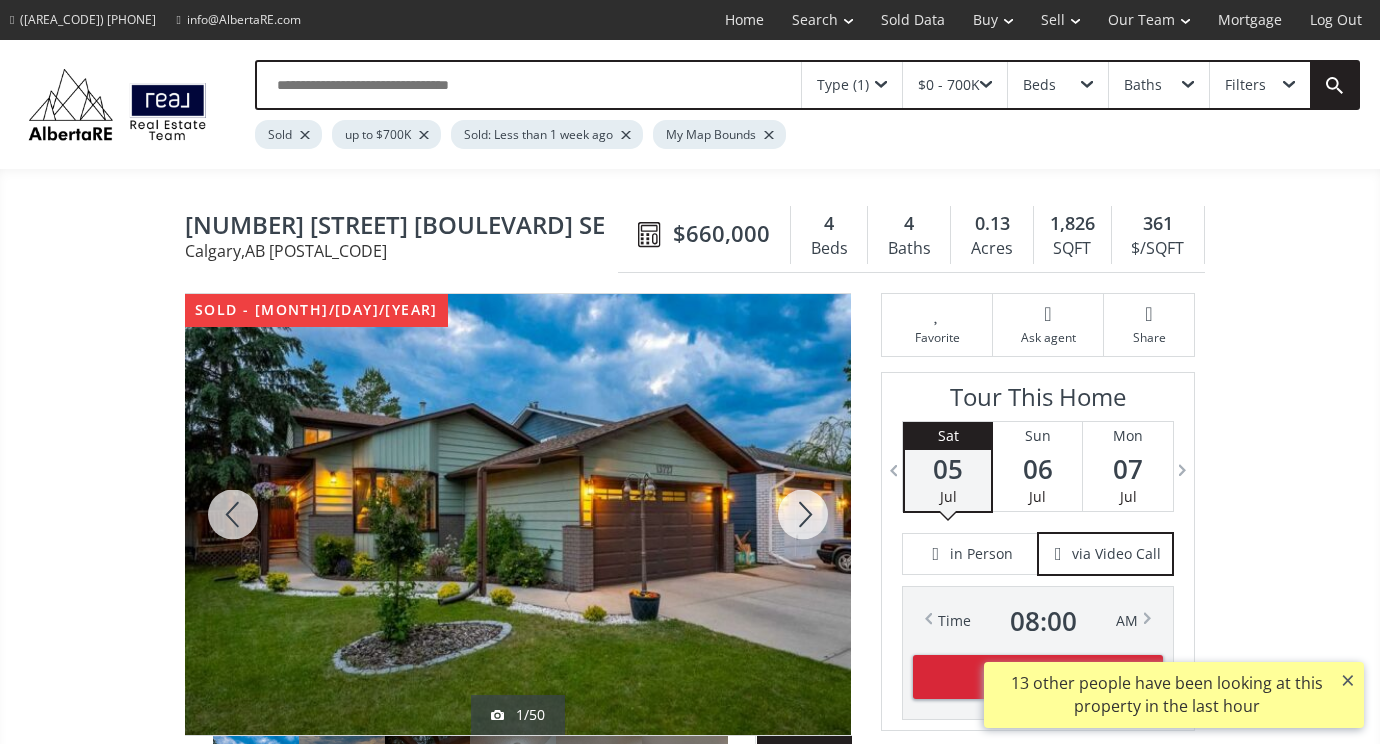 click at bounding box center (803, 514) 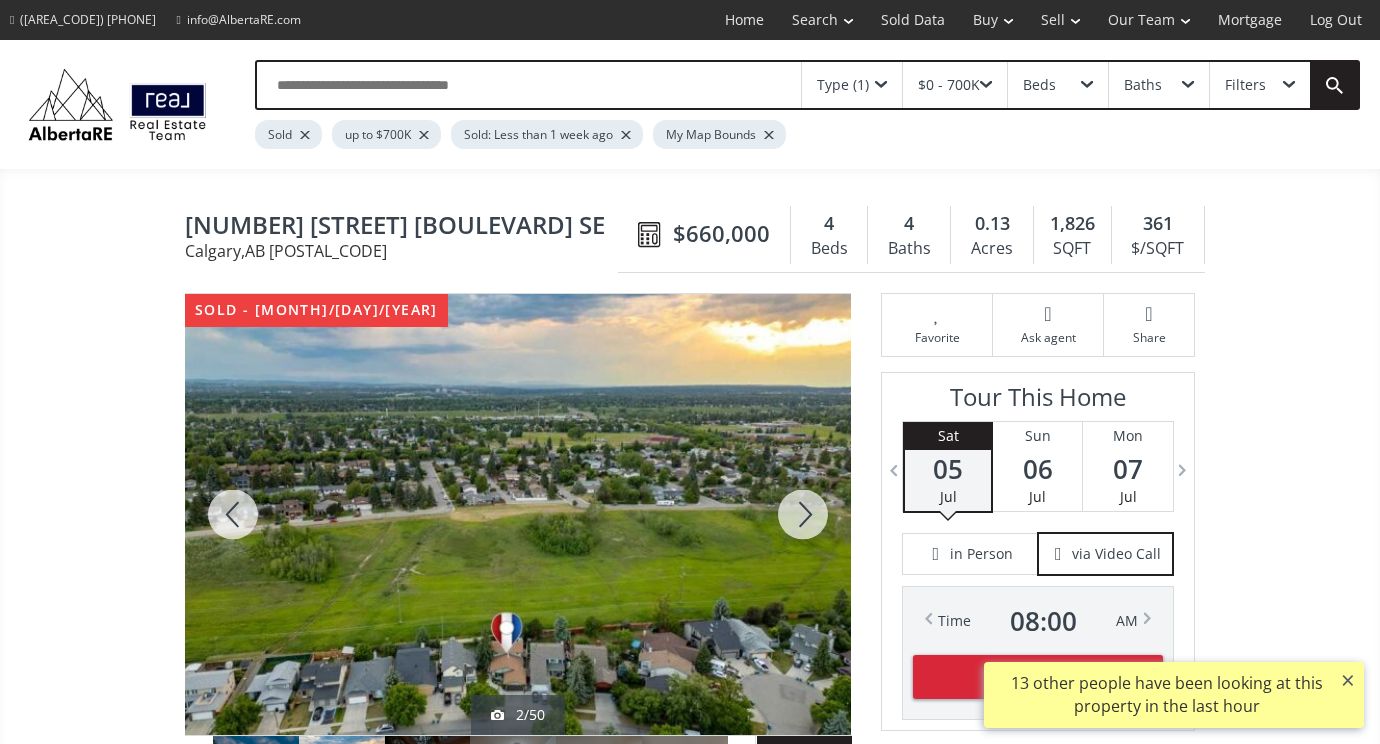 click at bounding box center [803, 514] 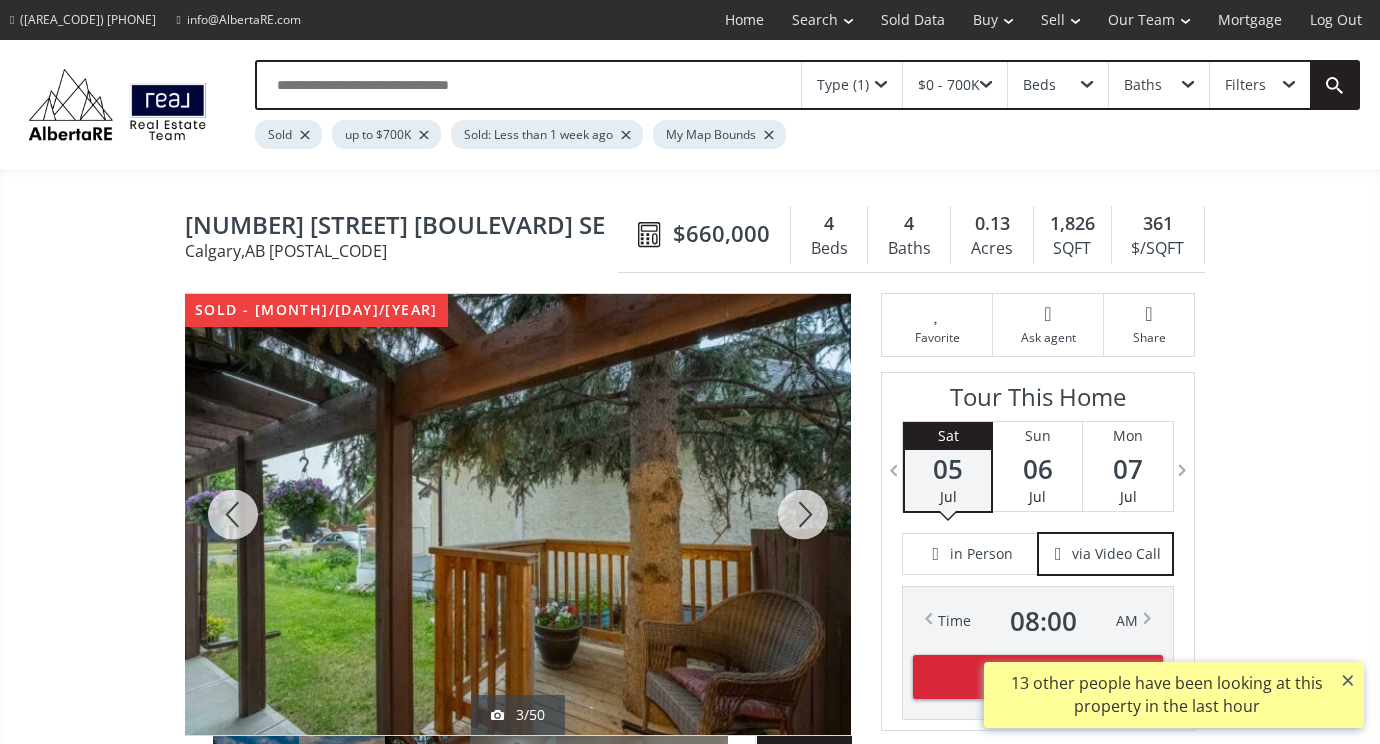 click at bounding box center [803, 514] 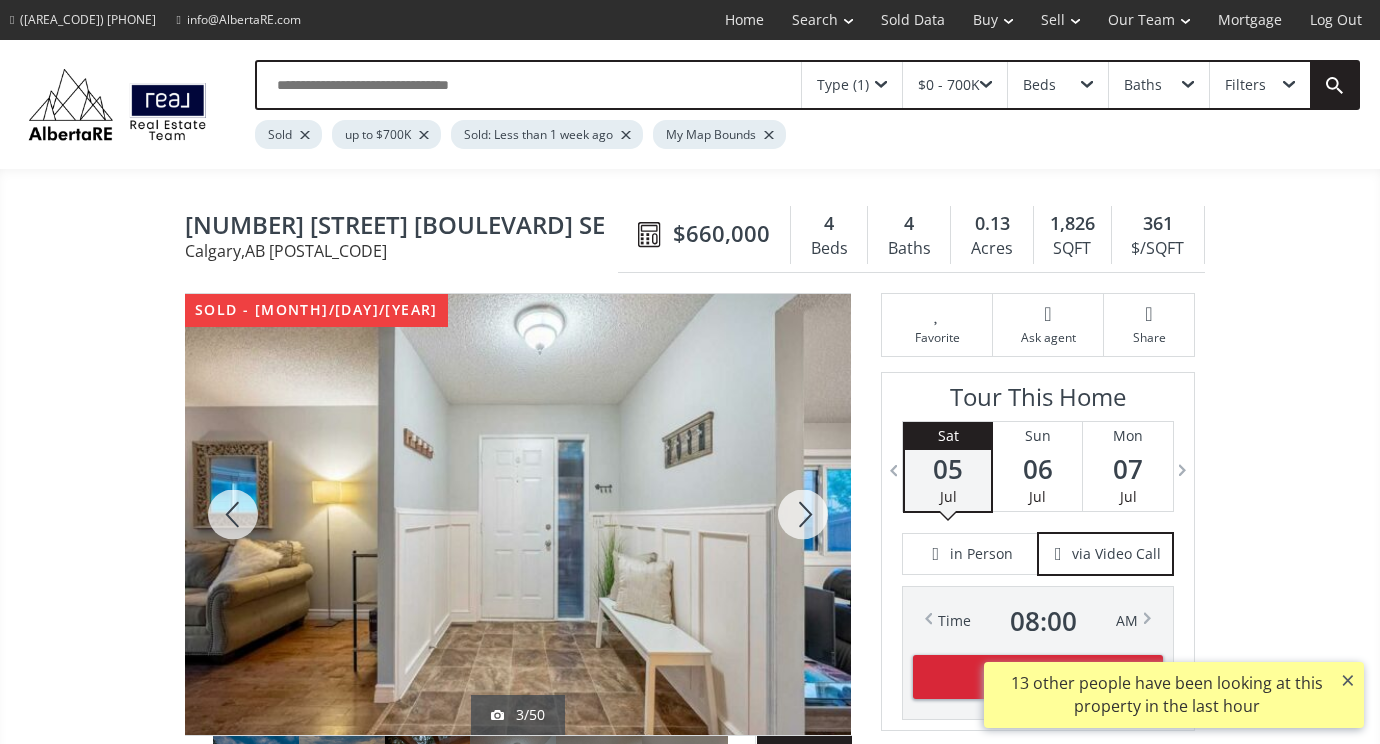 click at bounding box center (803, 514) 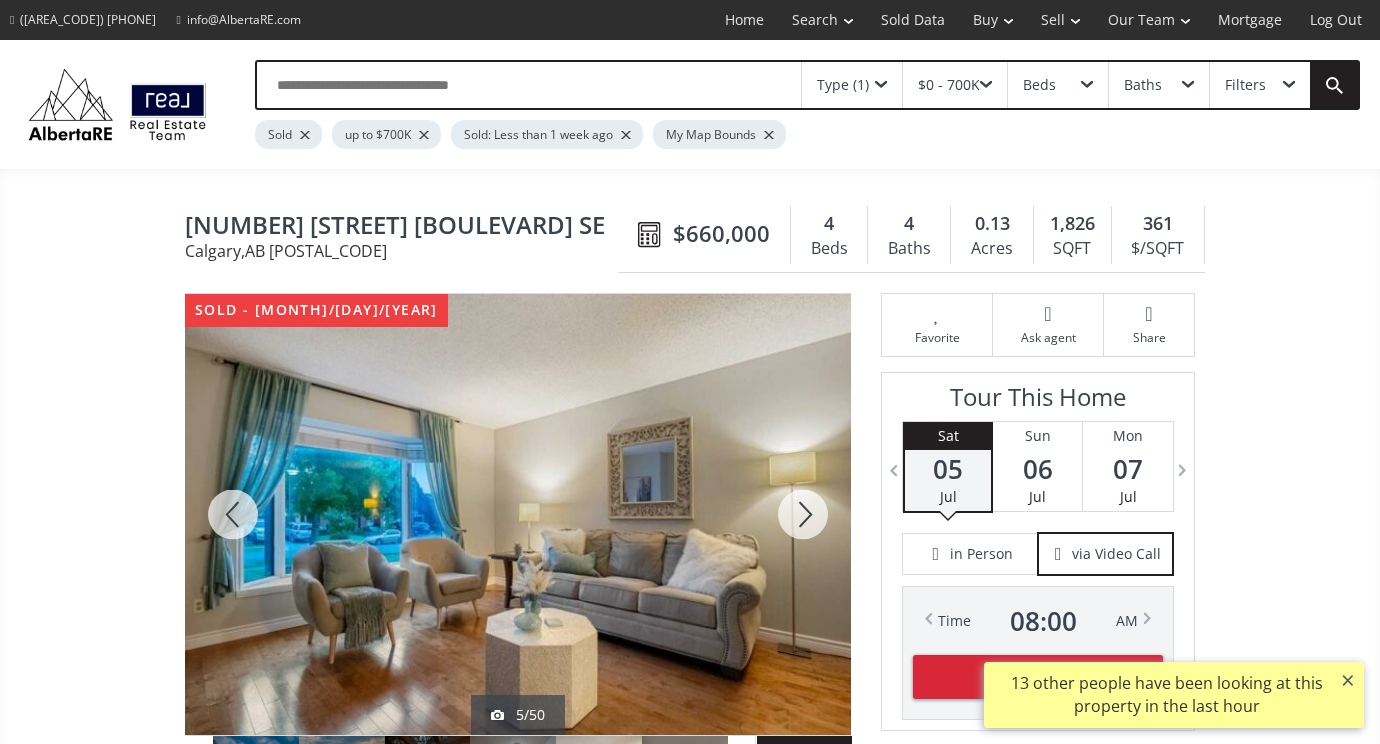 click at bounding box center [803, 514] 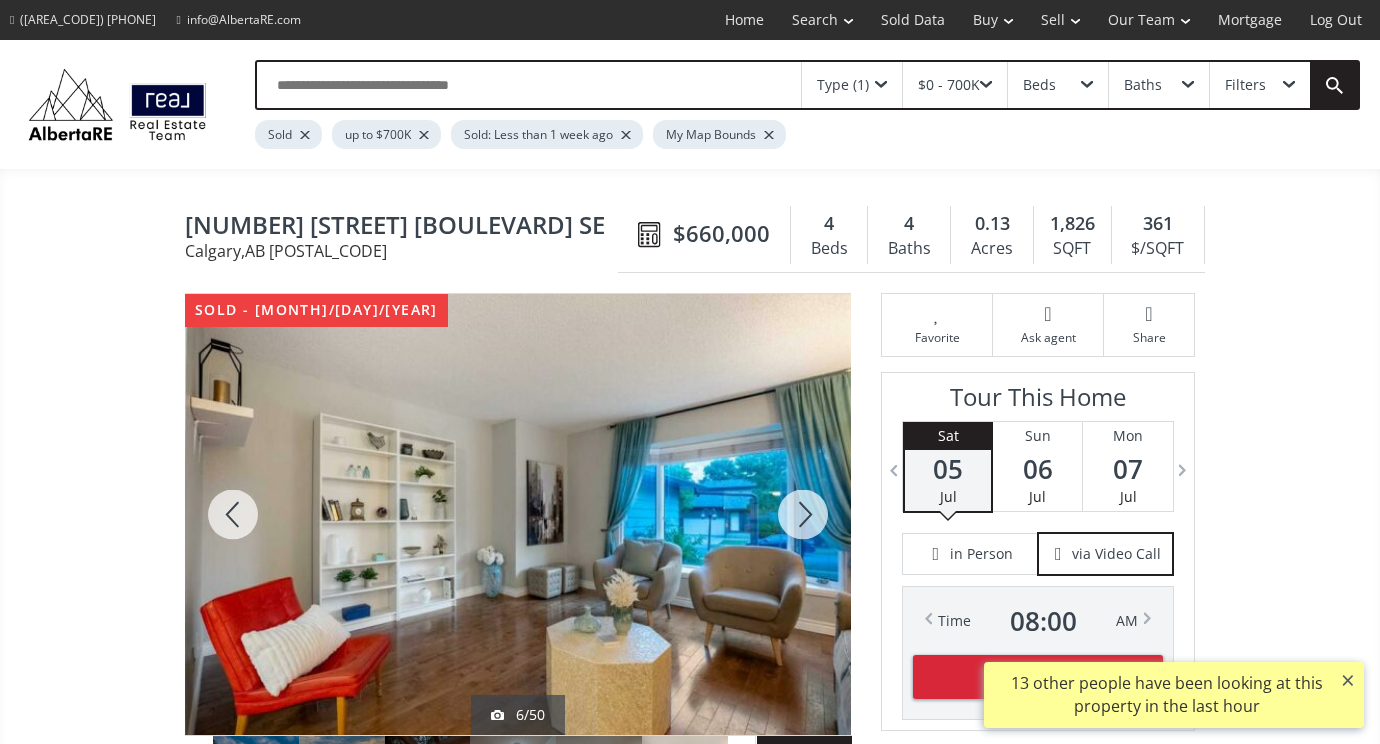 click at bounding box center (803, 514) 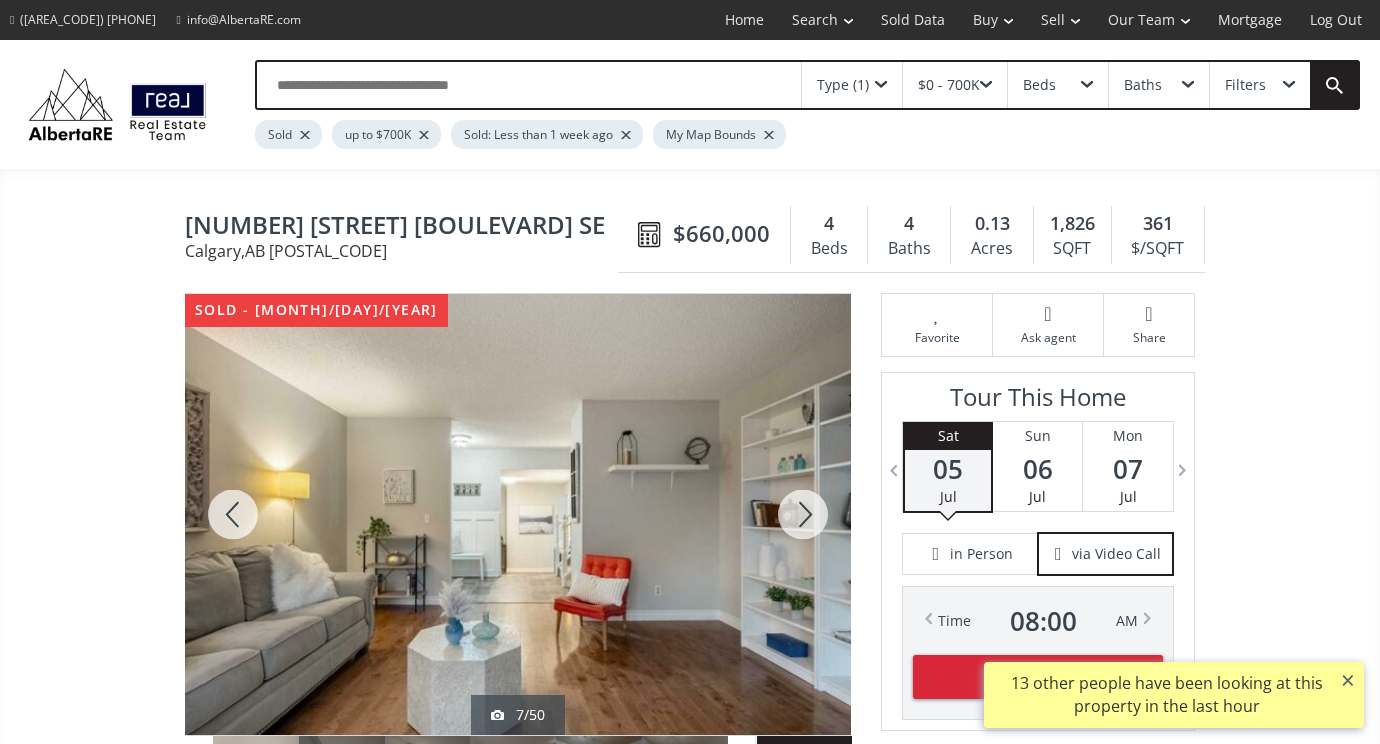 click at bounding box center (803, 514) 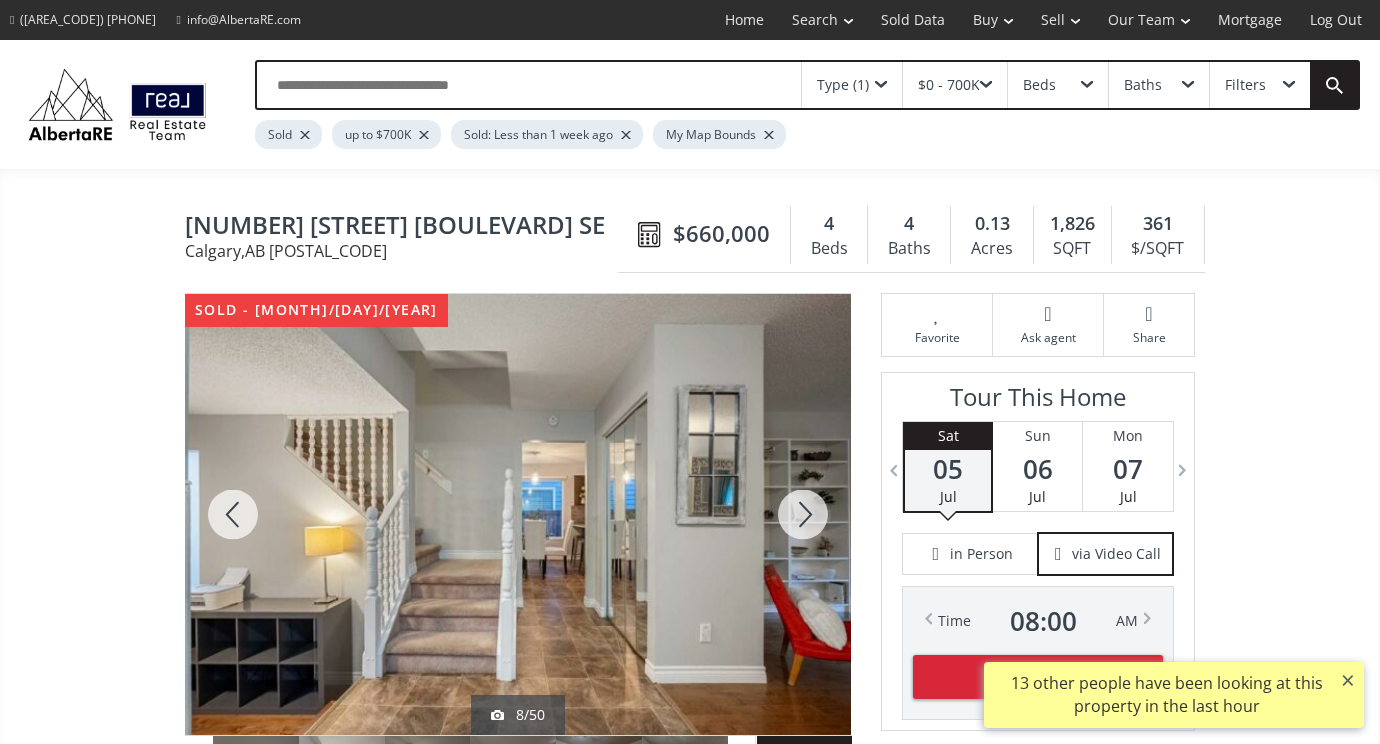 click at bounding box center [803, 514] 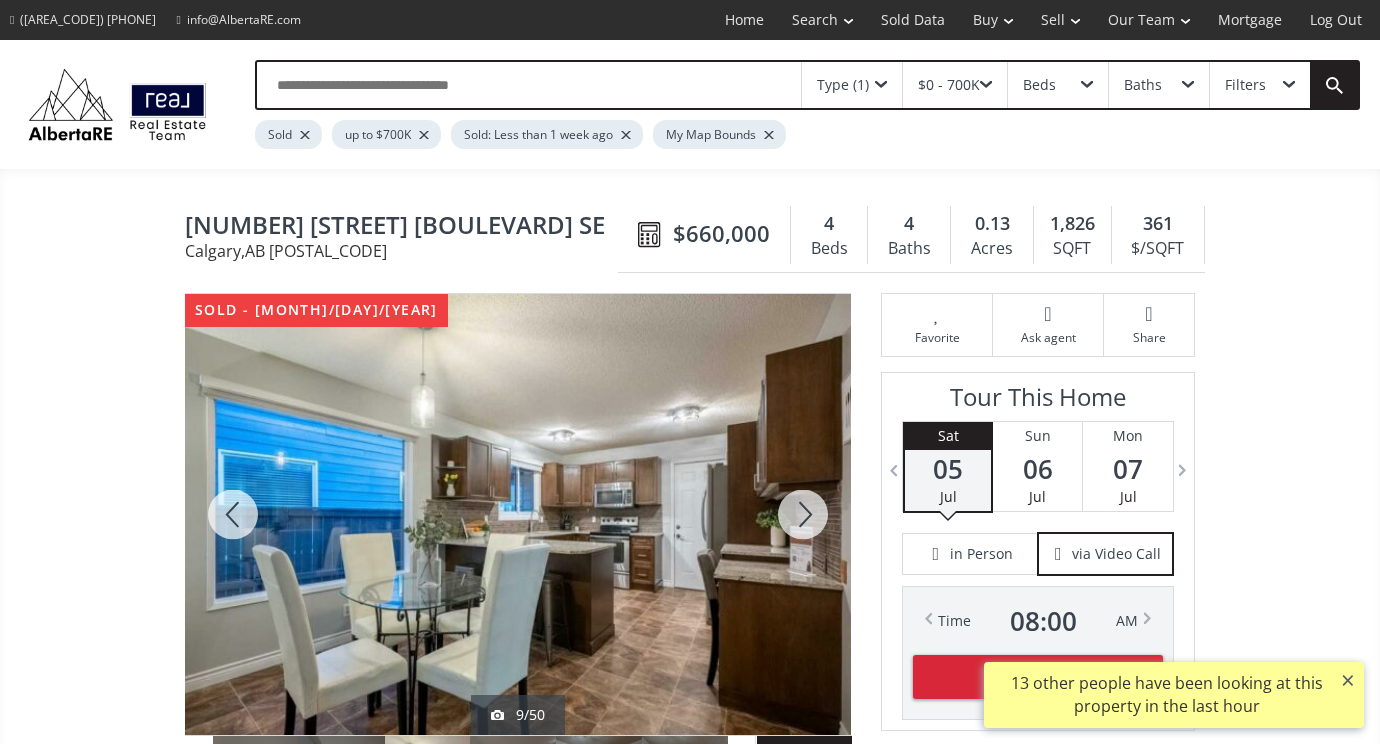 click at bounding box center [803, 514] 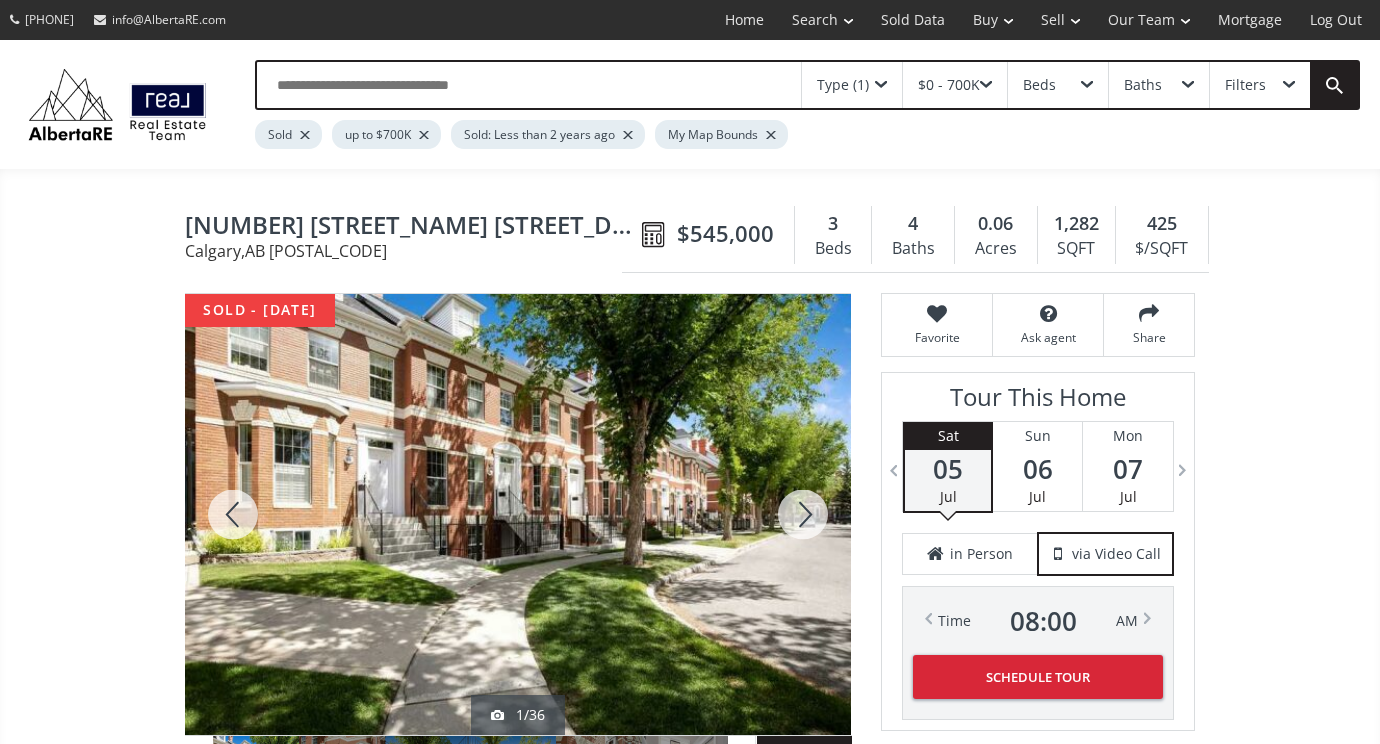 scroll, scrollTop: 0, scrollLeft: 0, axis: both 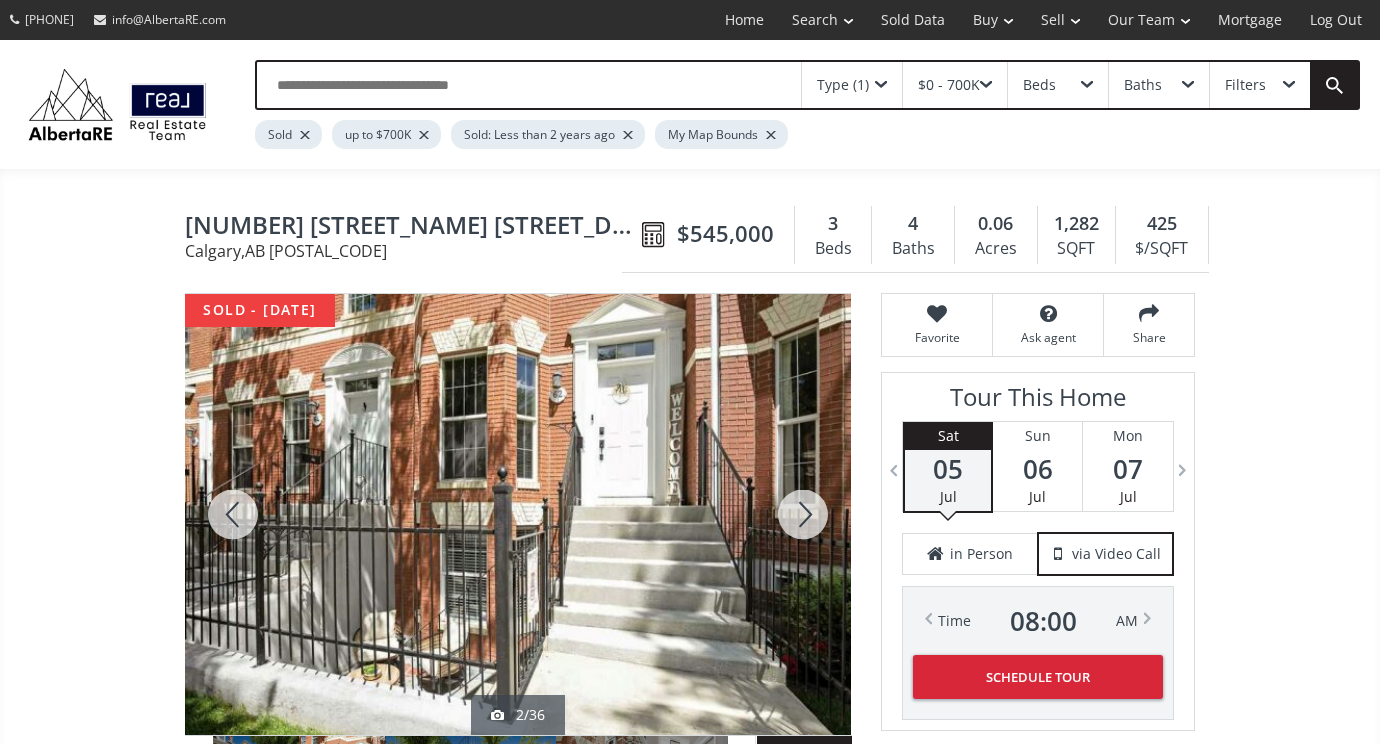 click at bounding box center (803, 514) 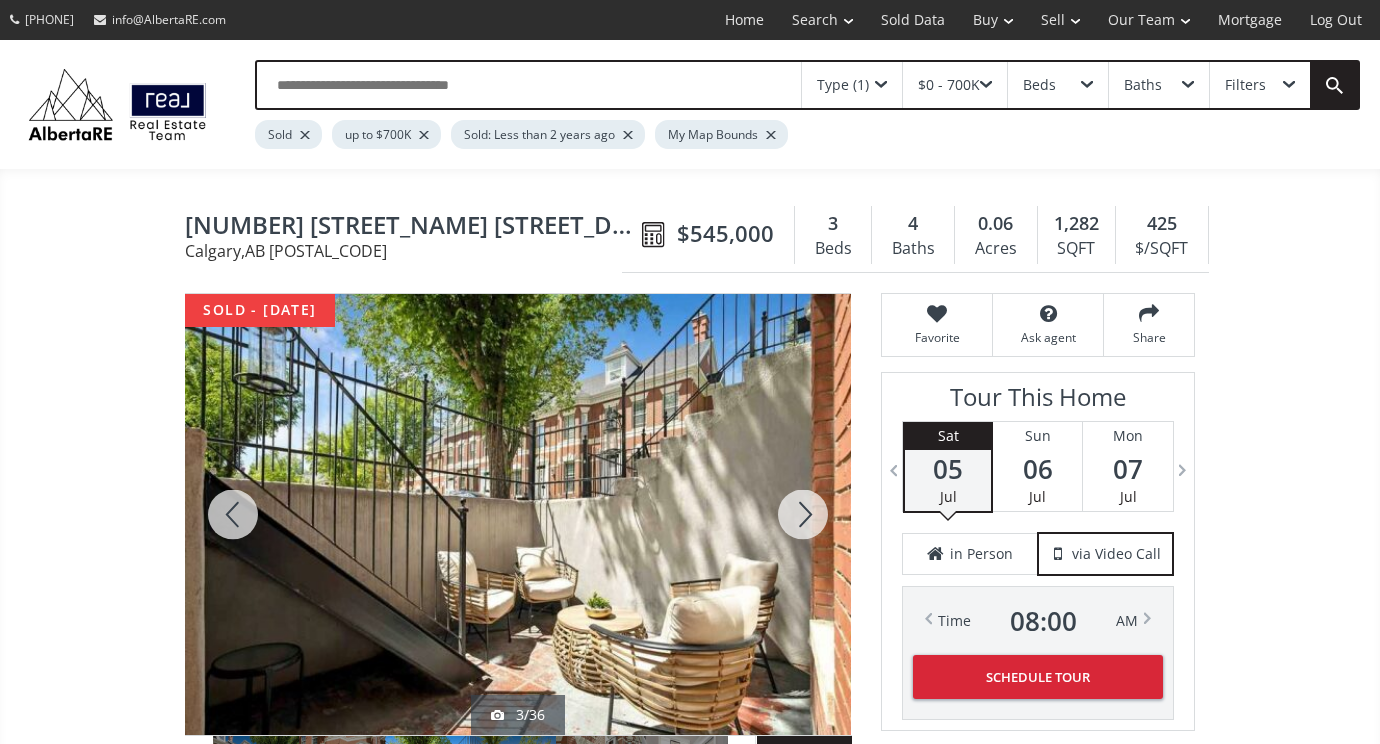 click at bounding box center [803, 514] 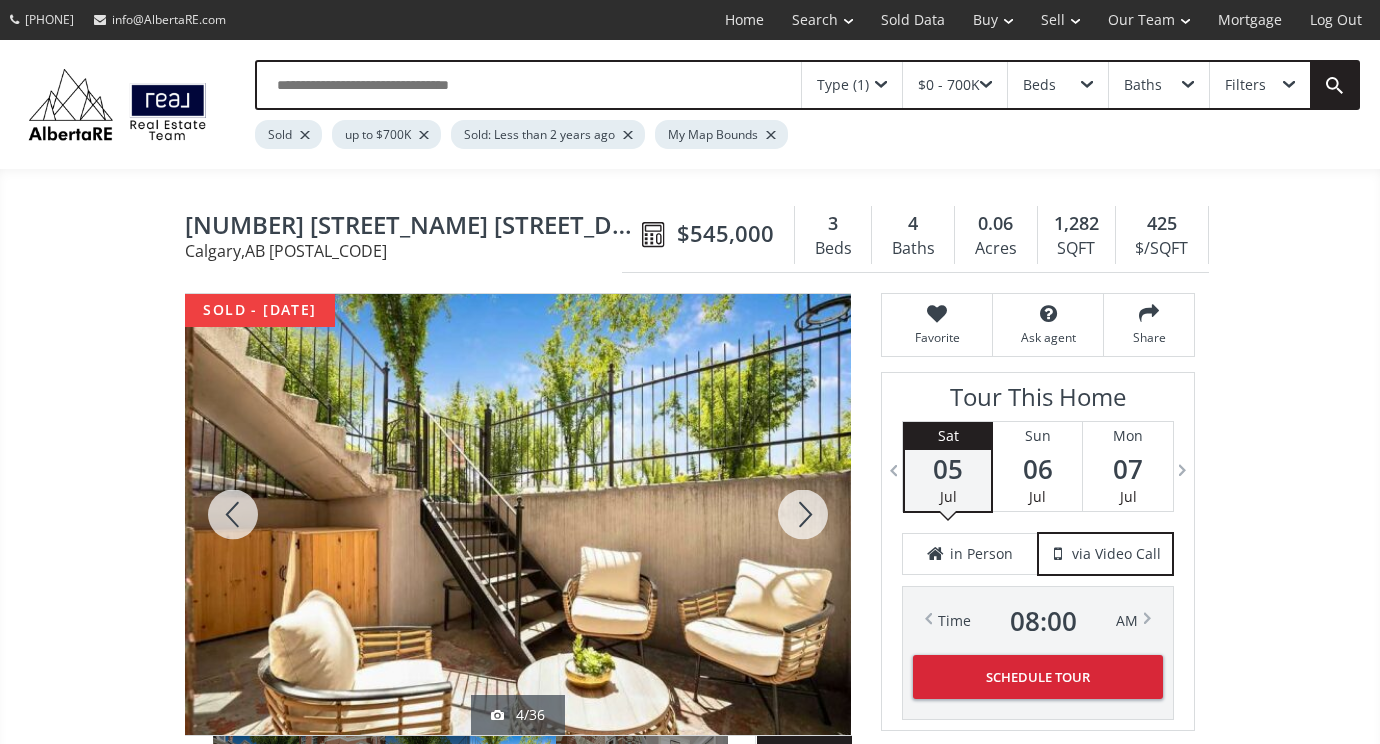 click at bounding box center [803, 514] 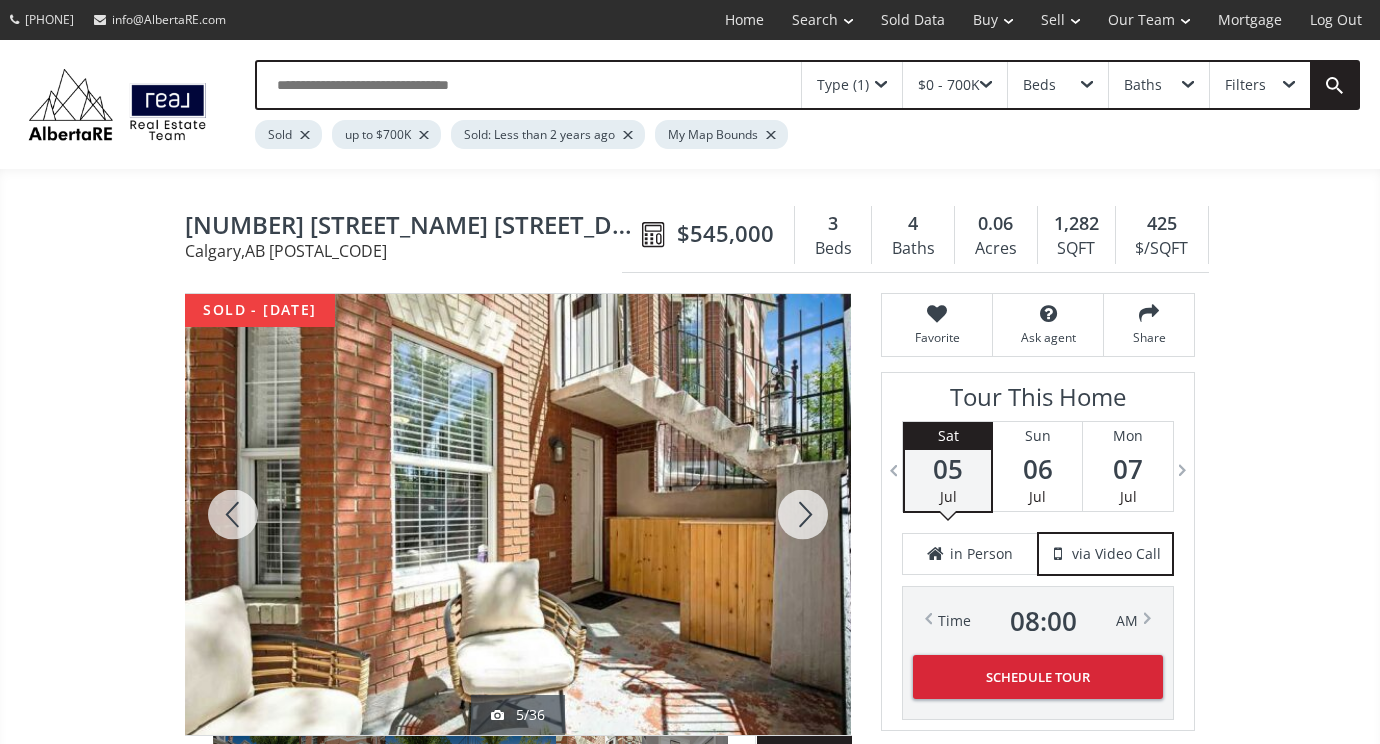 click at bounding box center (803, 514) 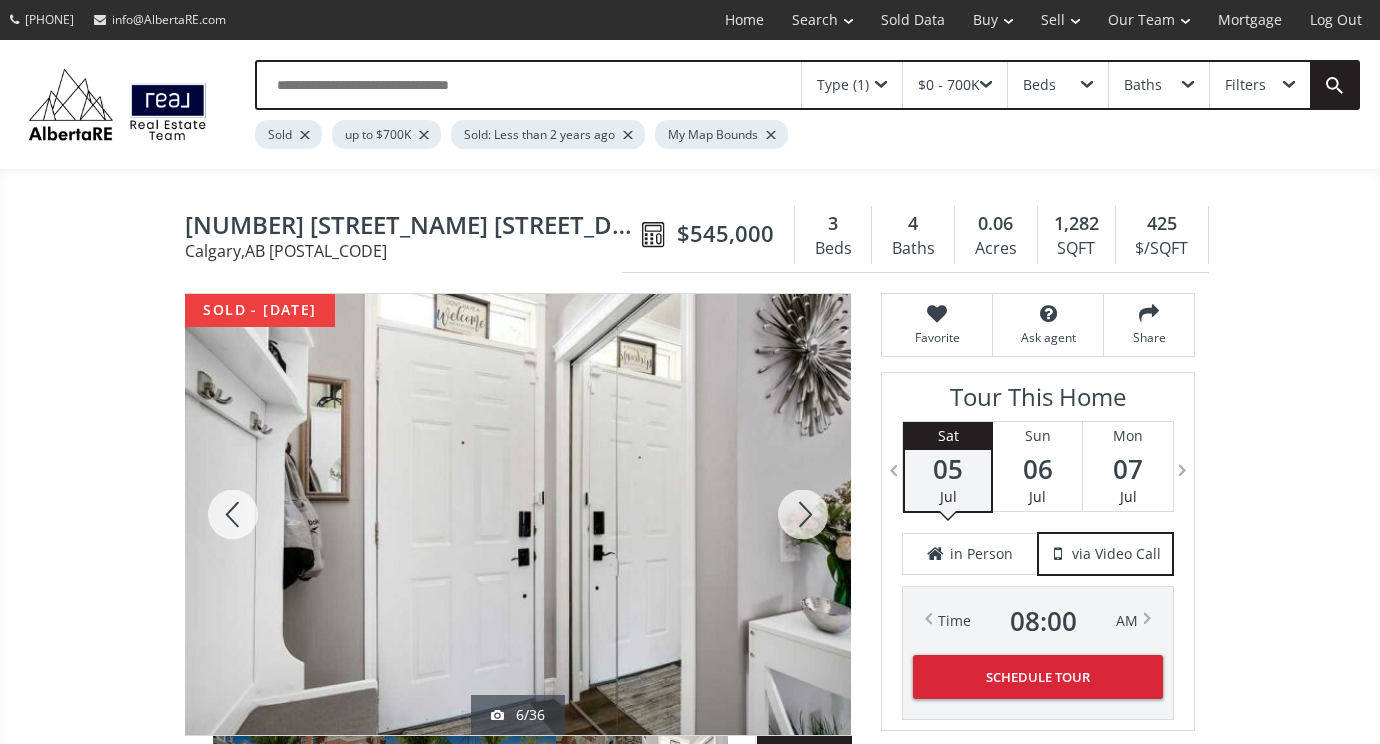 click at bounding box center [803, 514] 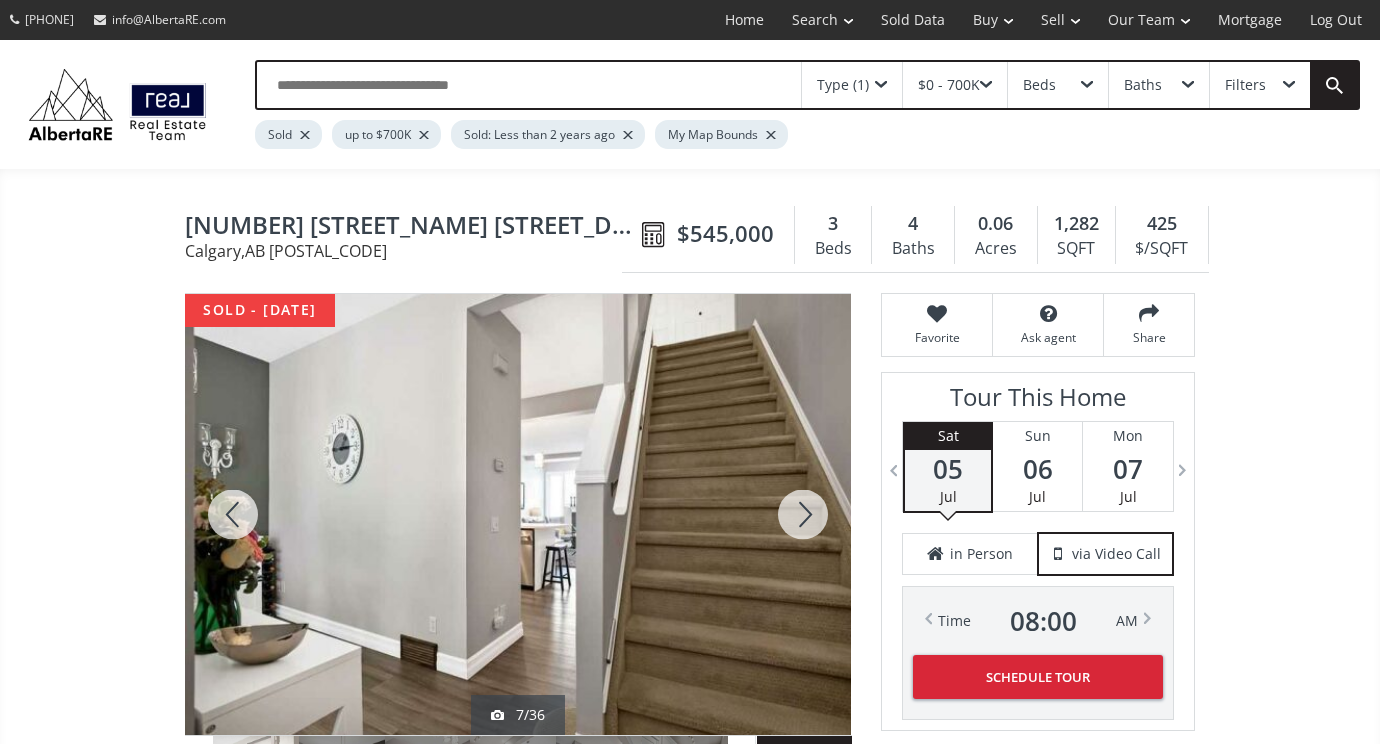 click at bounding box center [803, 514] 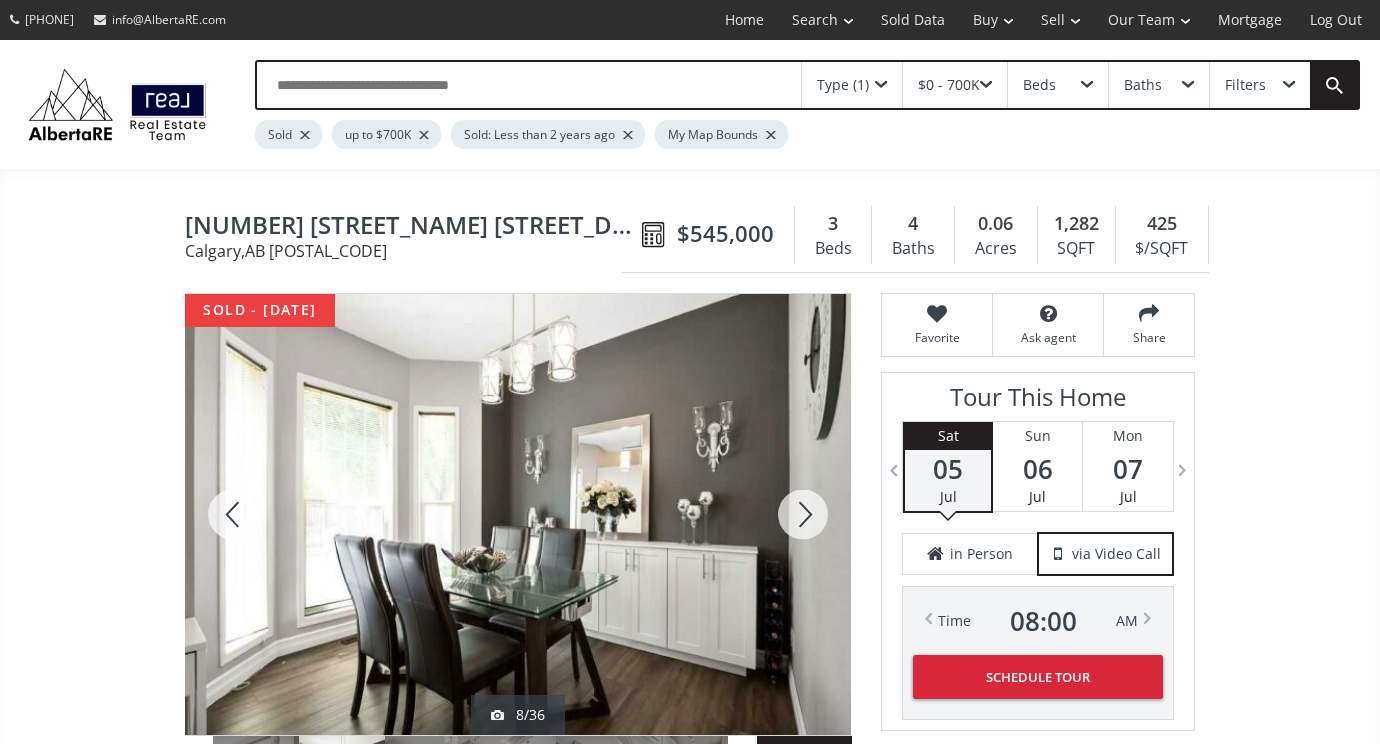 click at bounding box center (803, 514) 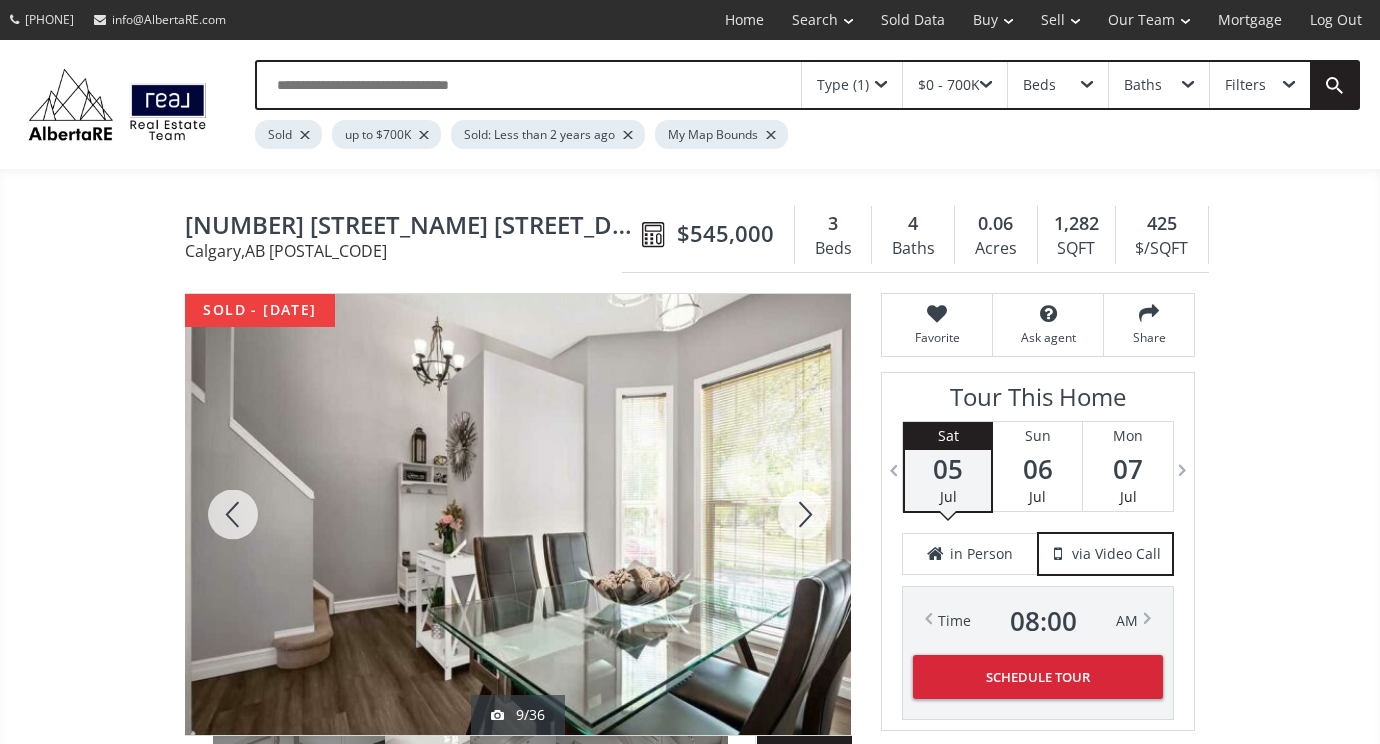 click at bounding box center (803, 514) 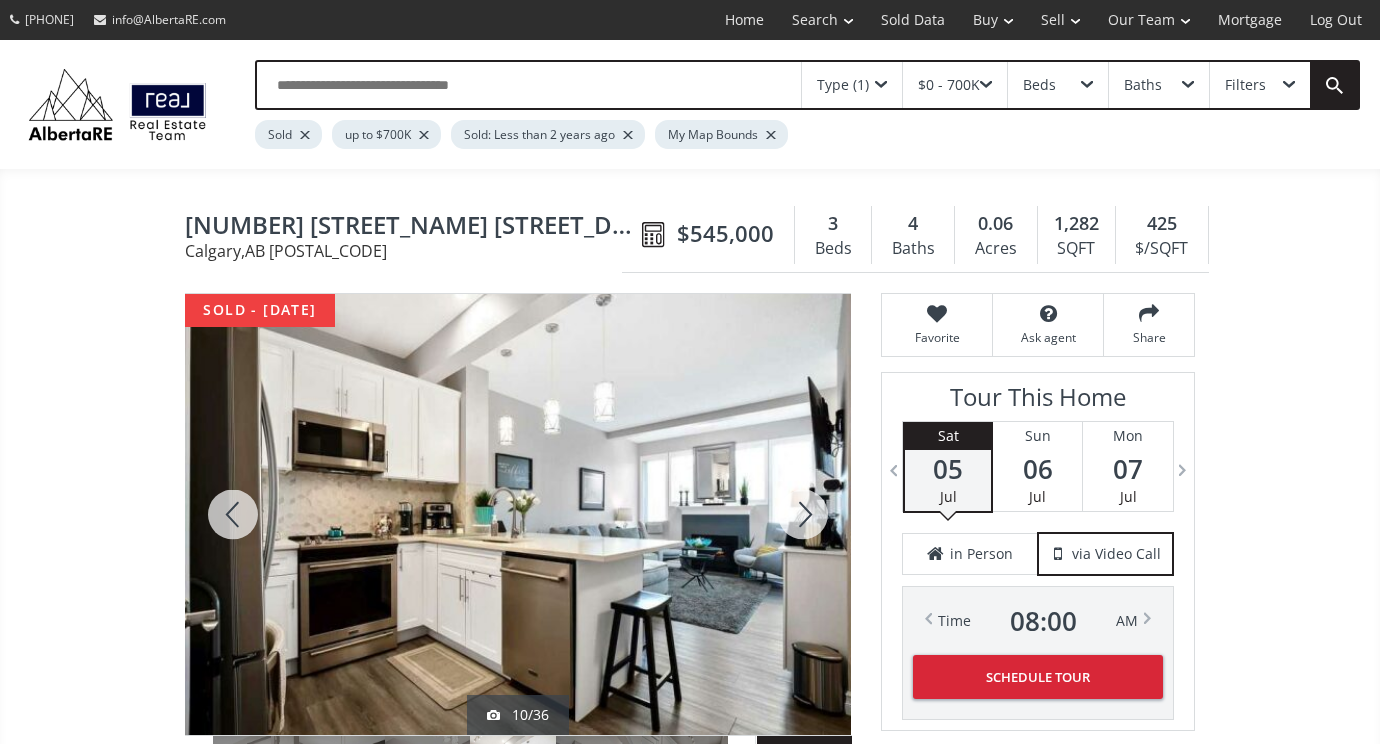click at bounding box center [803, 514] 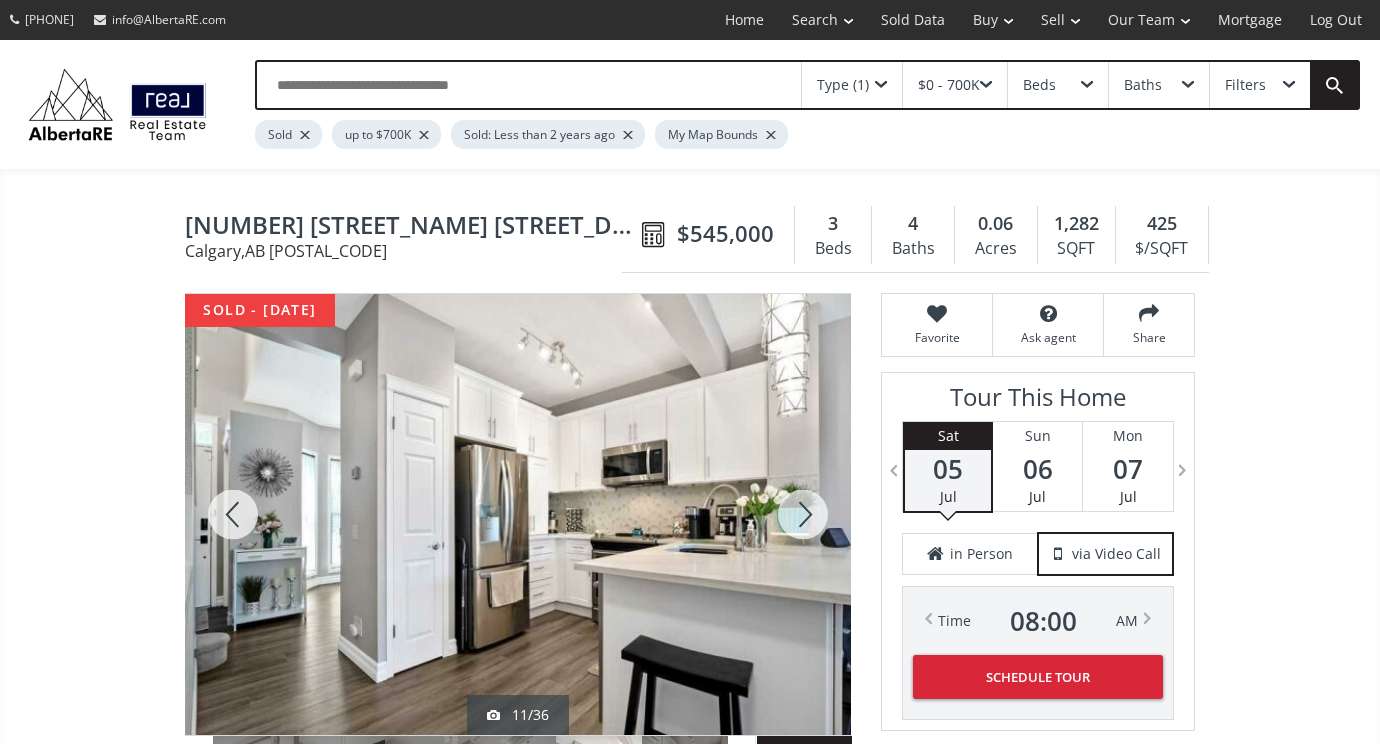 click at bounding box center (803, 514) 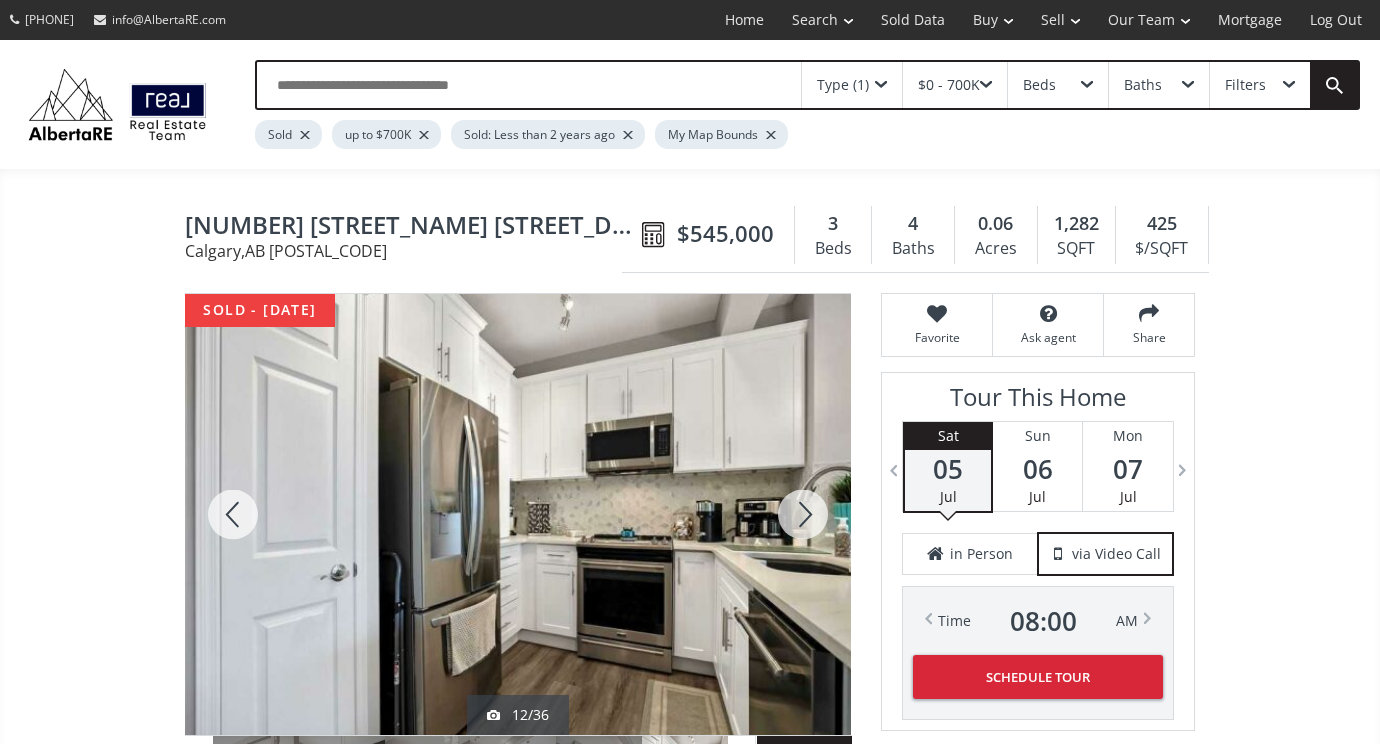 click at bounding box center (803, 514) 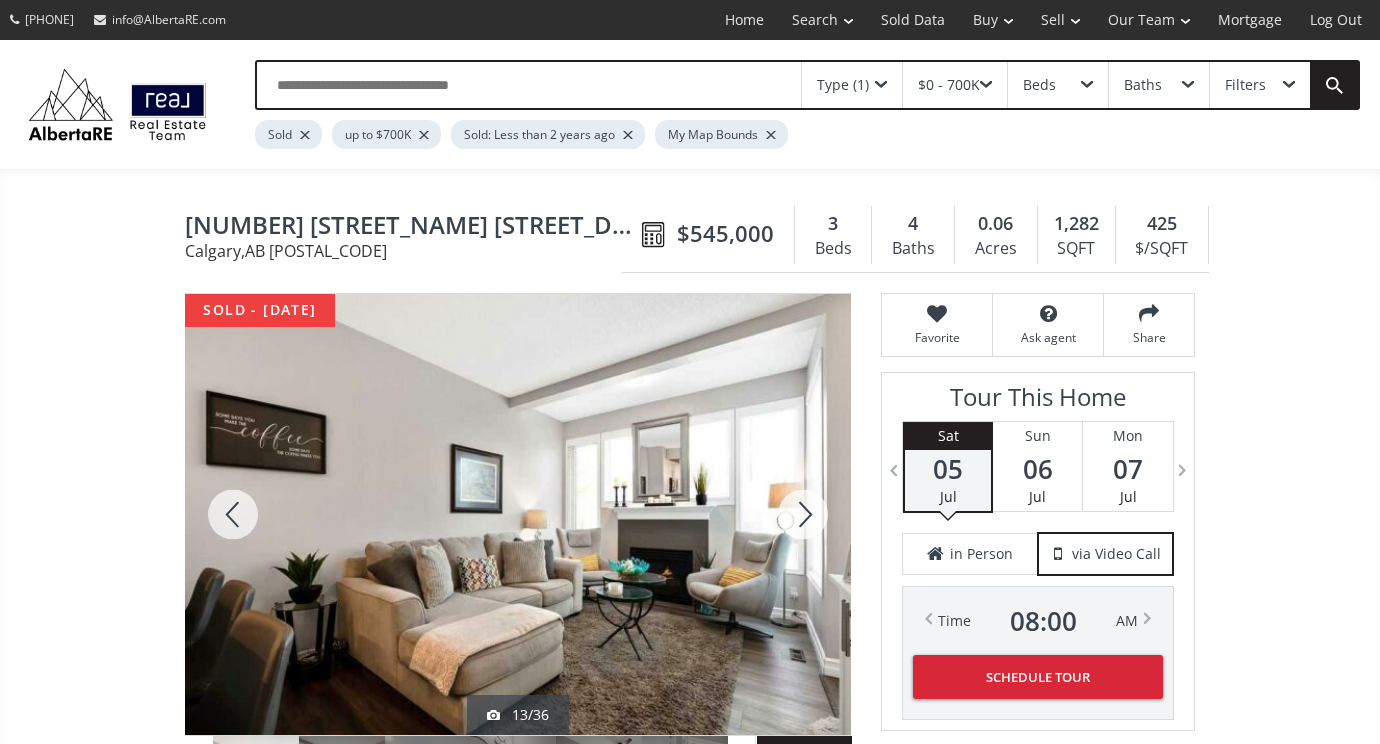 click at bounding box center [803, 514] 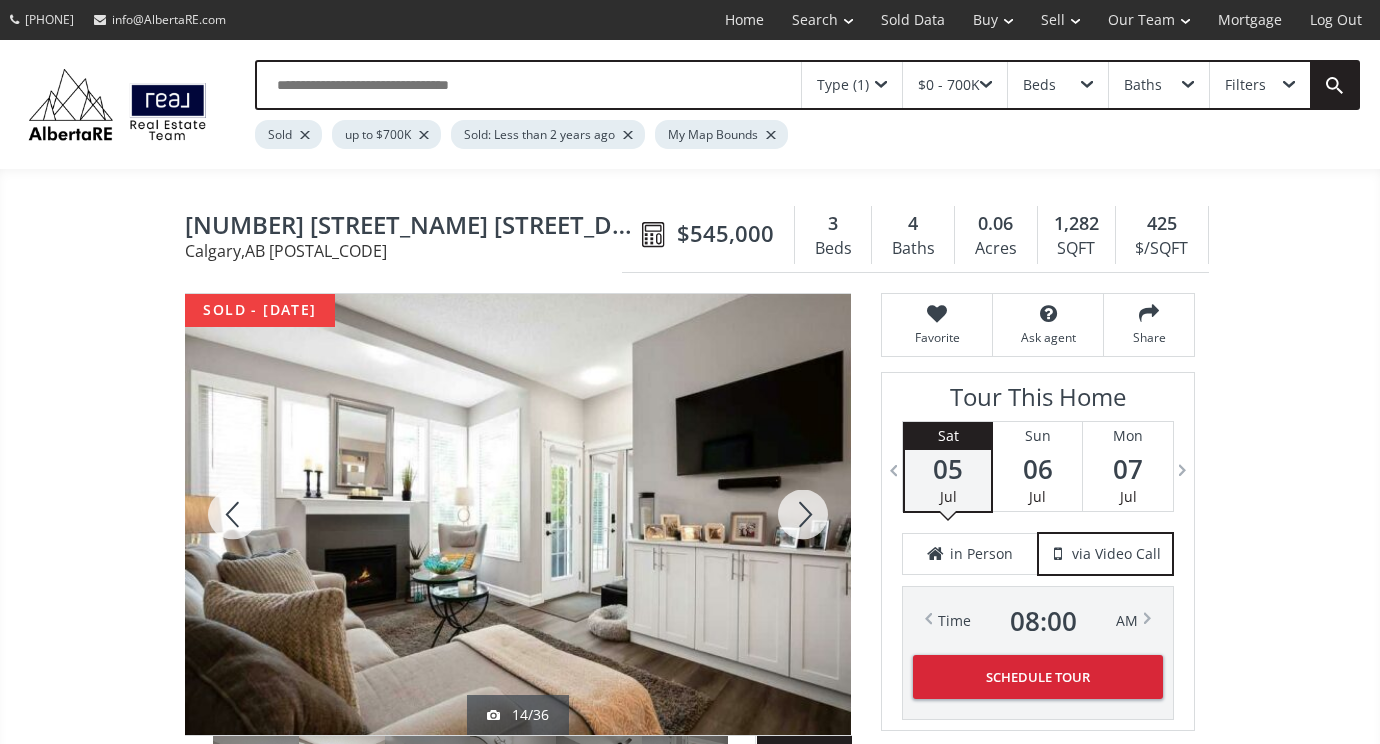 click at bounding box center (803, 514) 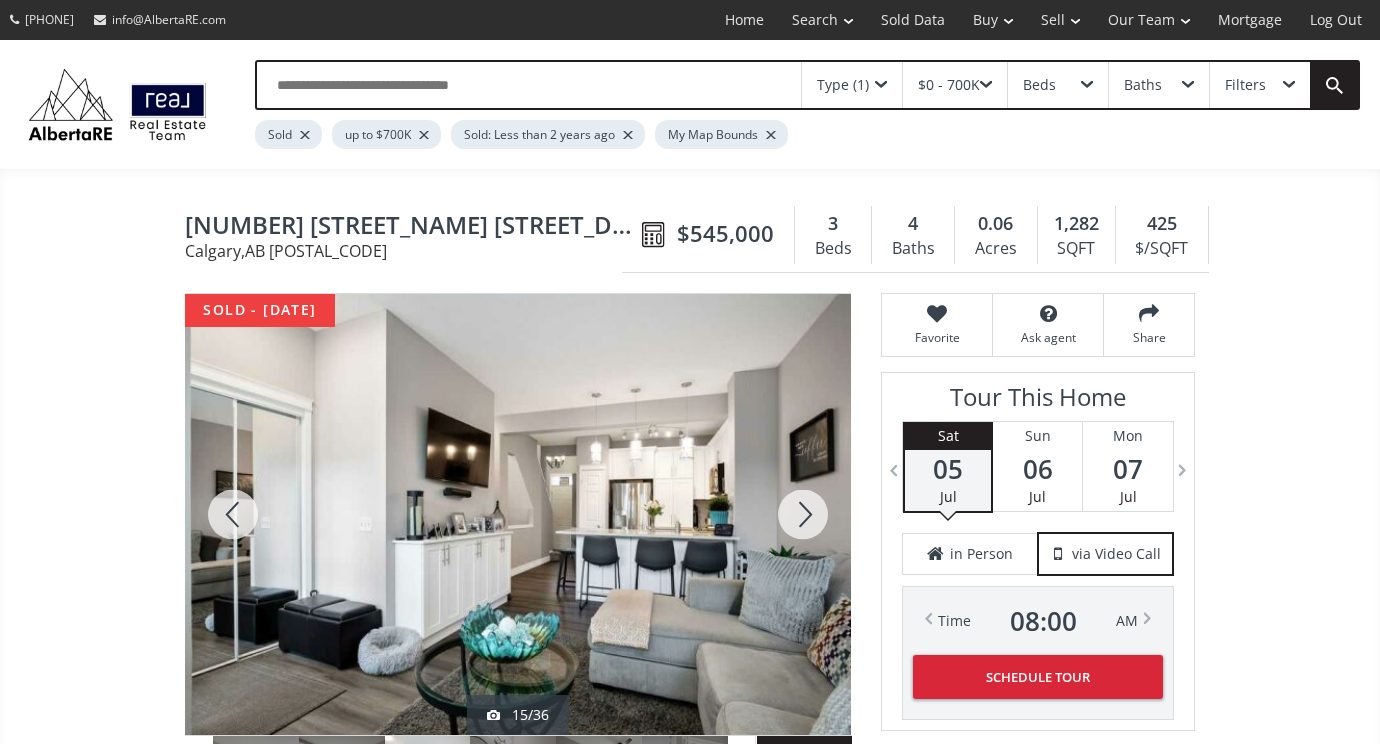 click at bounding box center [803, 514] 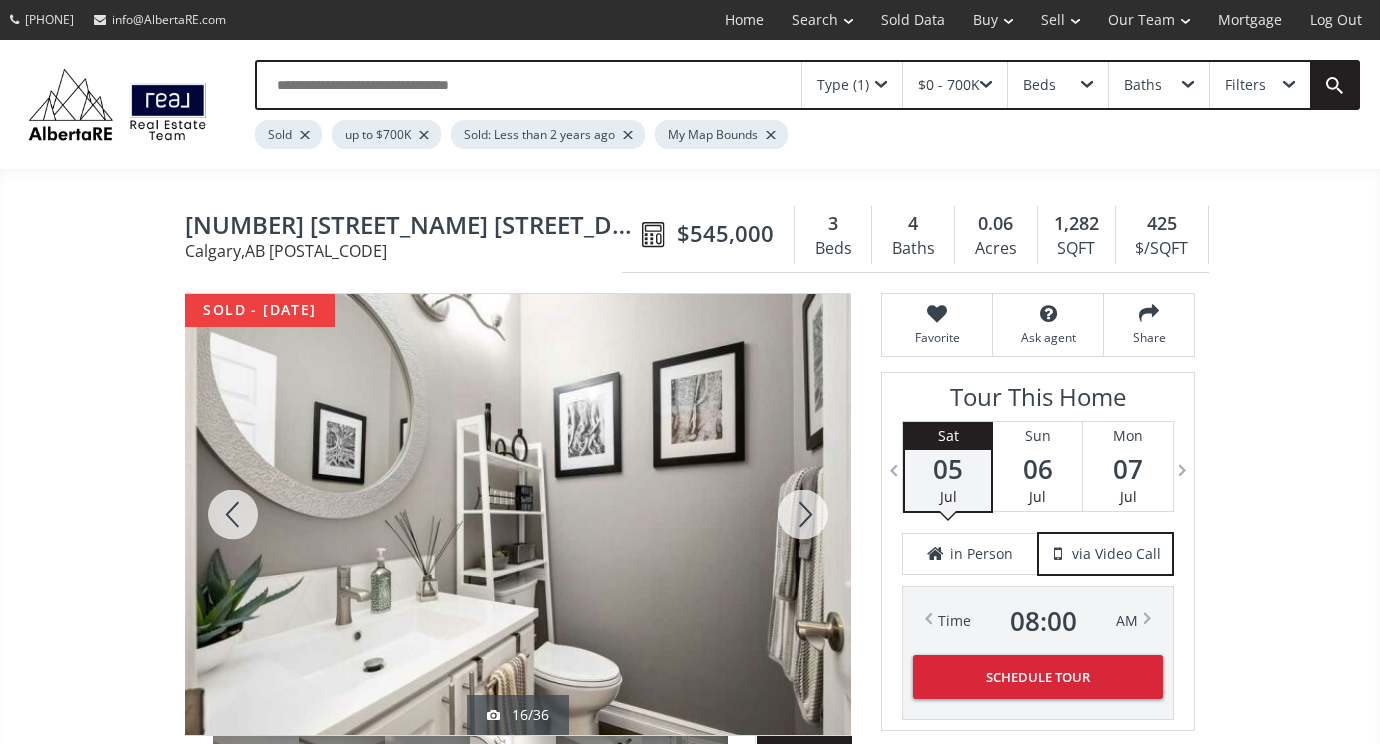 click at bounding box center [803, 514] 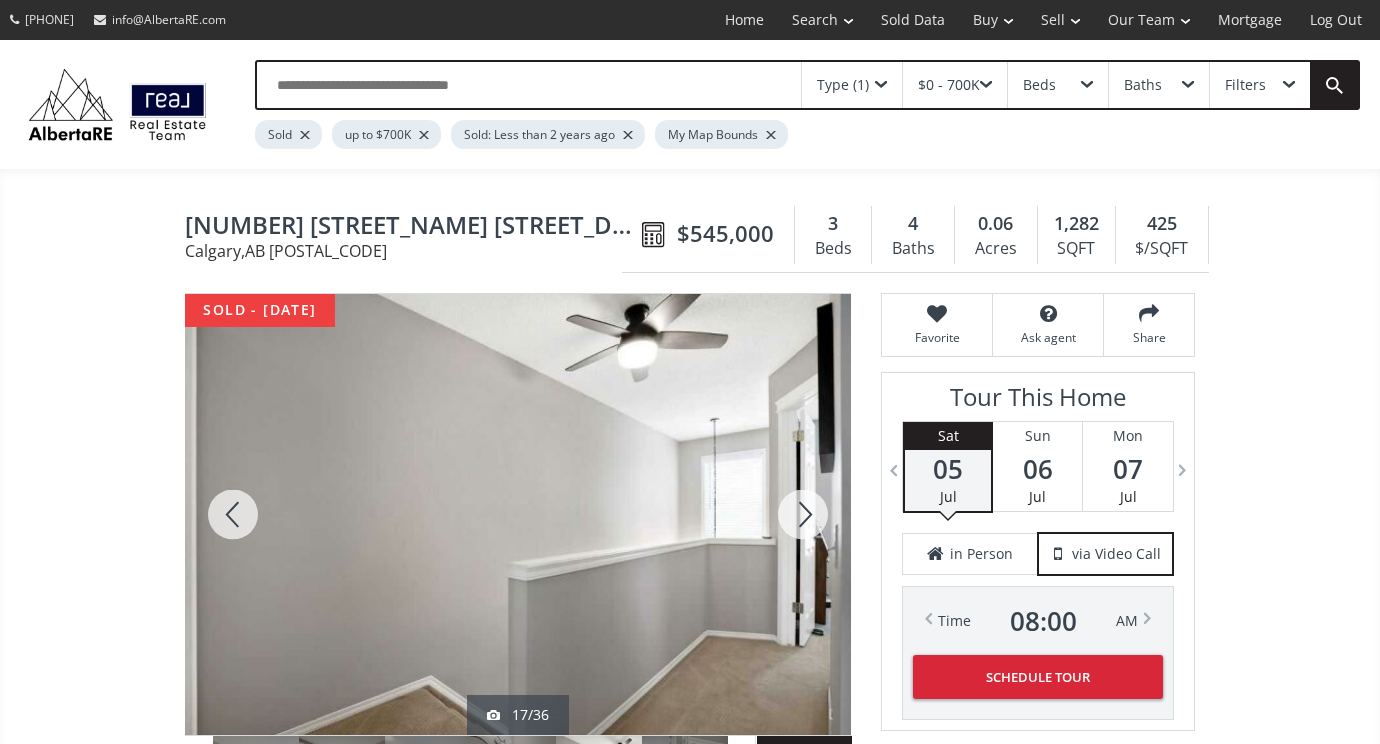 click at bounding box center [803, 514] 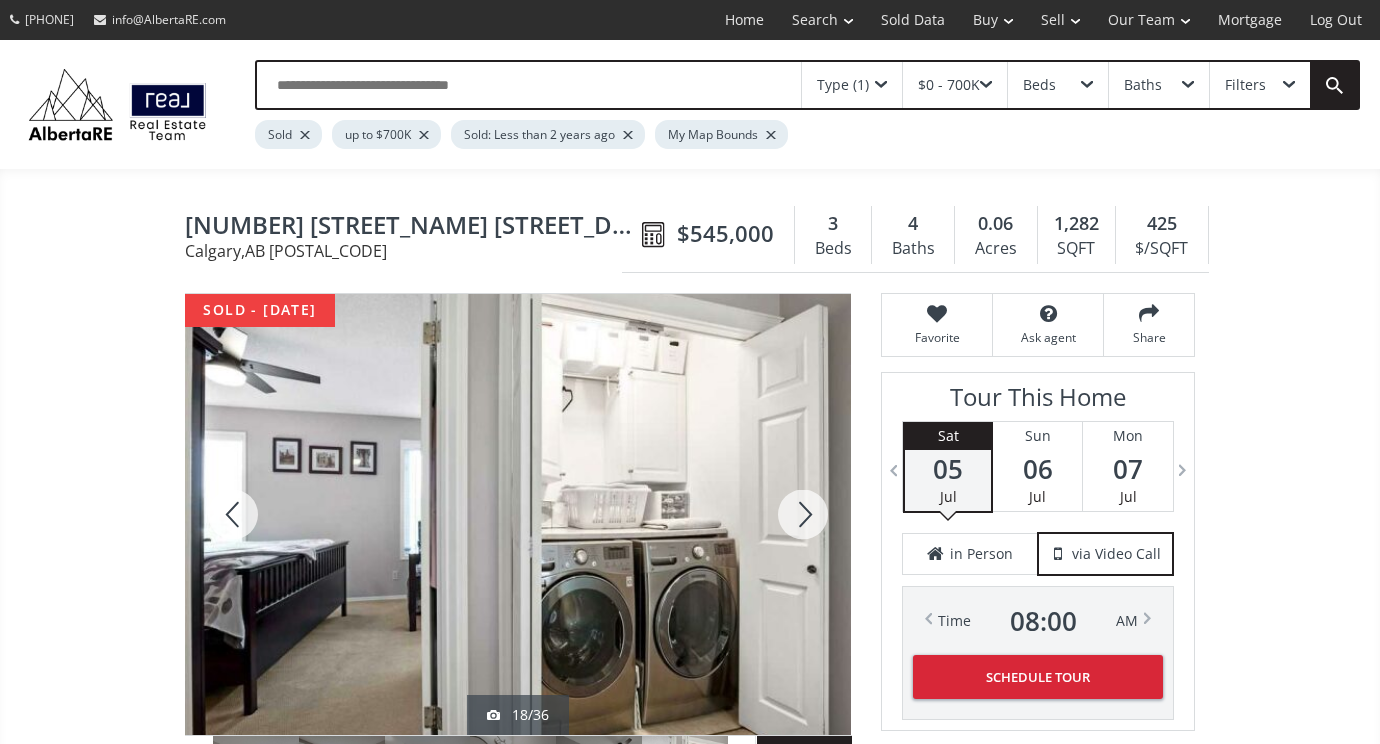click at bounding box center (803, 514) 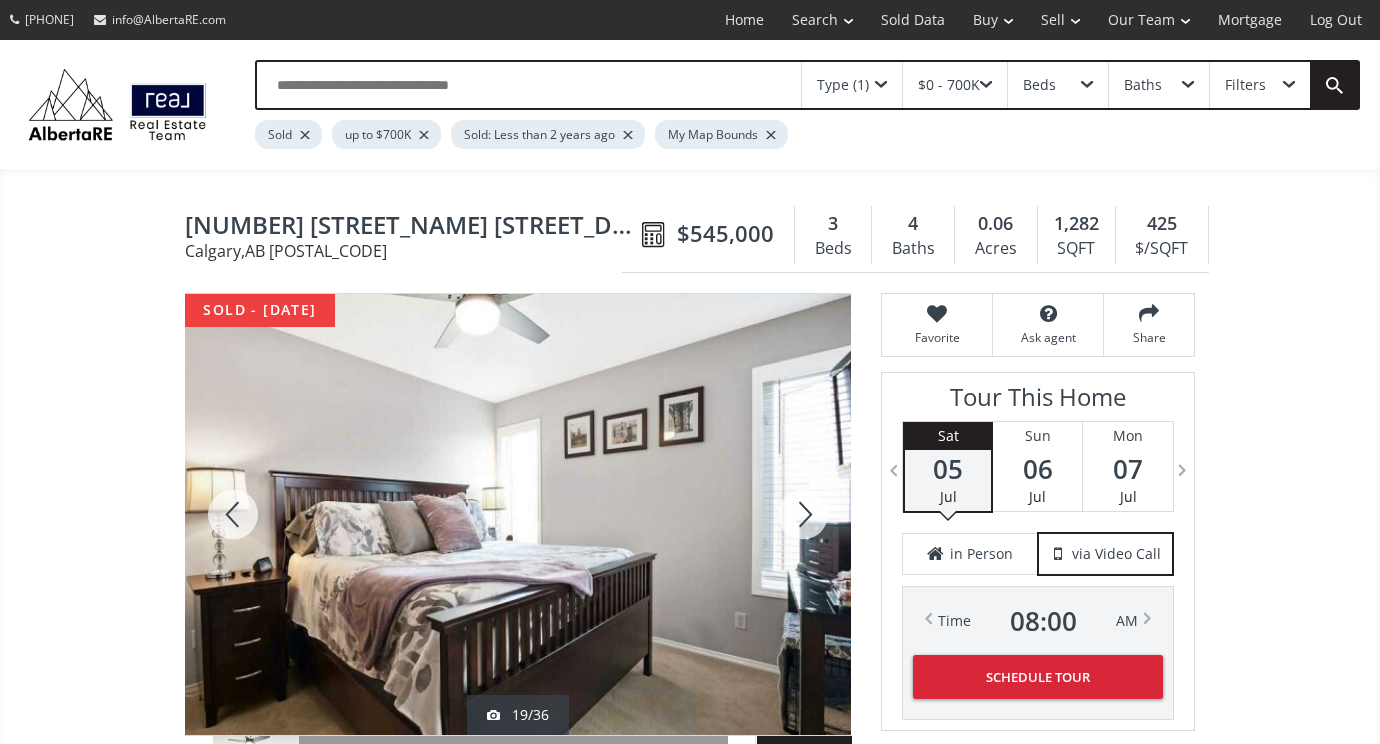click at bounding box center [803, 514] 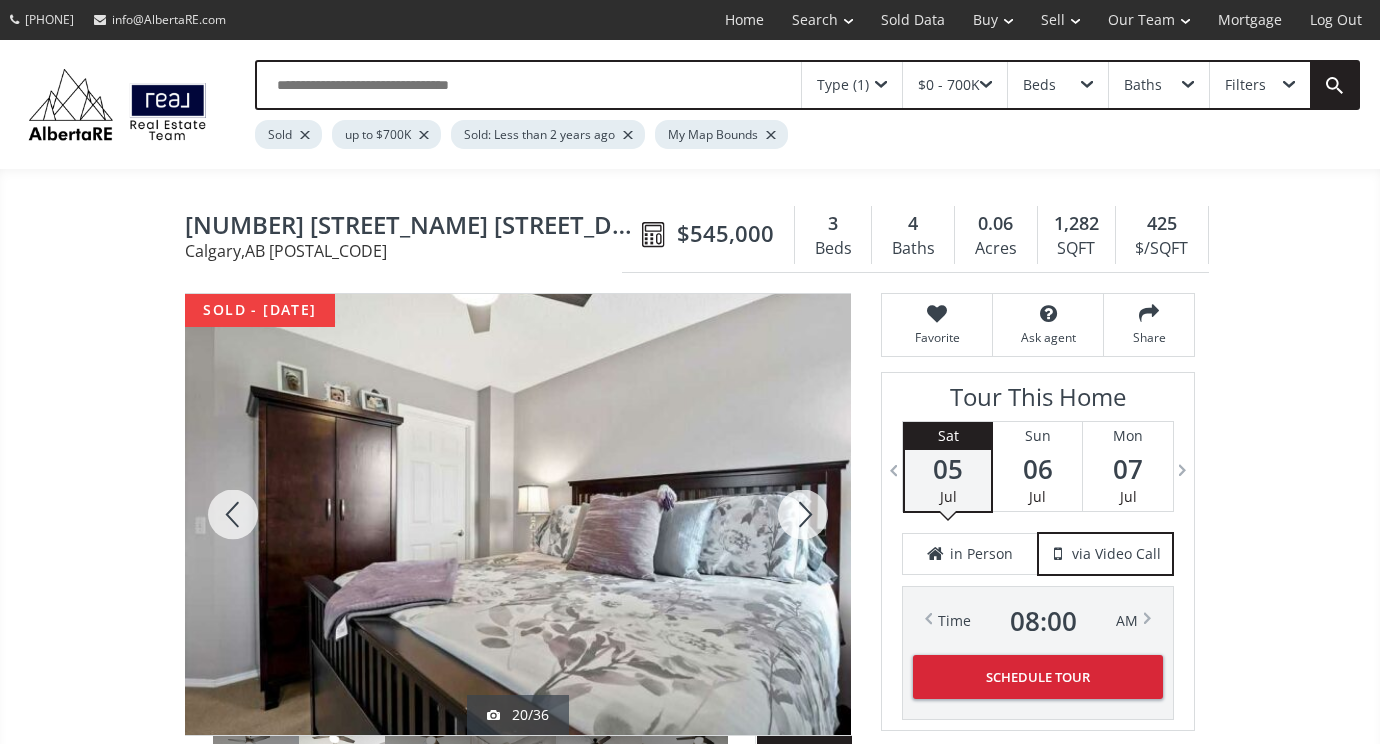 click at bounding box center (803, 514) 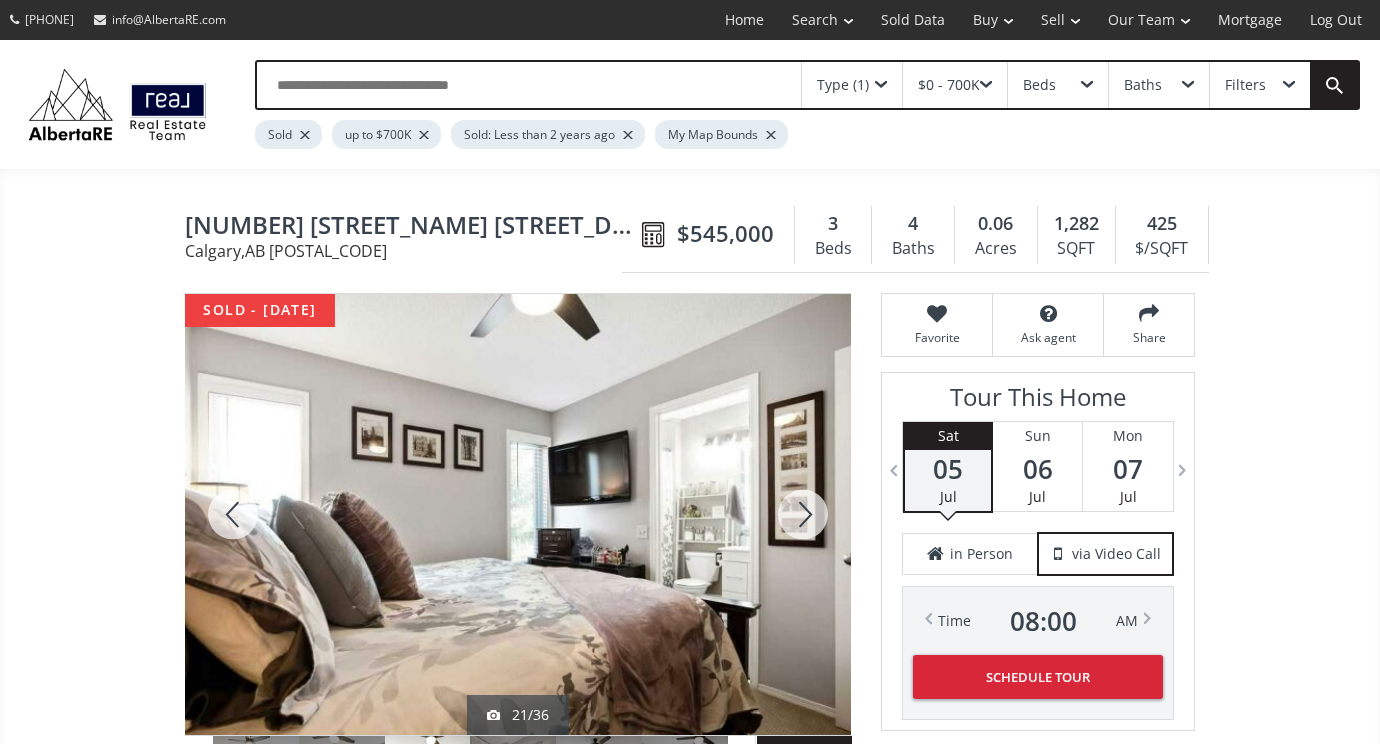 click at bounding box center [803, 514] 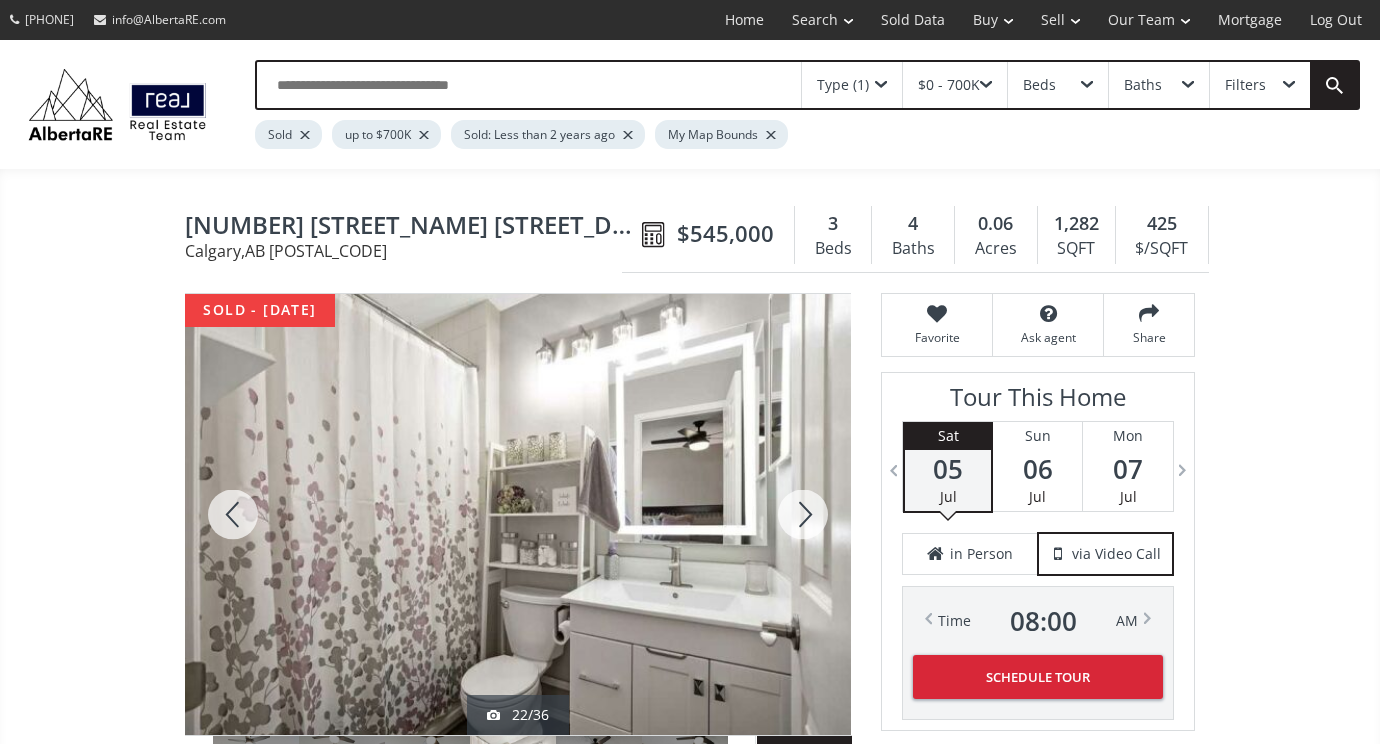 click at bounding box center (803, 514) 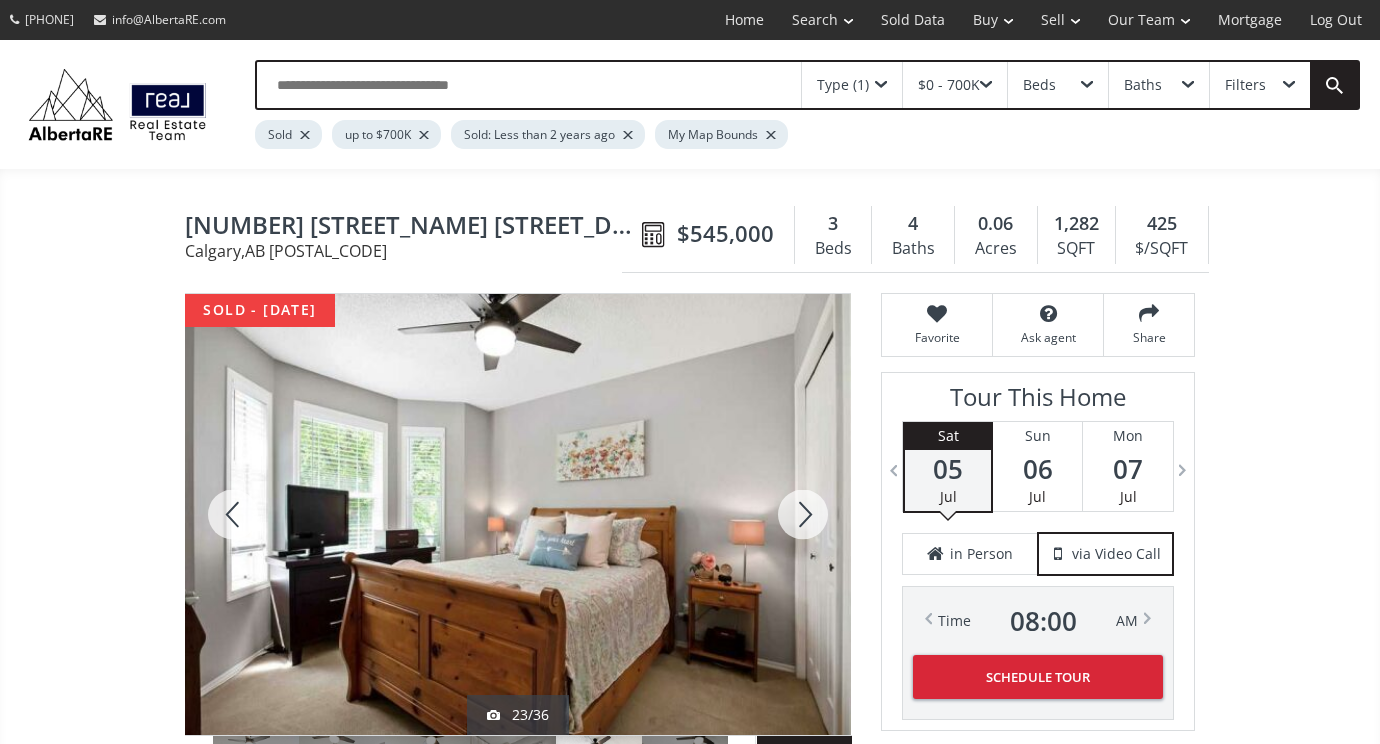 click at bounding box center (803, 514) 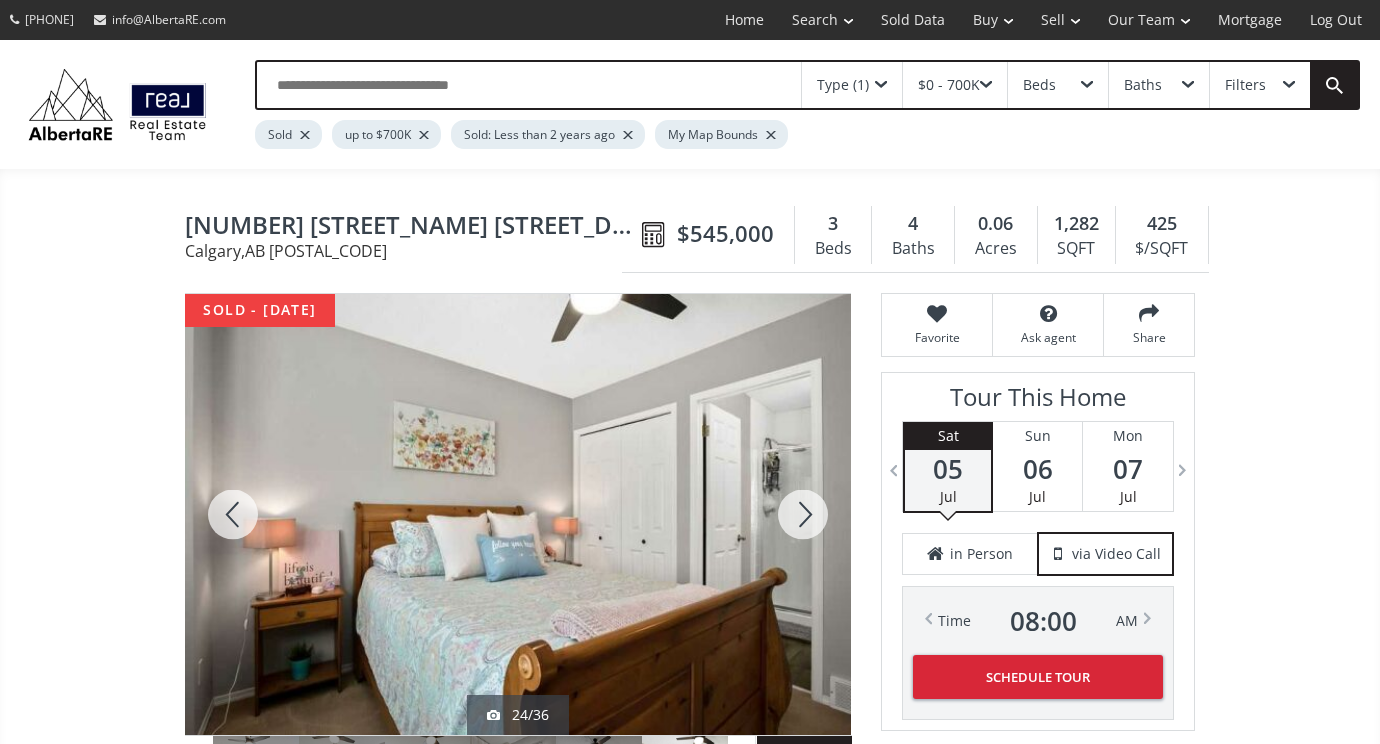 click at bounding box center [803, 514] 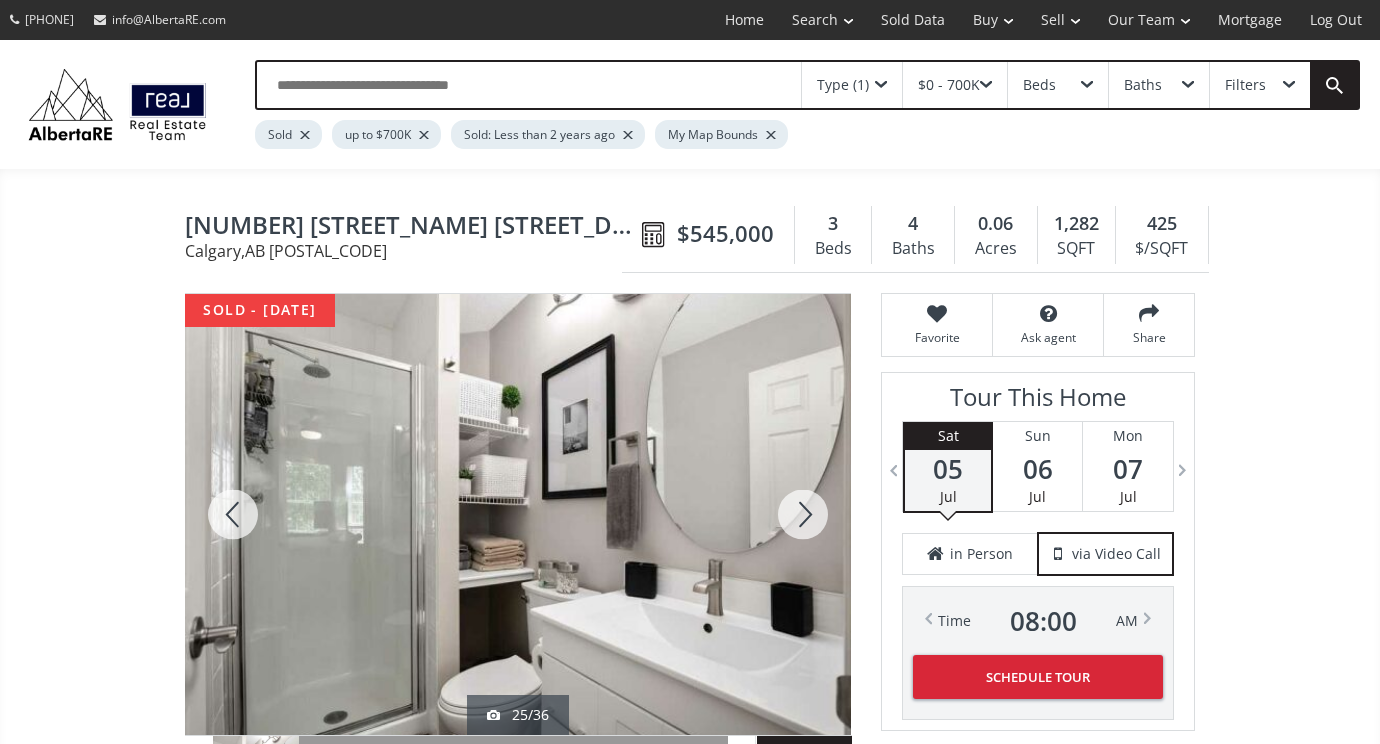 click at bounding box center [803, 514] 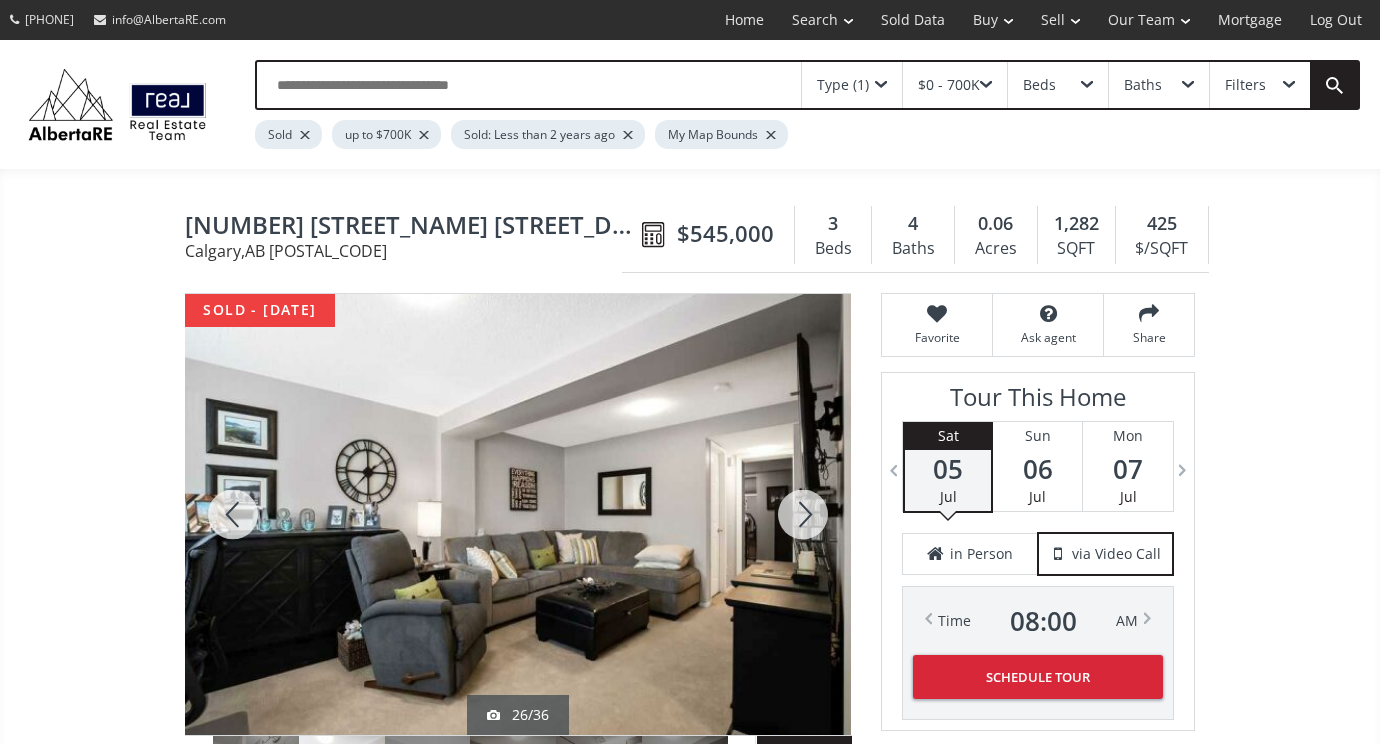 click at bounding box center [803, 514] 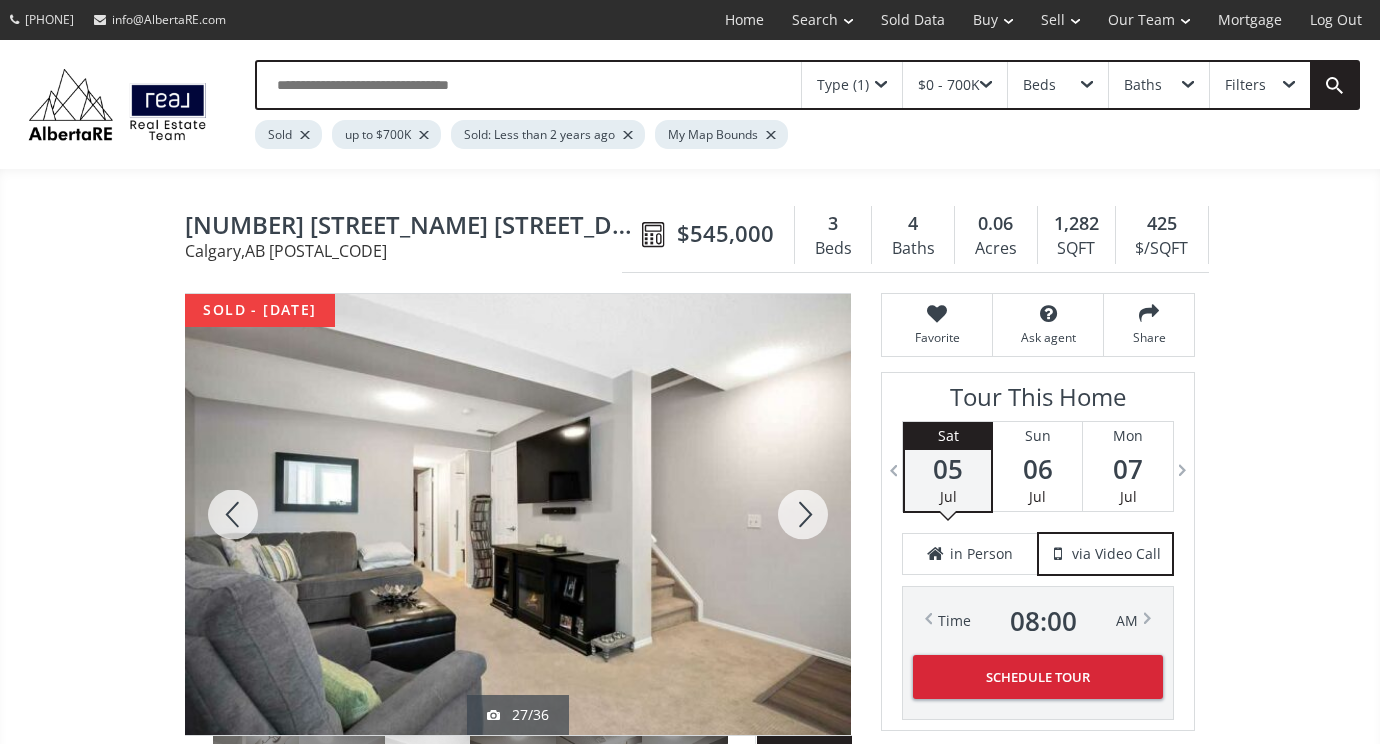 click at bounding box center [803, 514] 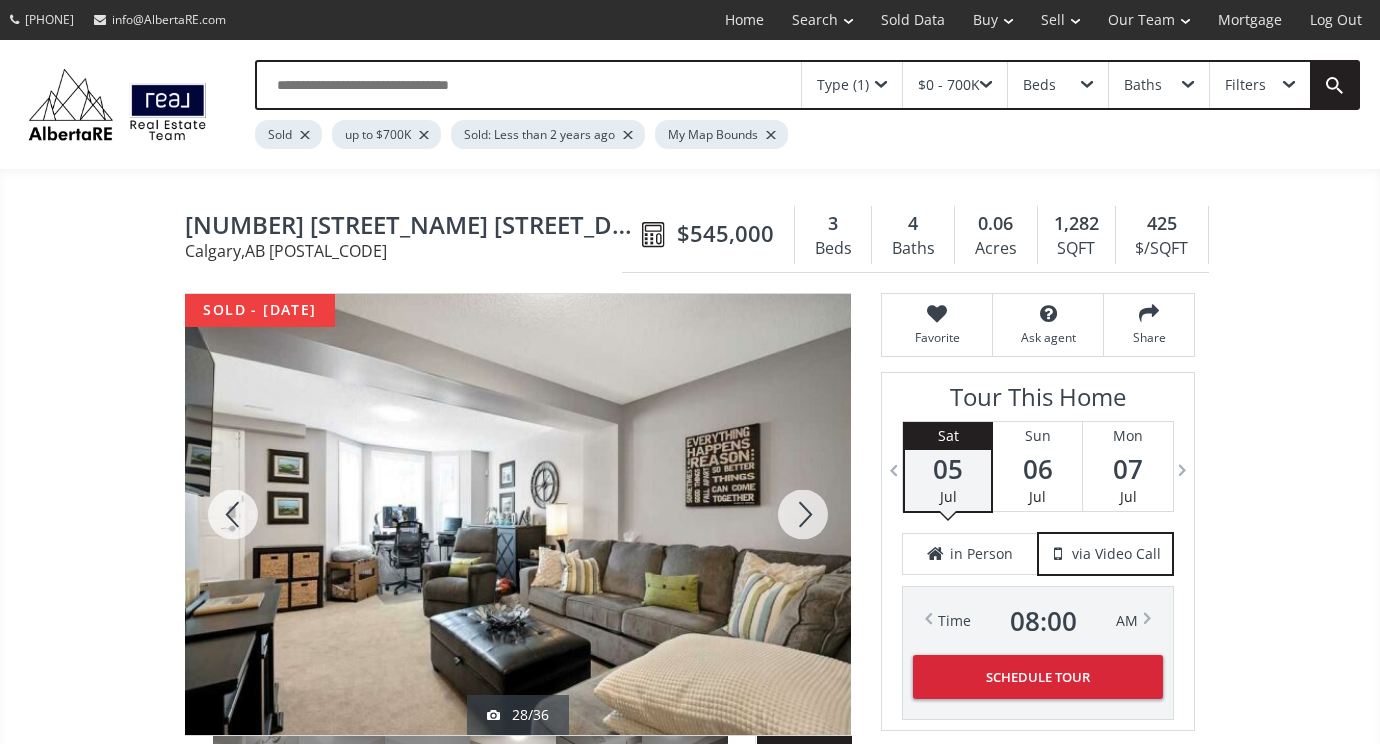 click at bounding box center (803, 514) 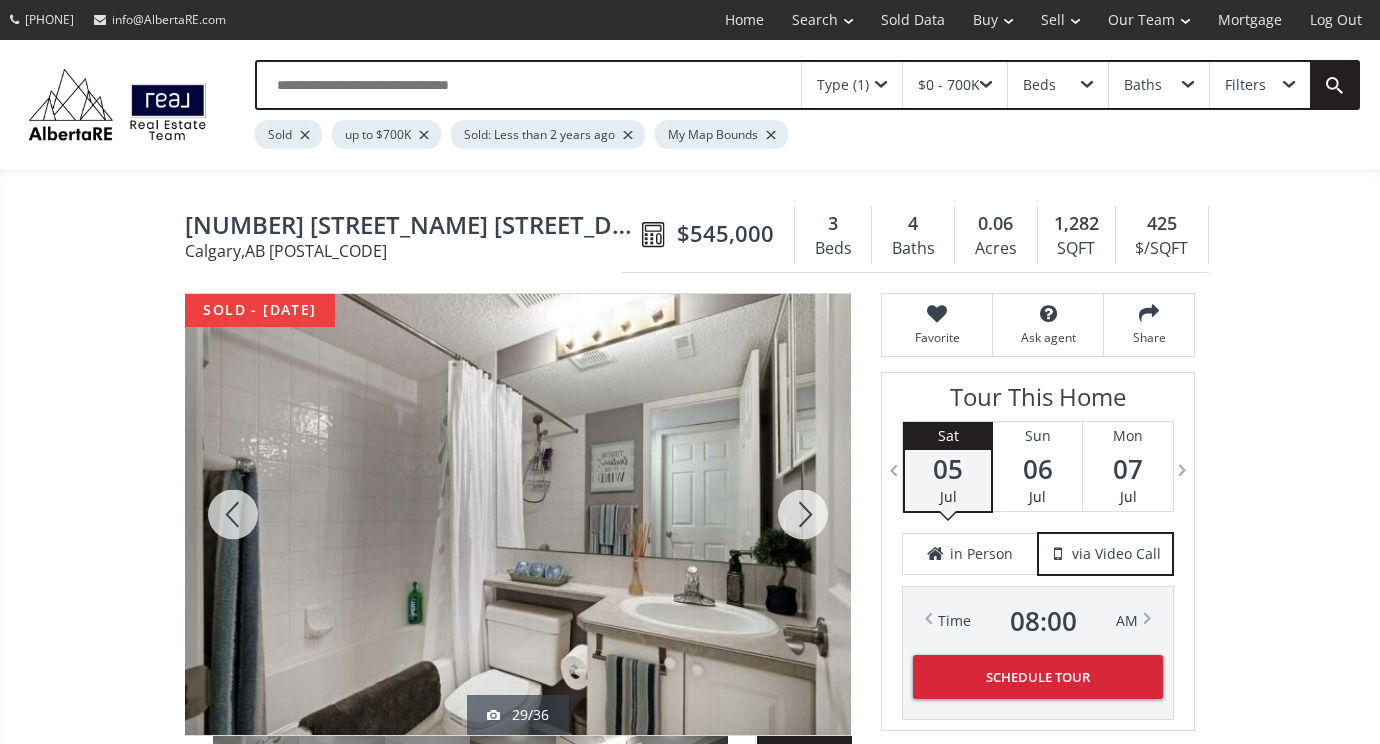 click at bounding box center [803, 514] 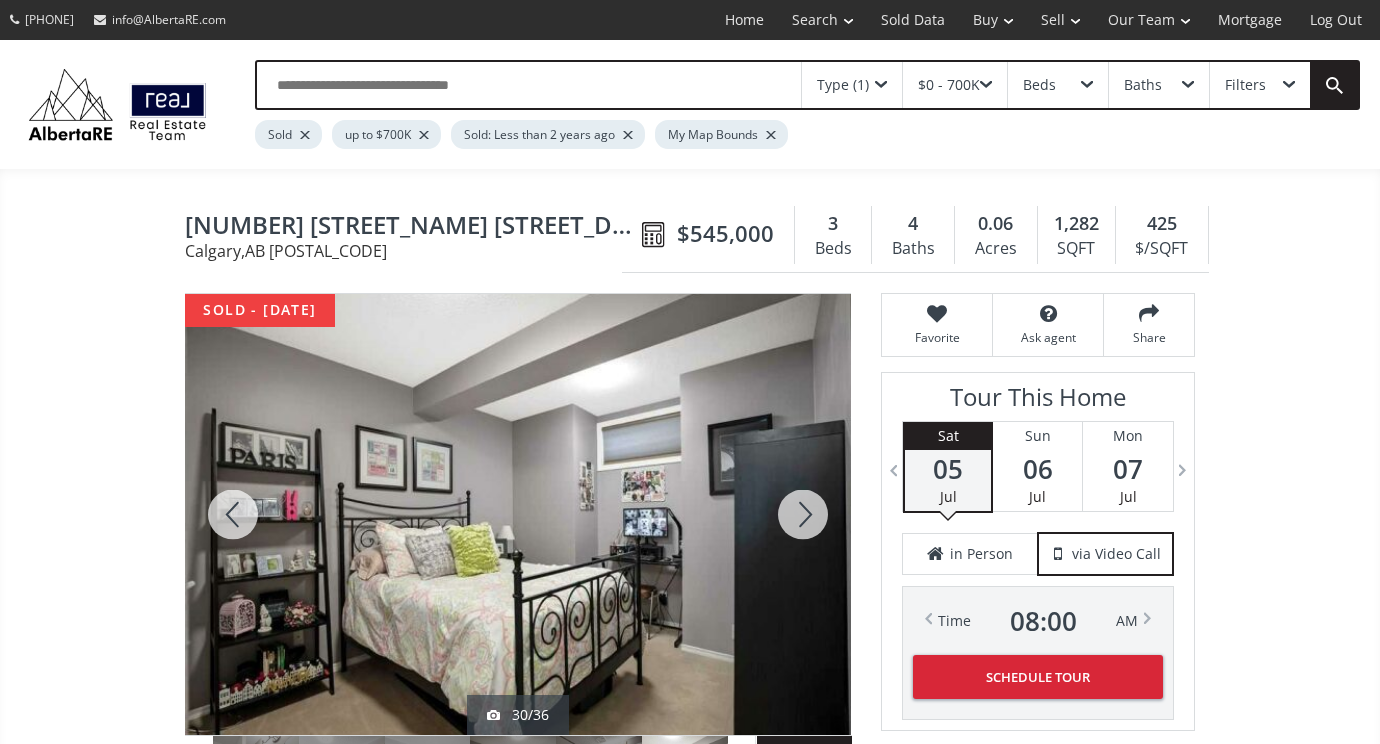 click at bounding box center (803, 514) 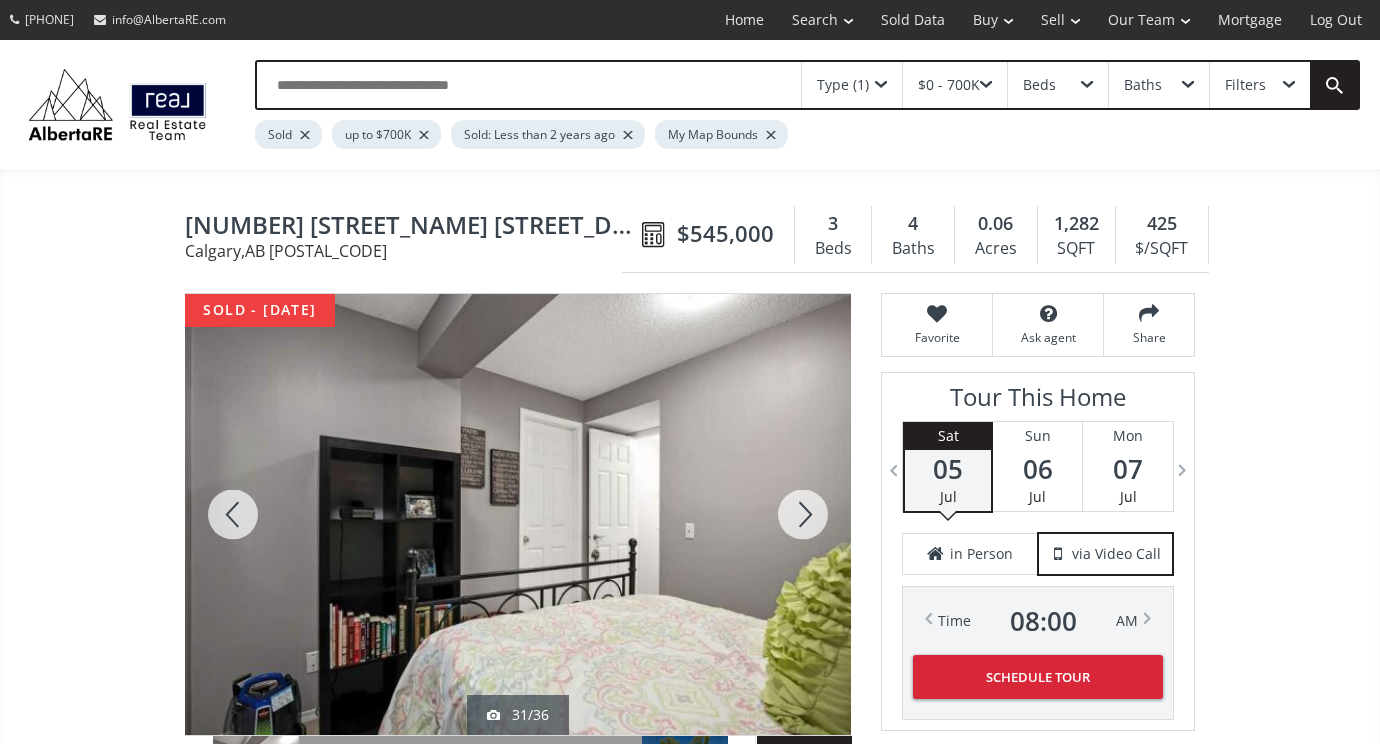click at bounding box center [803, 514] 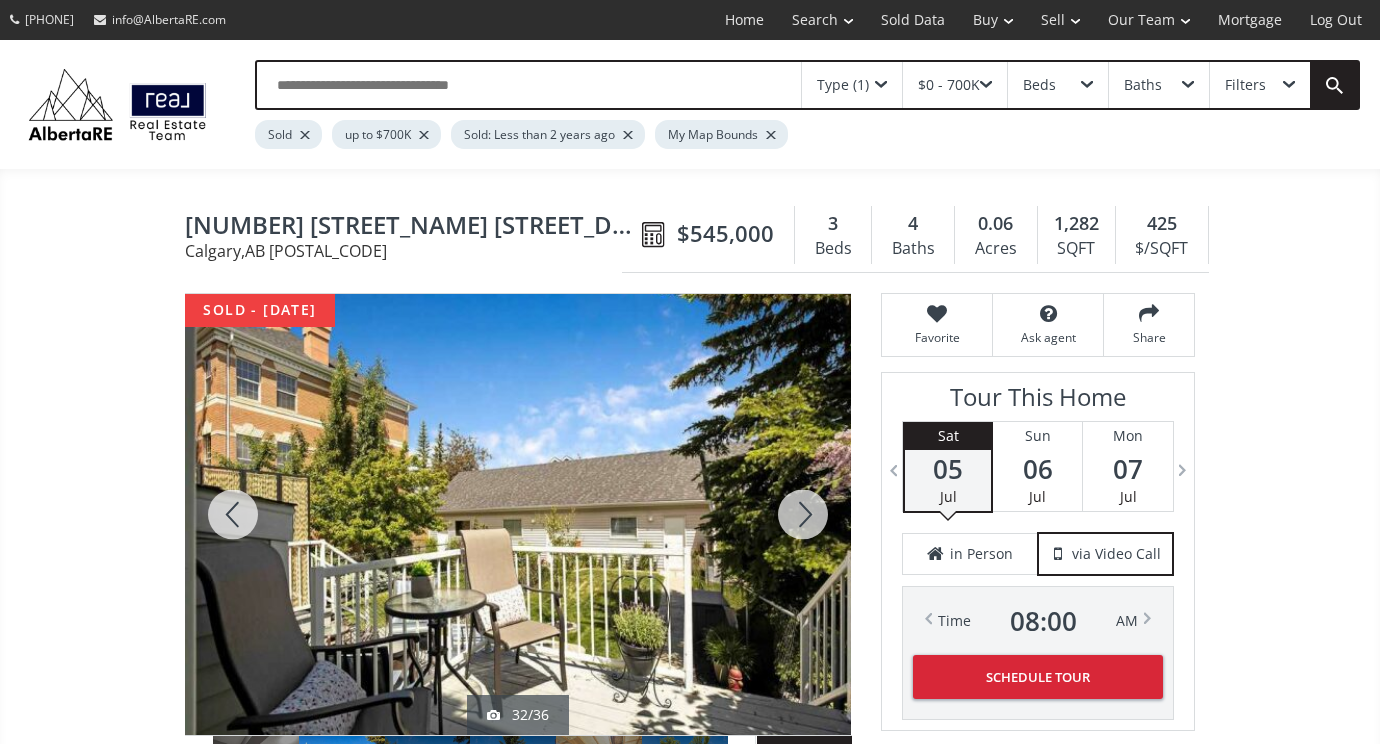 click at bounding box center [803, 514] 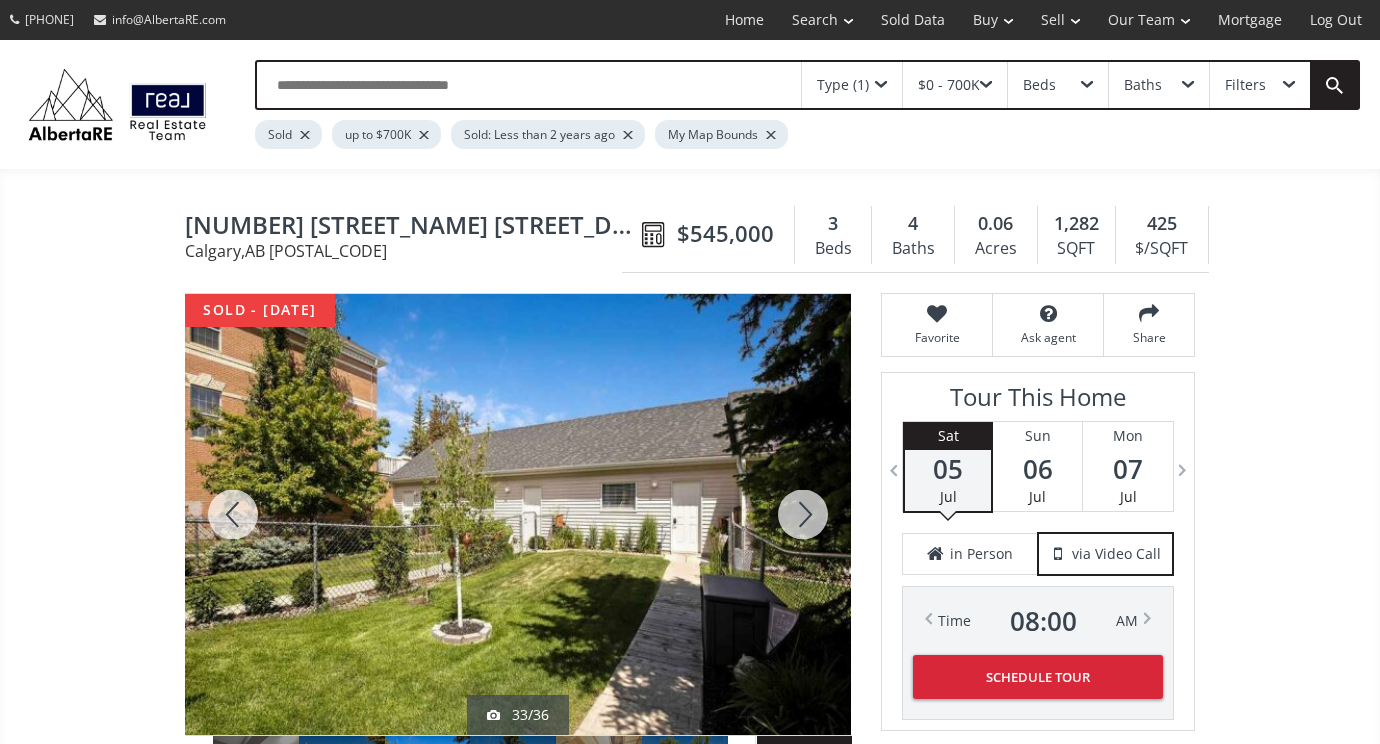 click at bounding box center [803, 514] 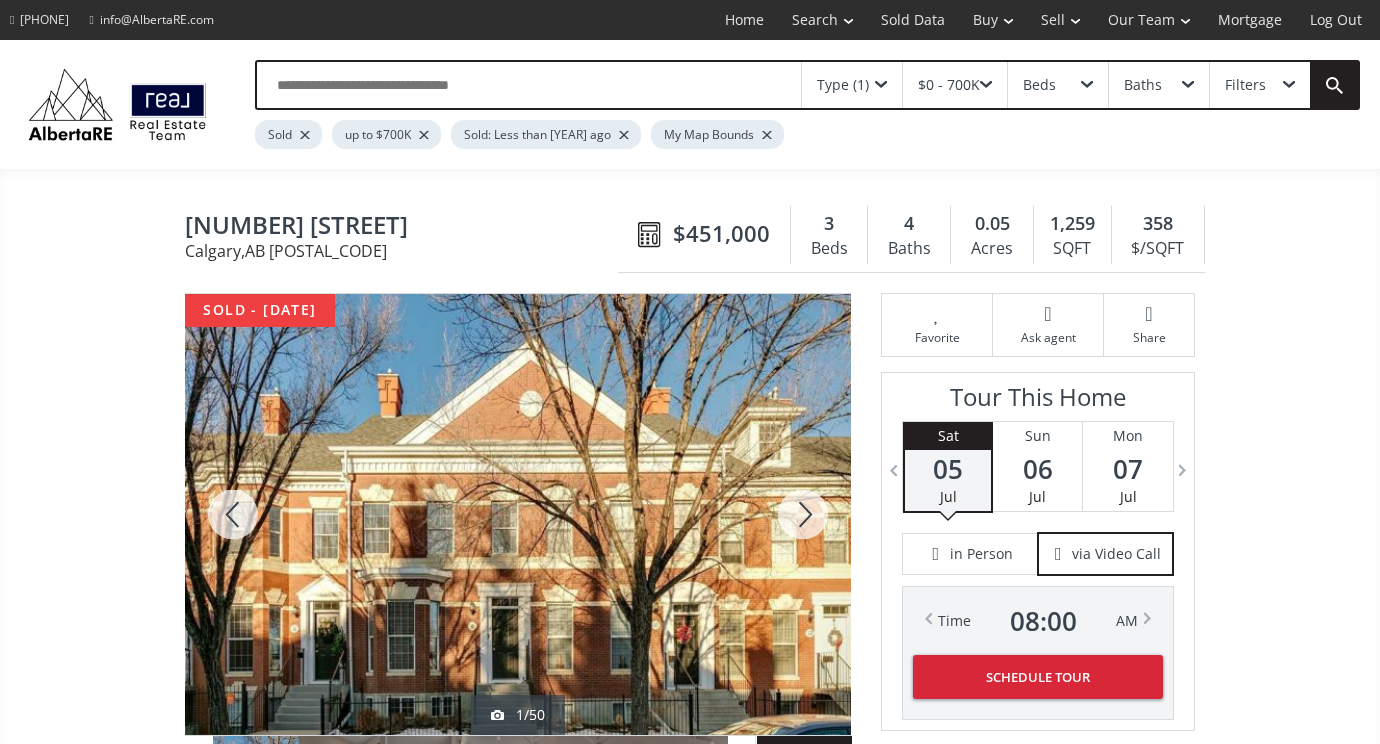 scroll, scrollTop: 76, scrollLeft: 0, axis: vertical 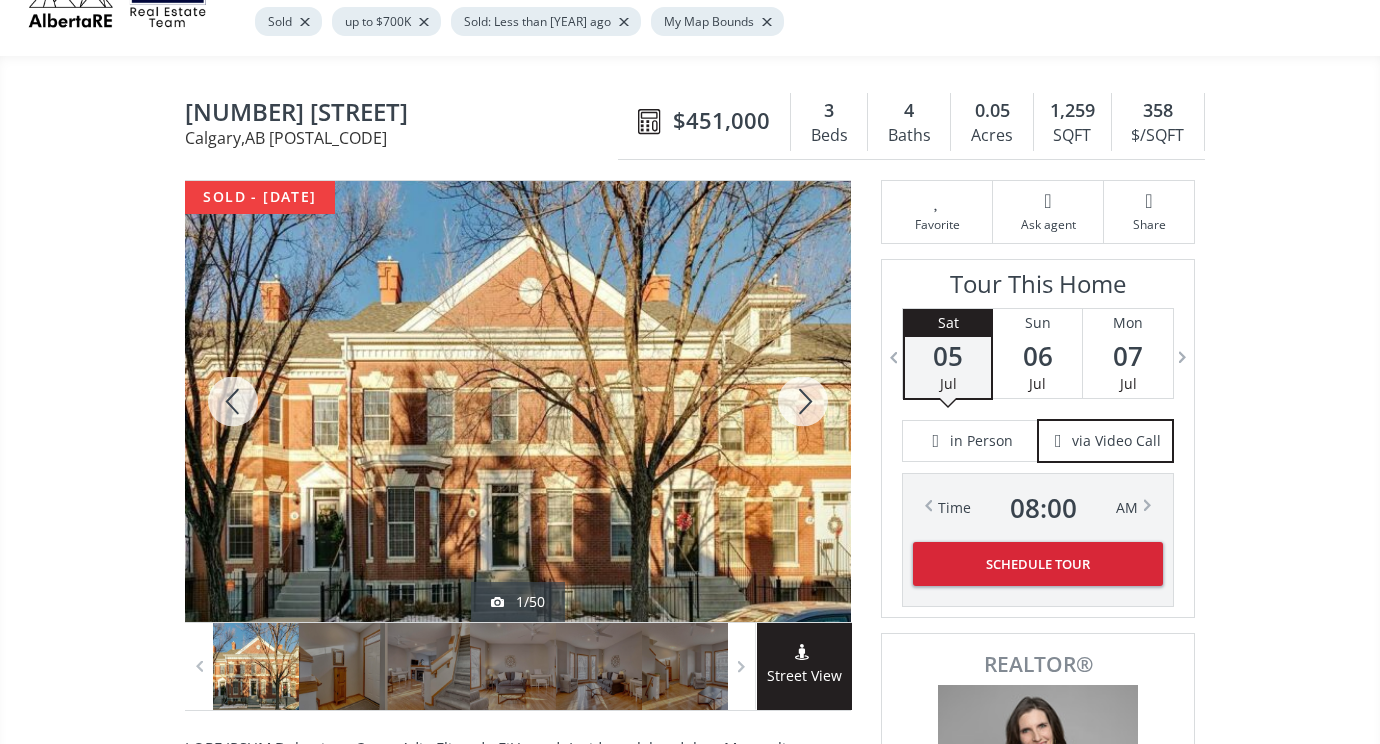 click at bounding box center [803, 401] 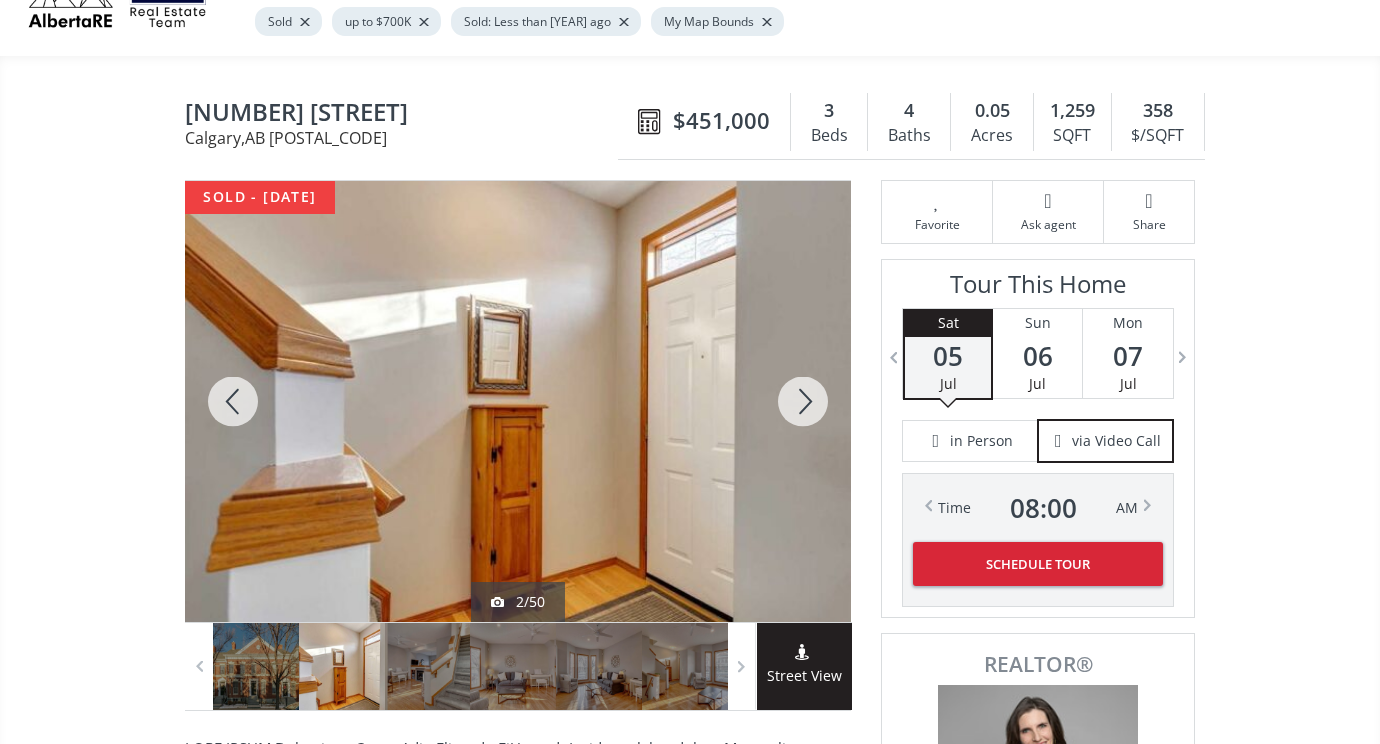 click at bounding box center [803, 401] 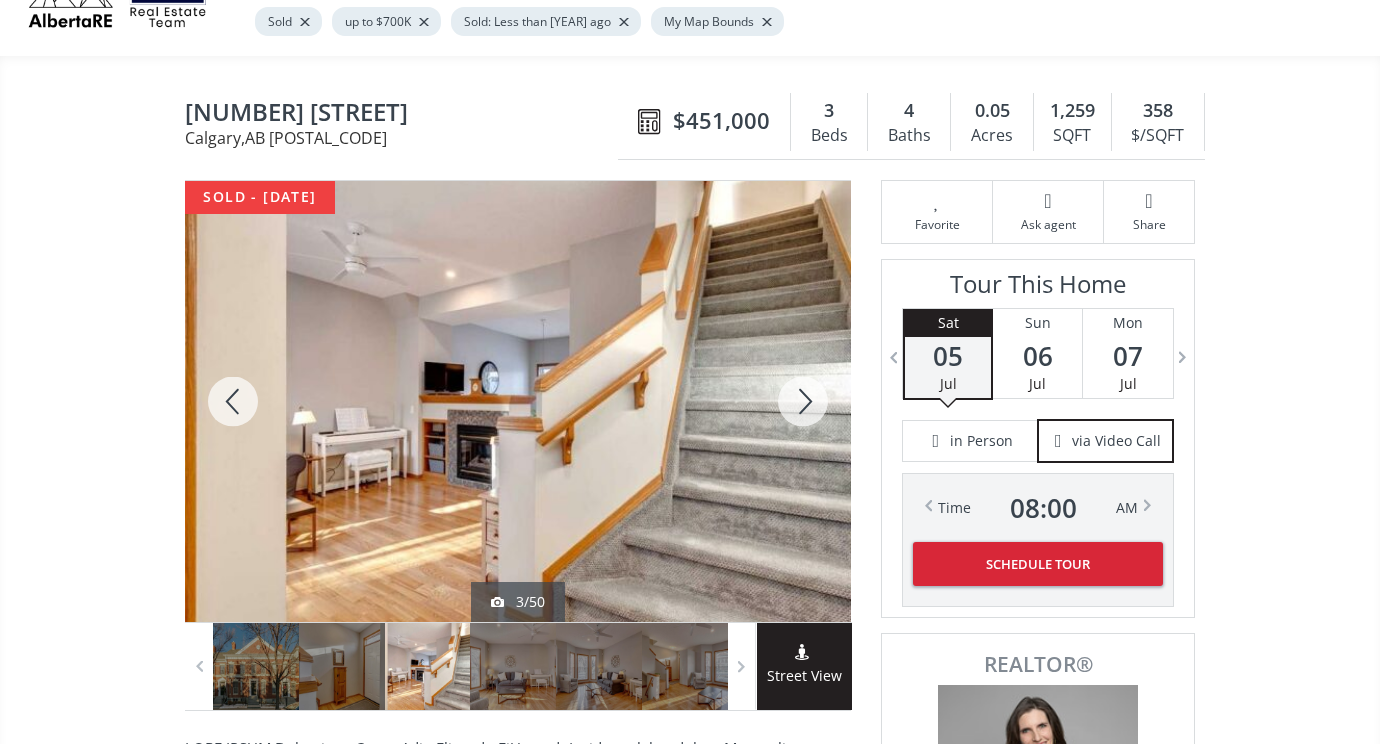 click at bounding box center [803, 401] 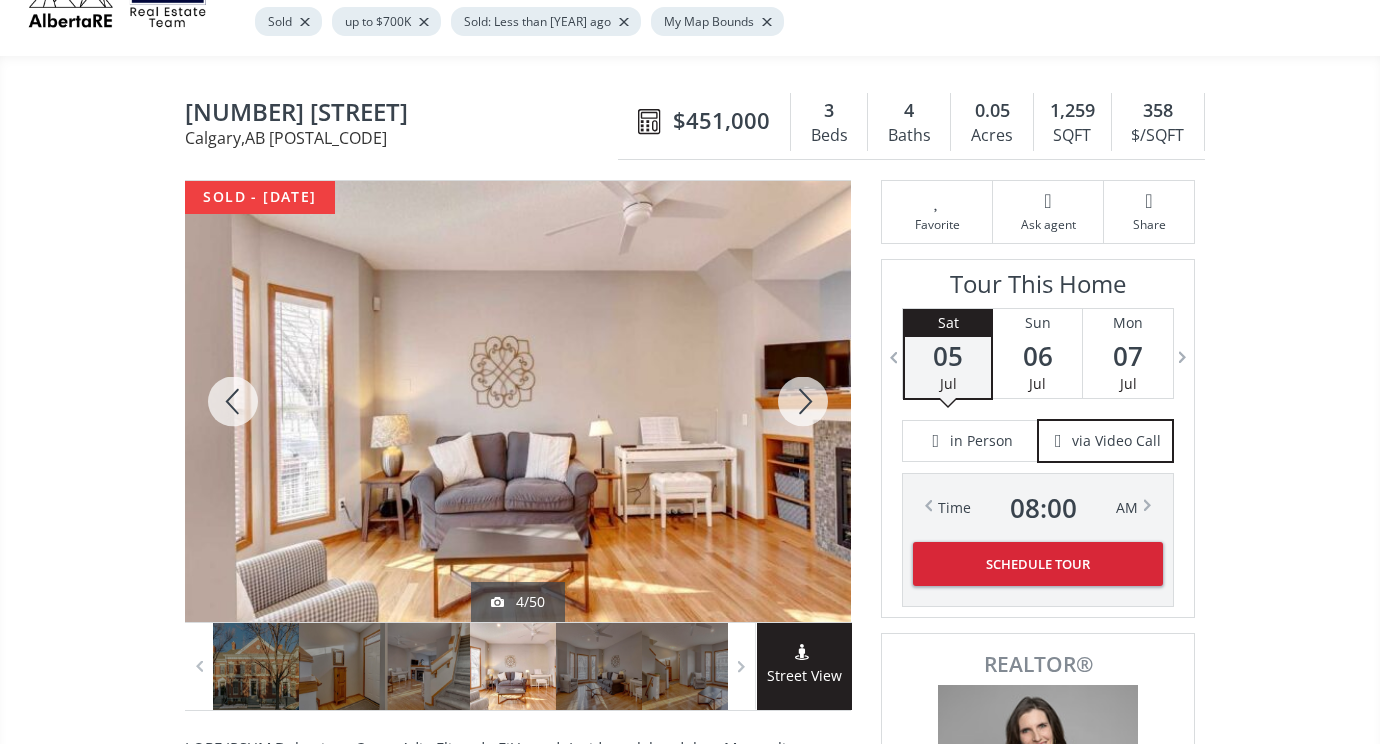 click at bounding box center (803, 401) 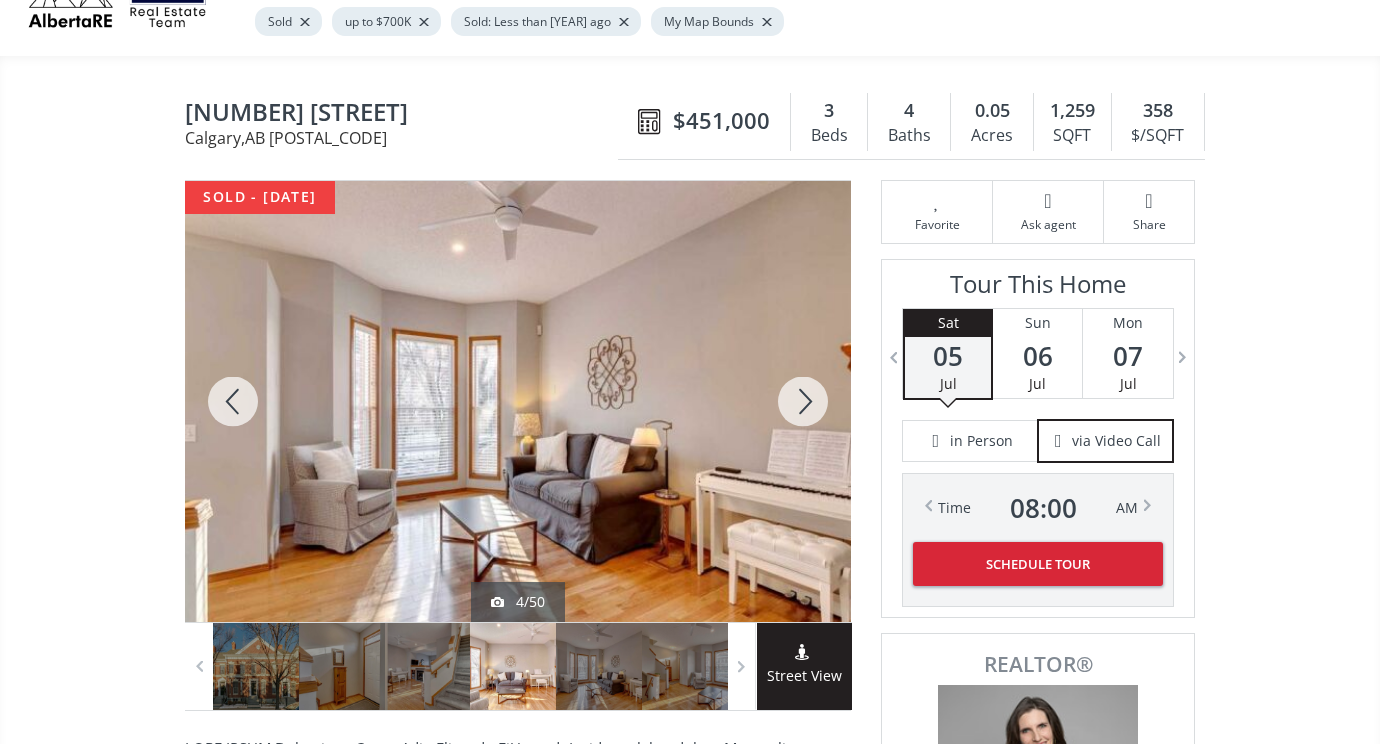 click at bounding box center [803, 401] 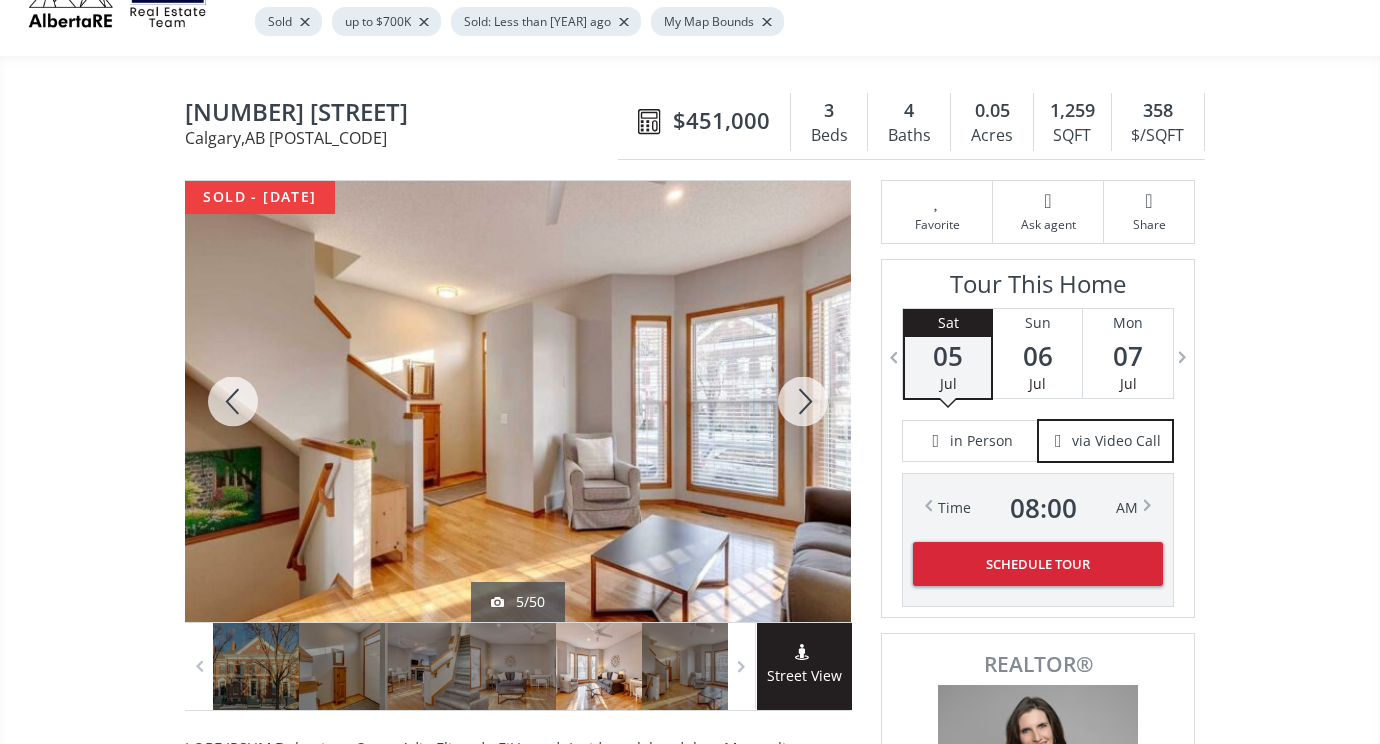 click at bounding box center (803, 401) 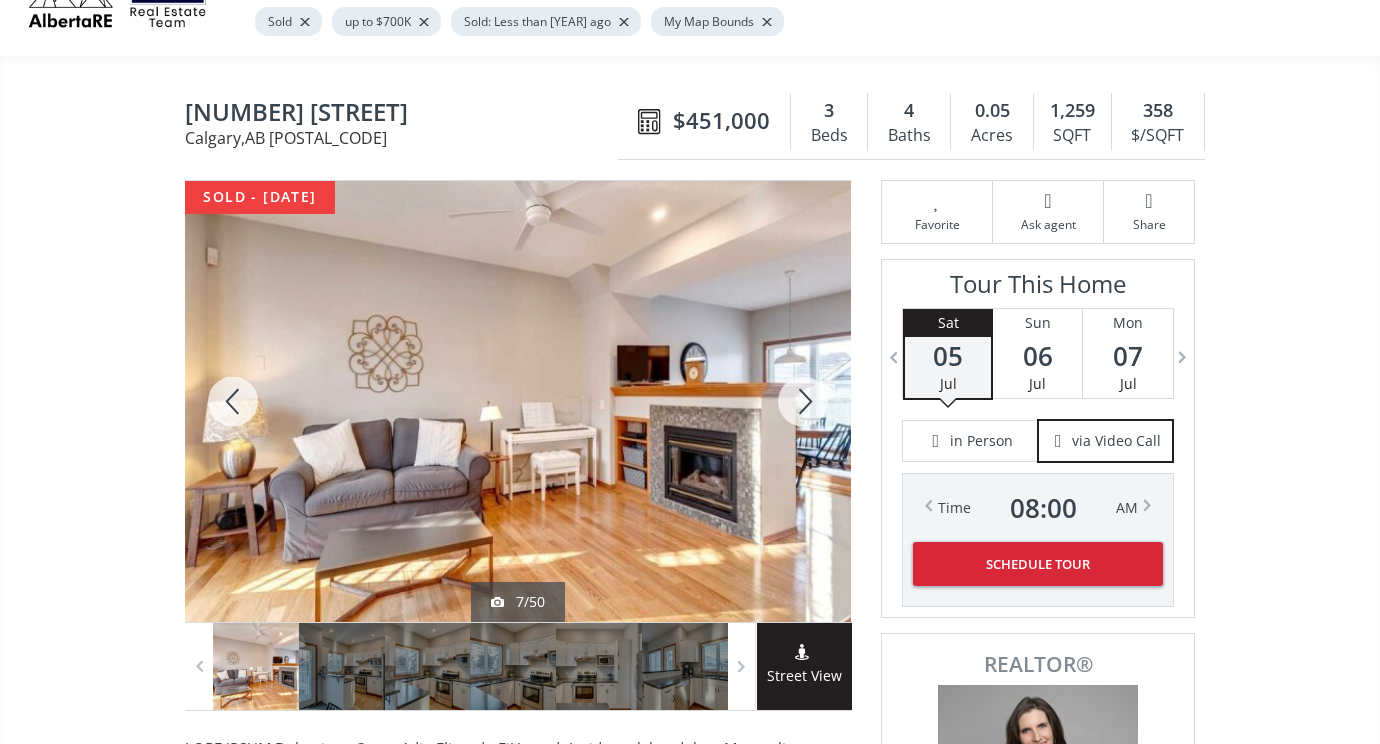 click at bounding box center (803, 401) 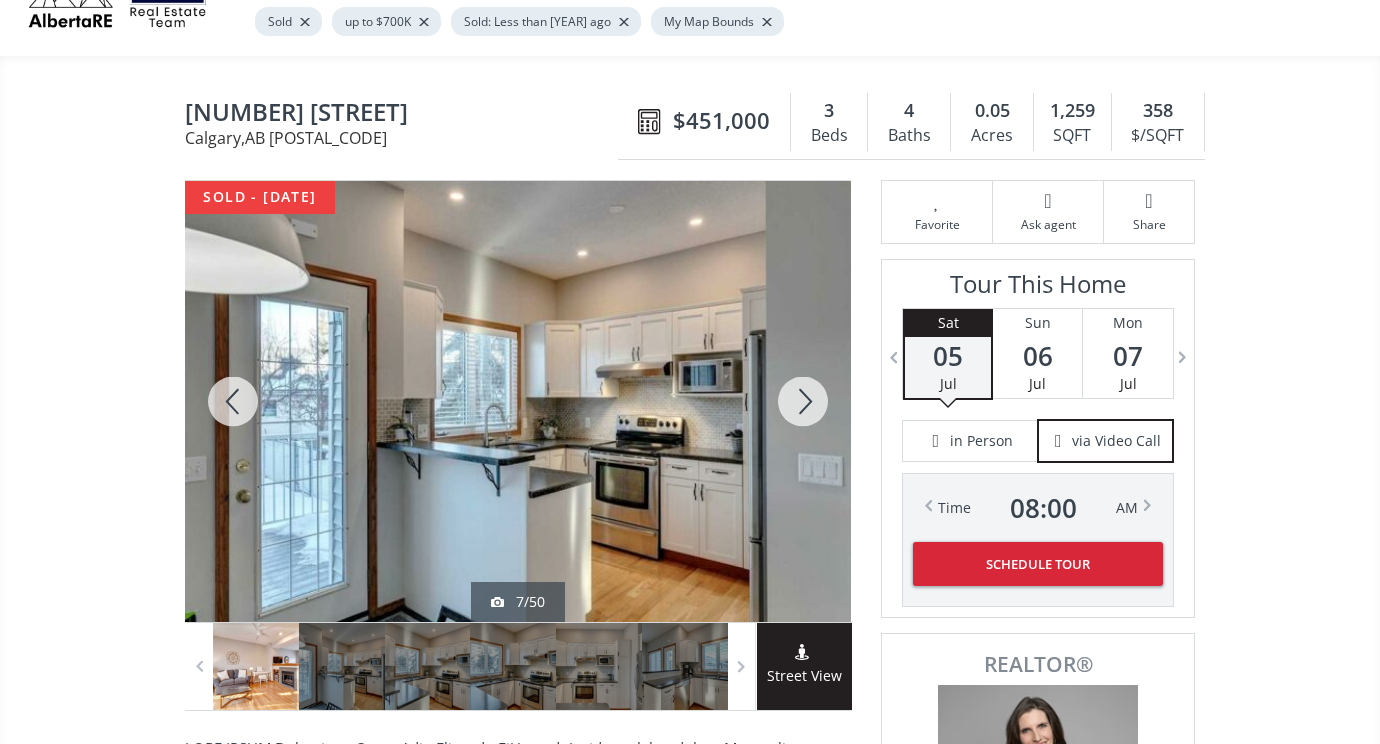 click at bounding box center (803, 401) 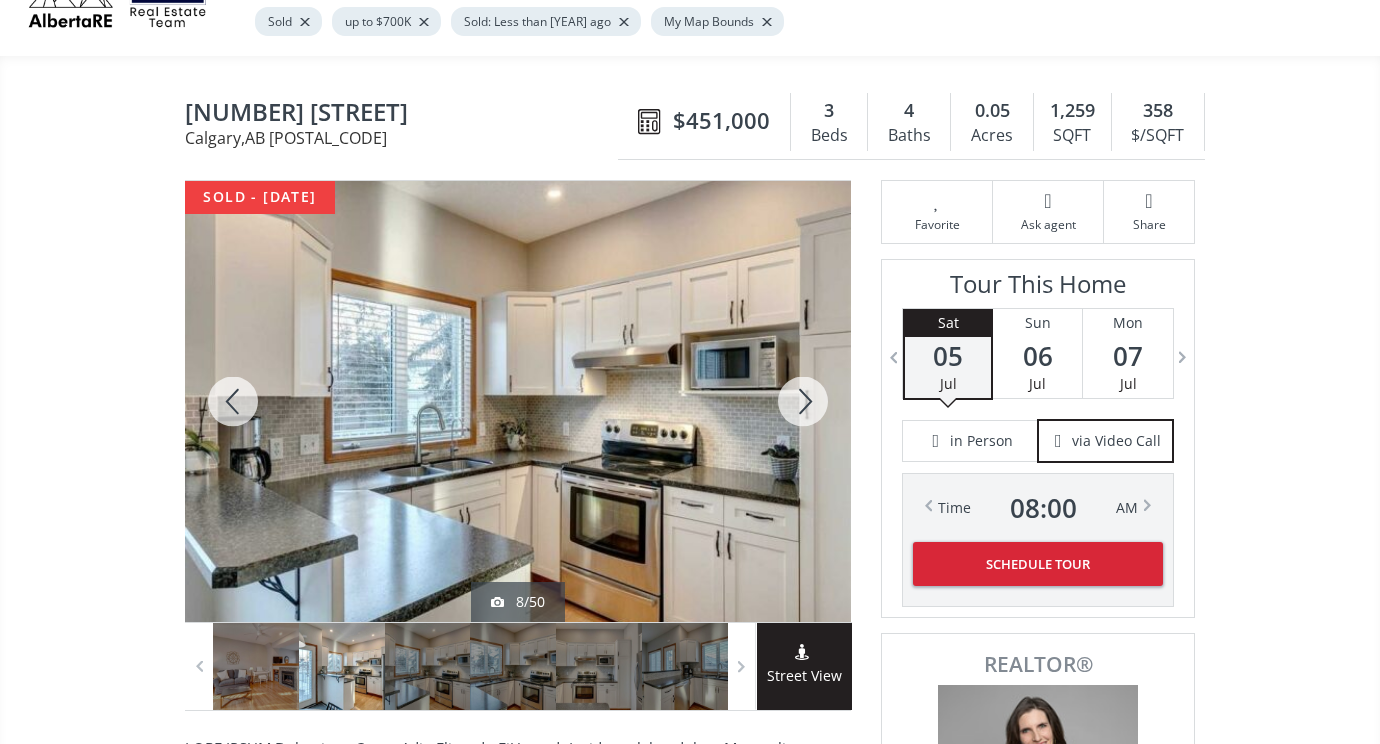 click at bounding box center [803, 401] 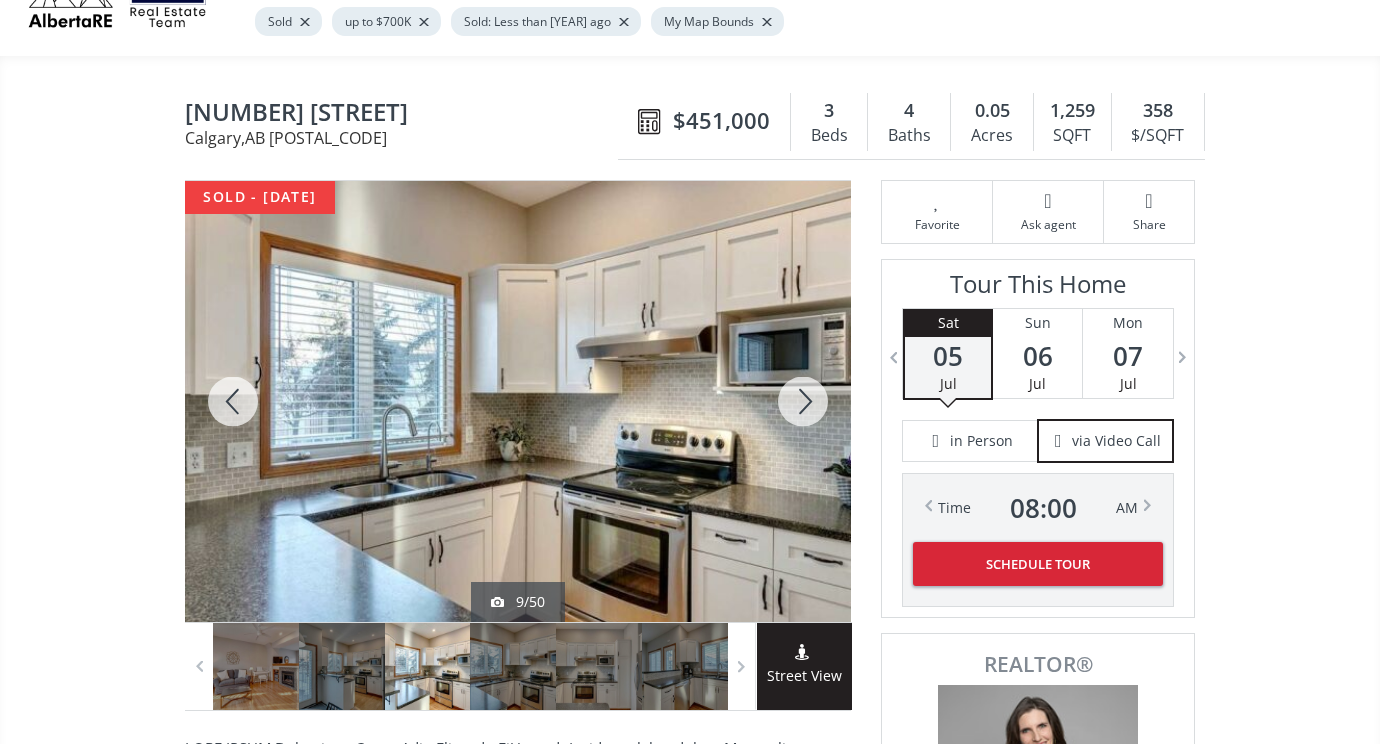 click at bounding box center (803, 401) 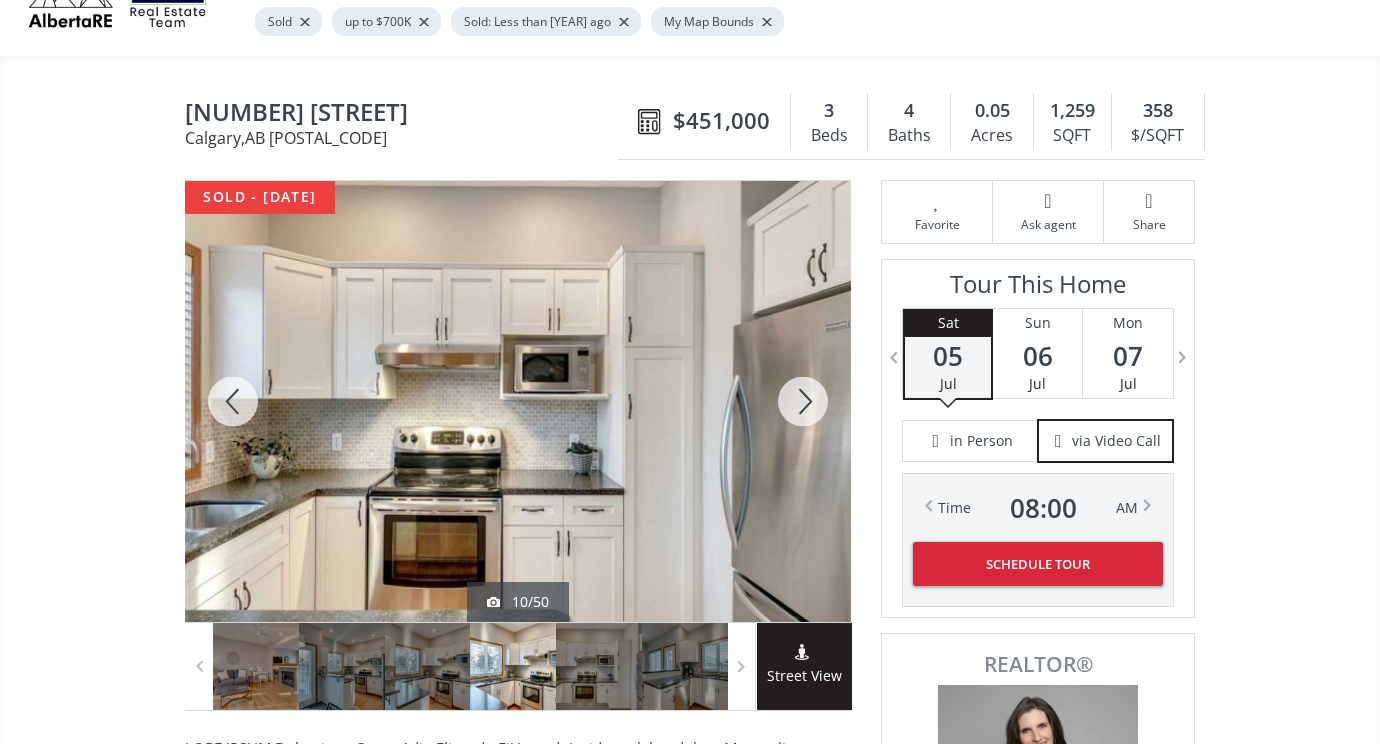 click at bounding box center (803, 401) 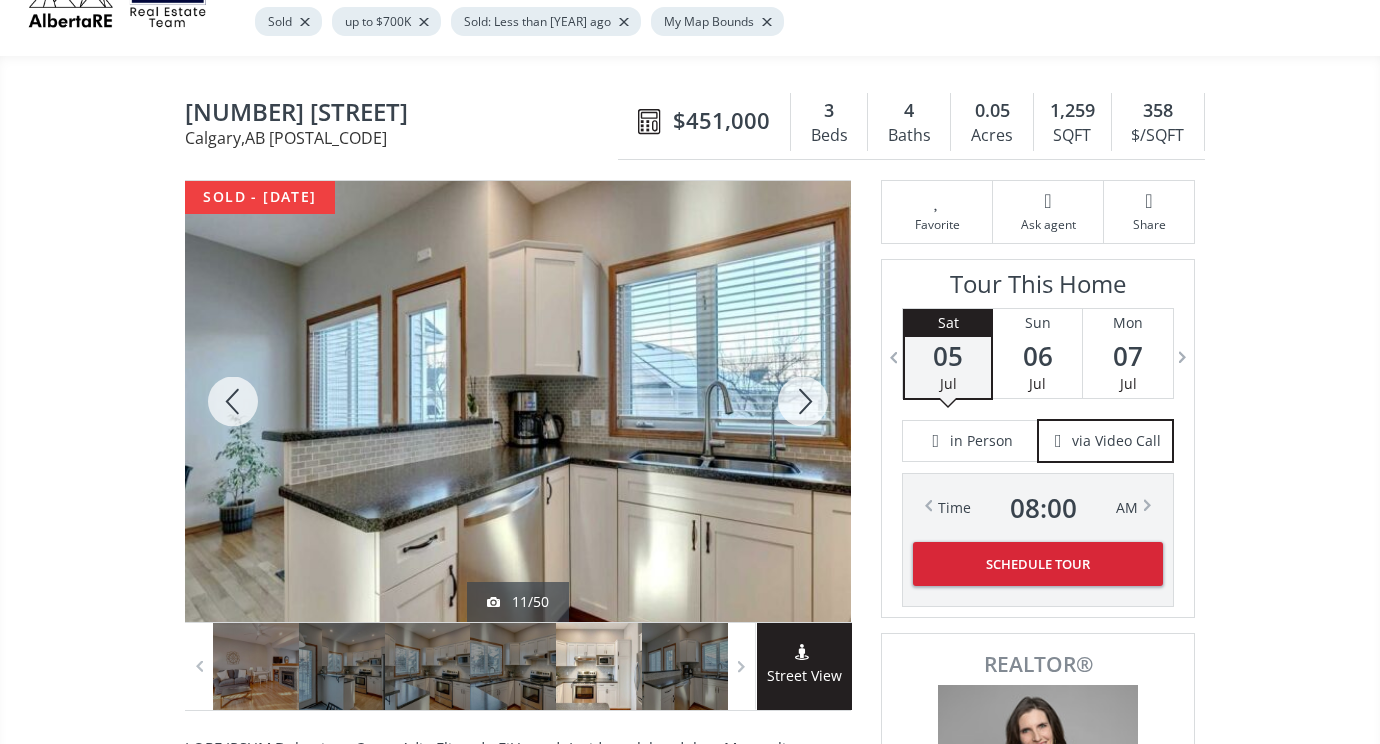 click at bounding box center [803, 401] 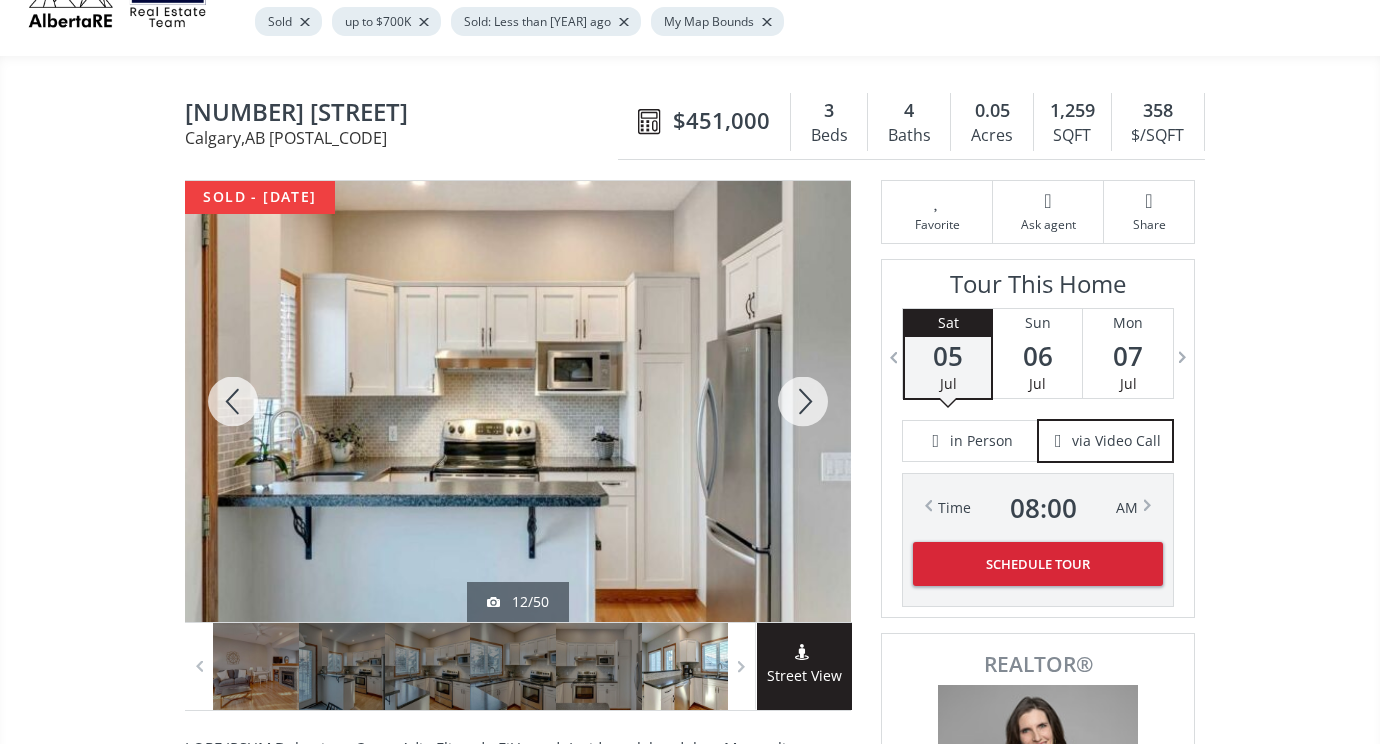 click at bounding box center [803, 401] 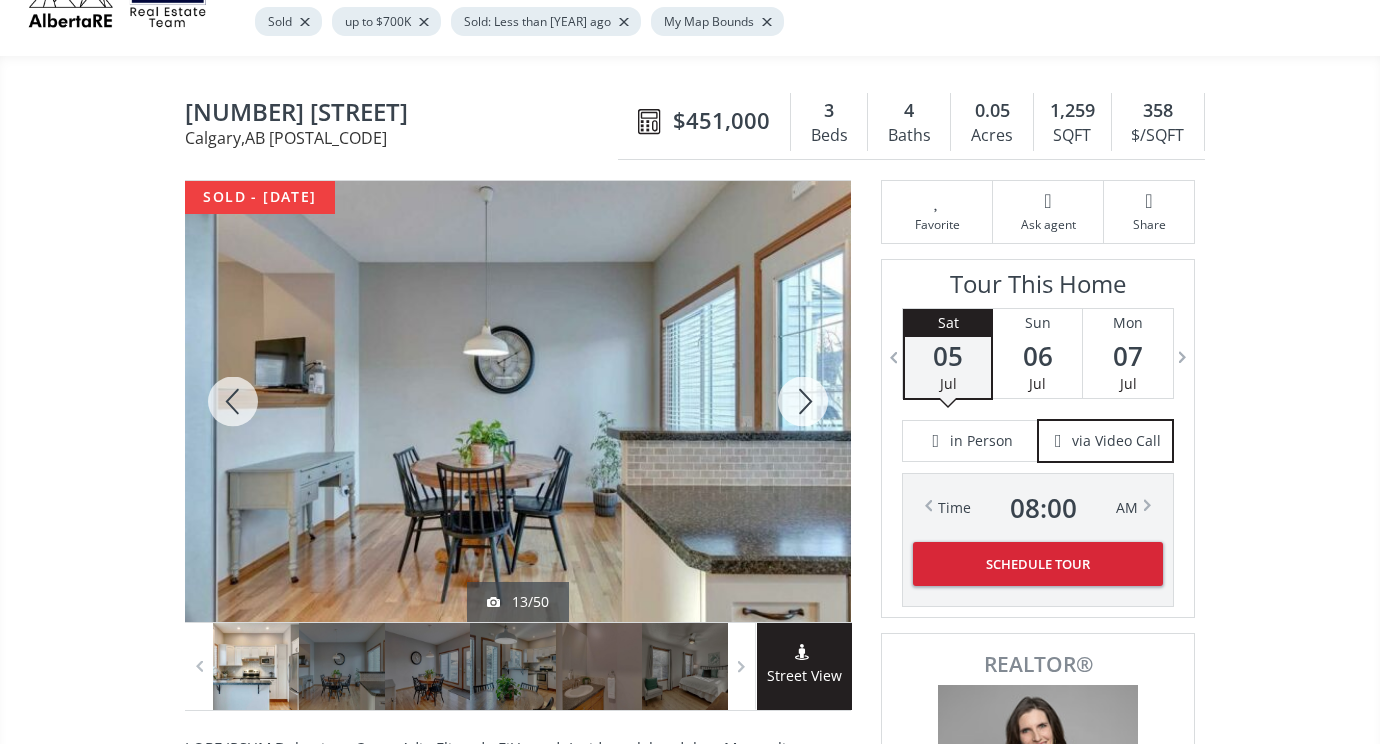 click at bounding box center [803, 401] 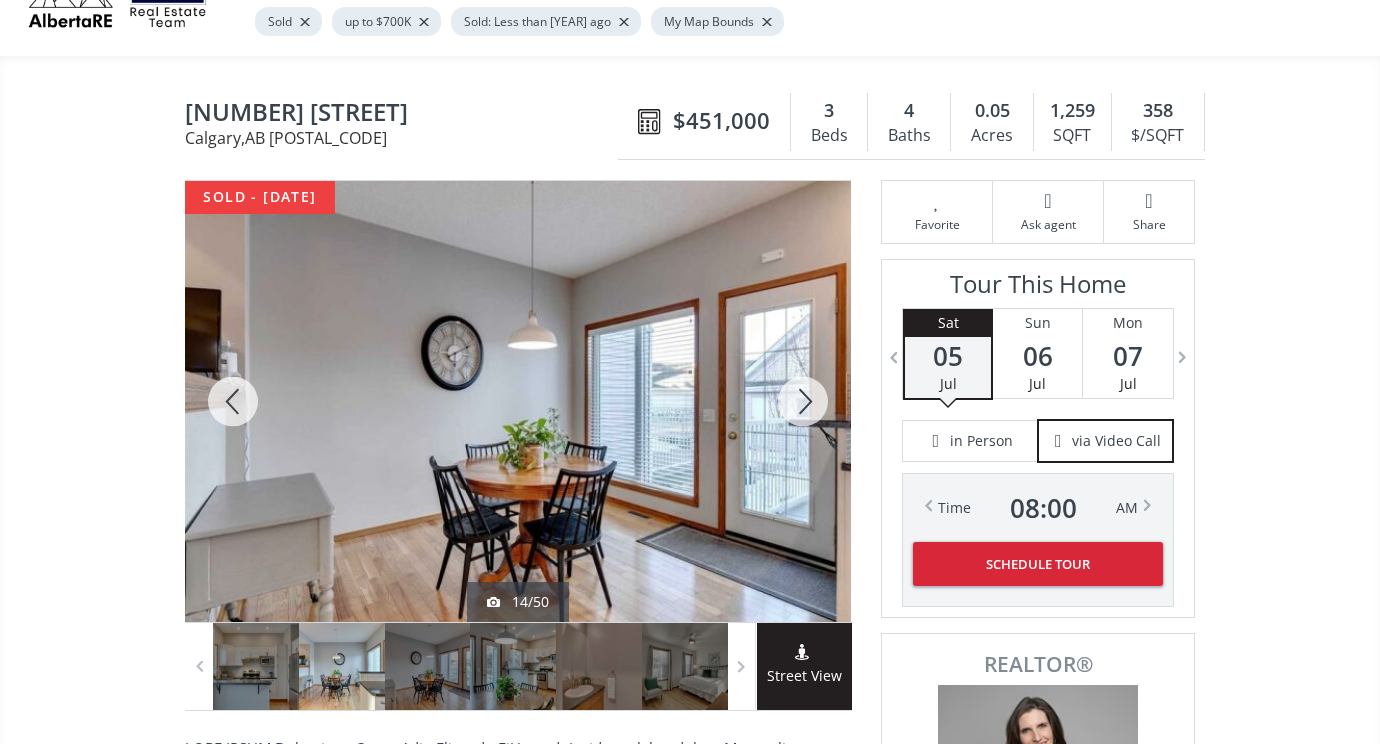 click at bounding box center (803, 401) 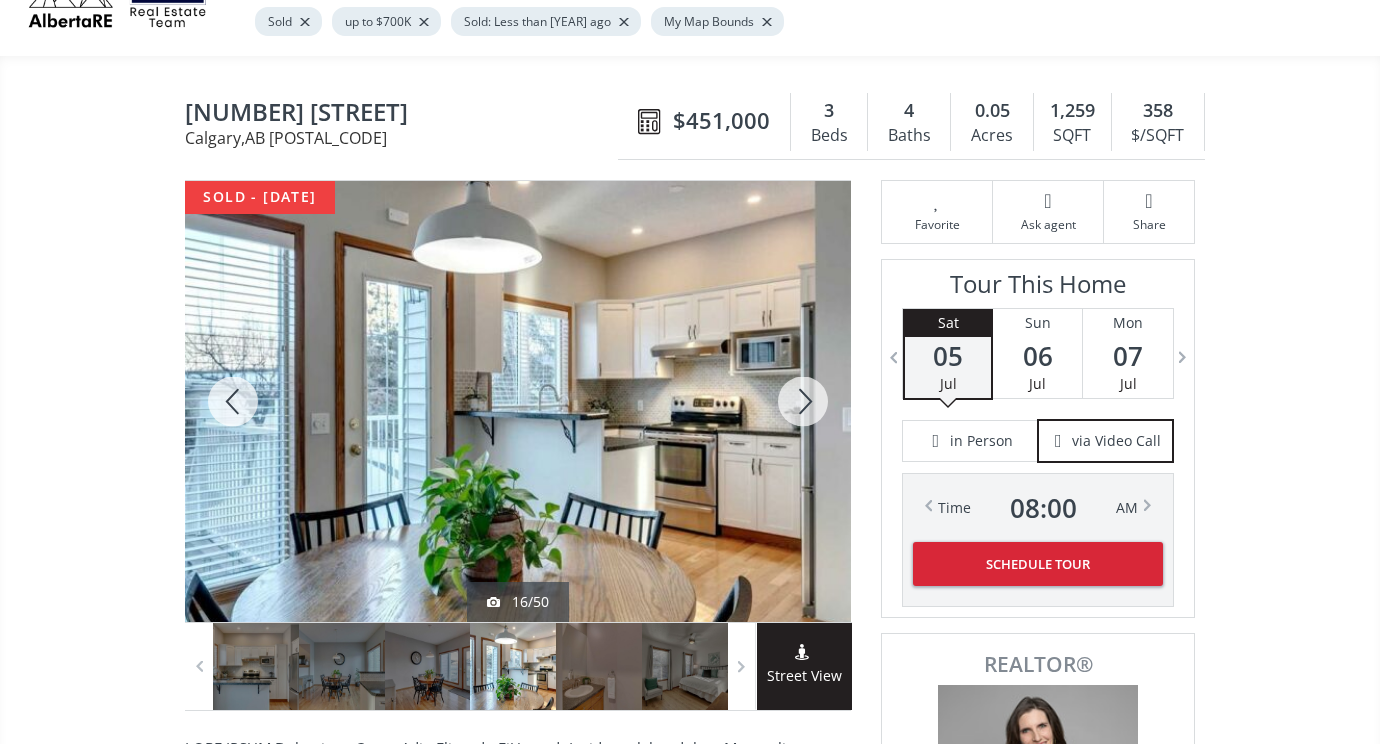 click at bounding box center (803, 401) 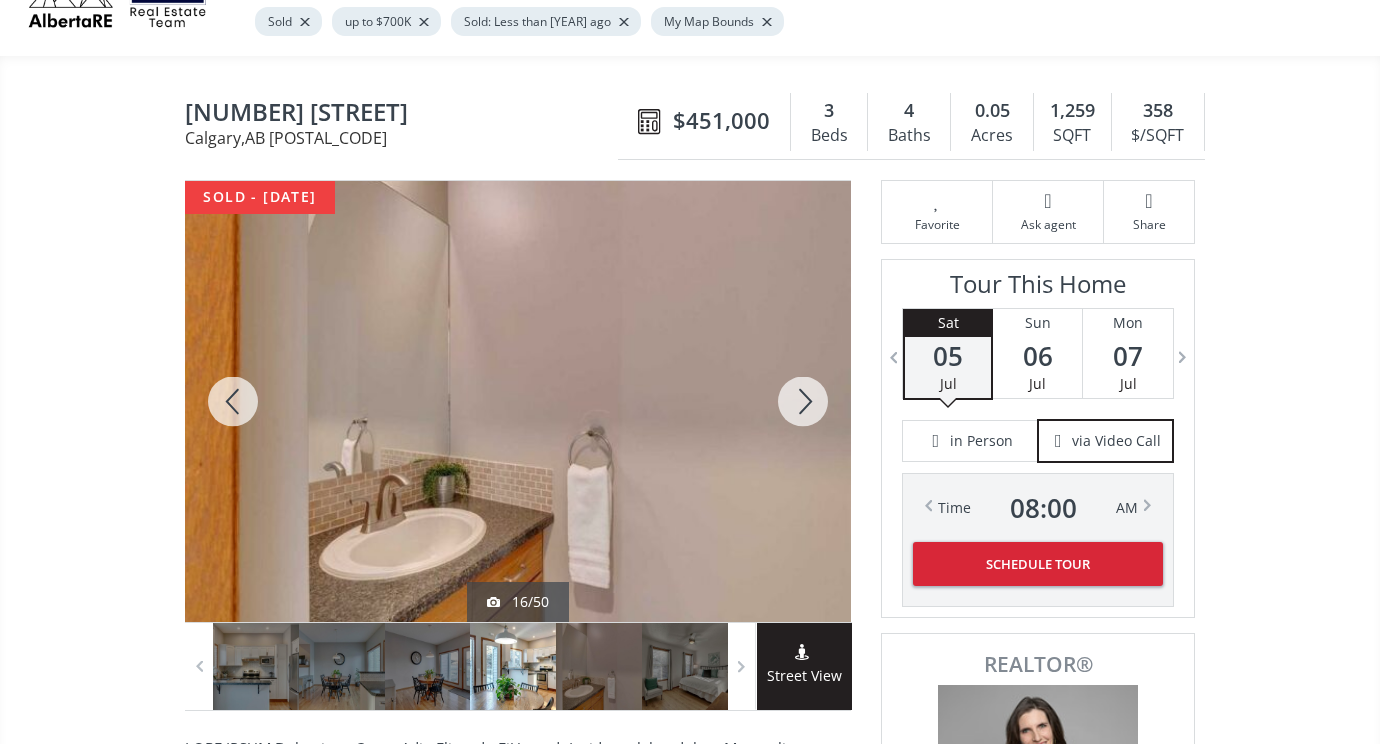 click at bounding box center [803, 401] 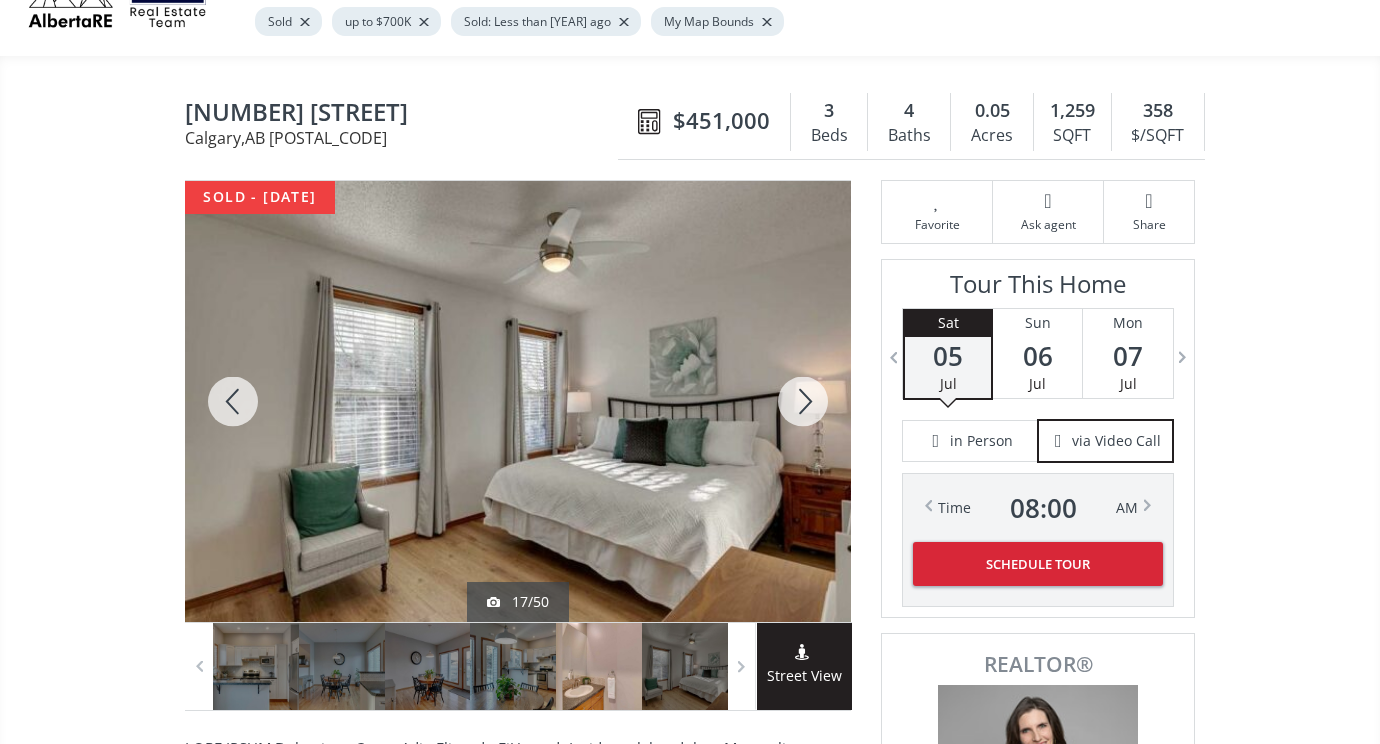 click at bounding box center [803, 401] 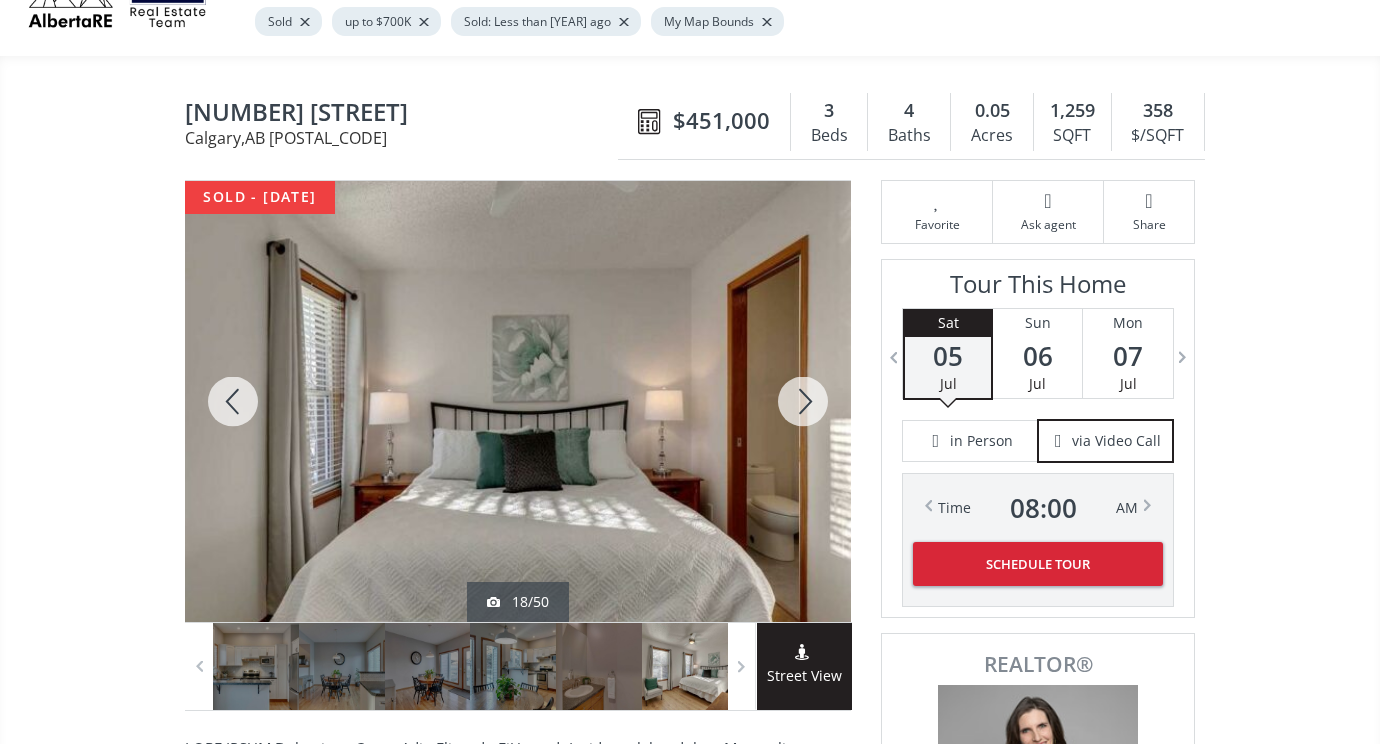 click at bounding box center [803, 401] 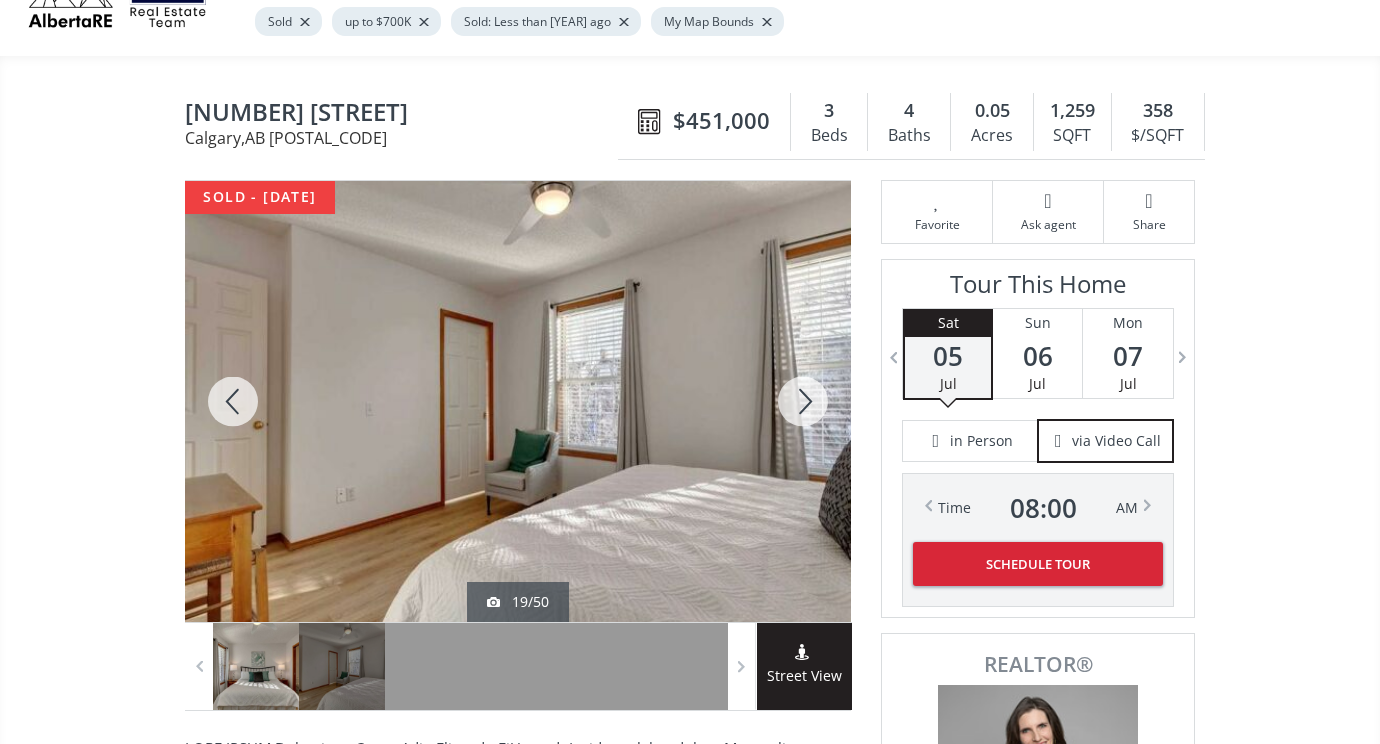 click at bounding box center (803, 401) 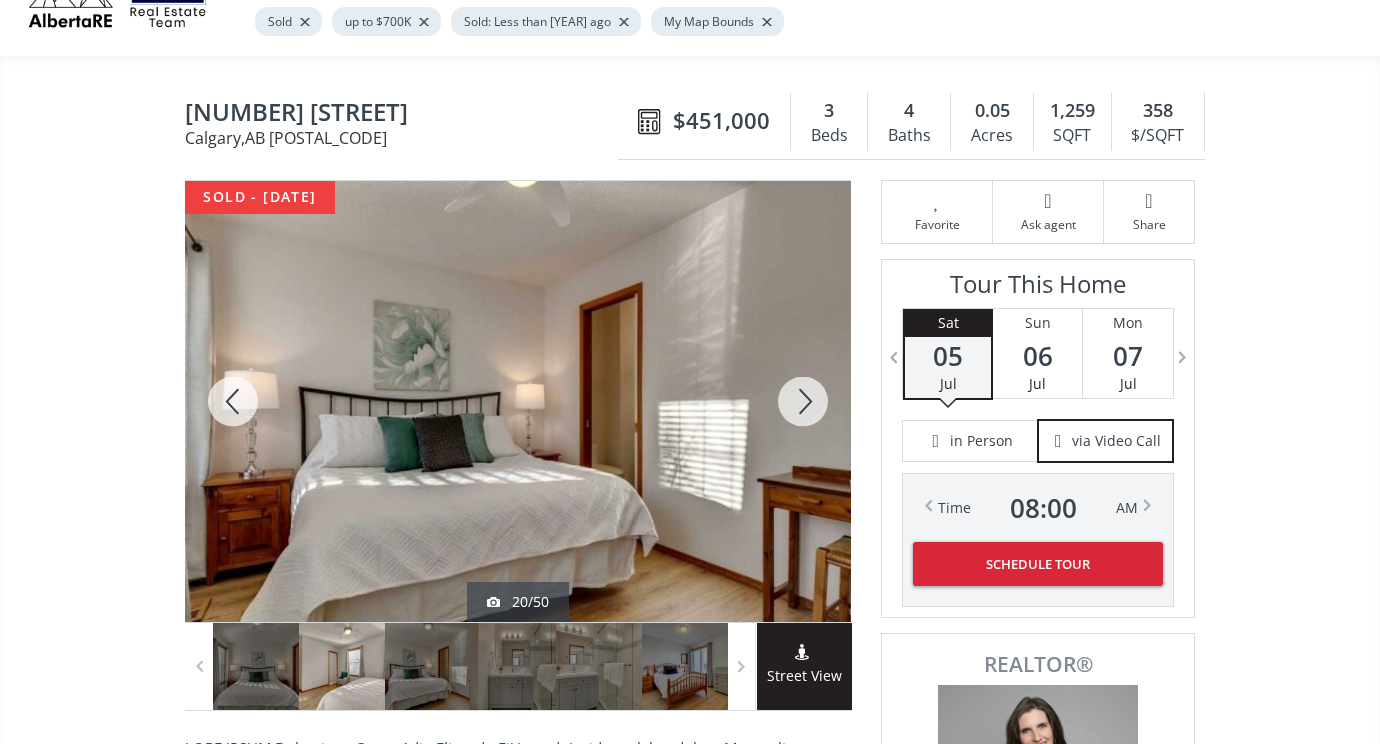 click at bounding box center [803, 401] 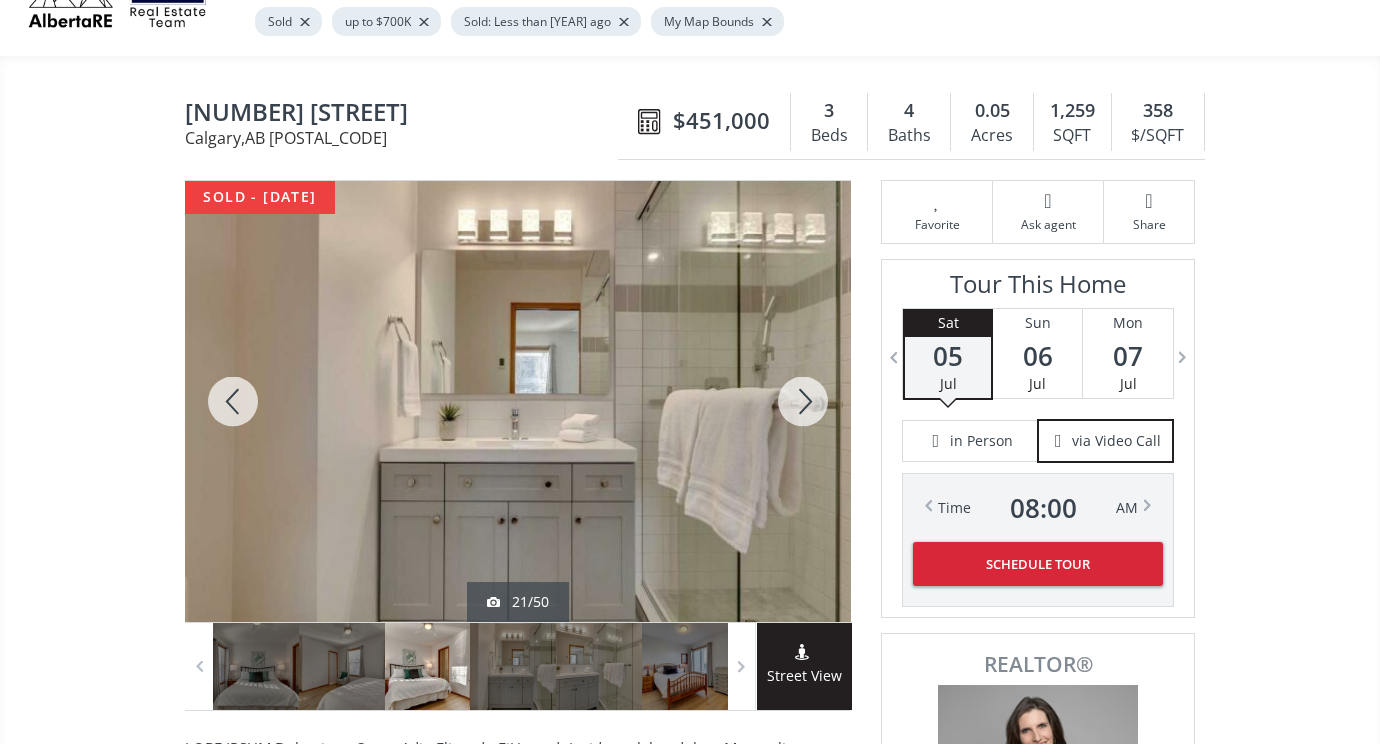 click at bounding box center (803, 401) 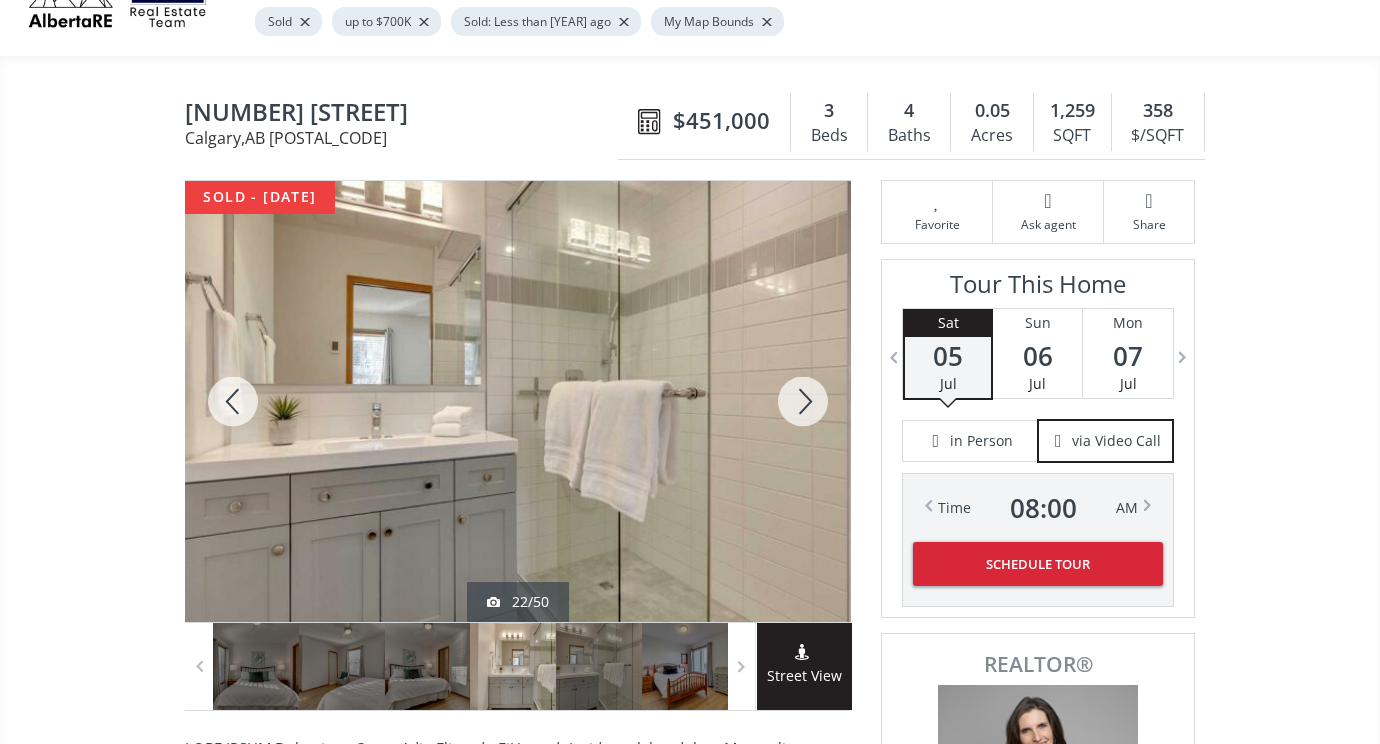 click at bounding box center [803, 401] 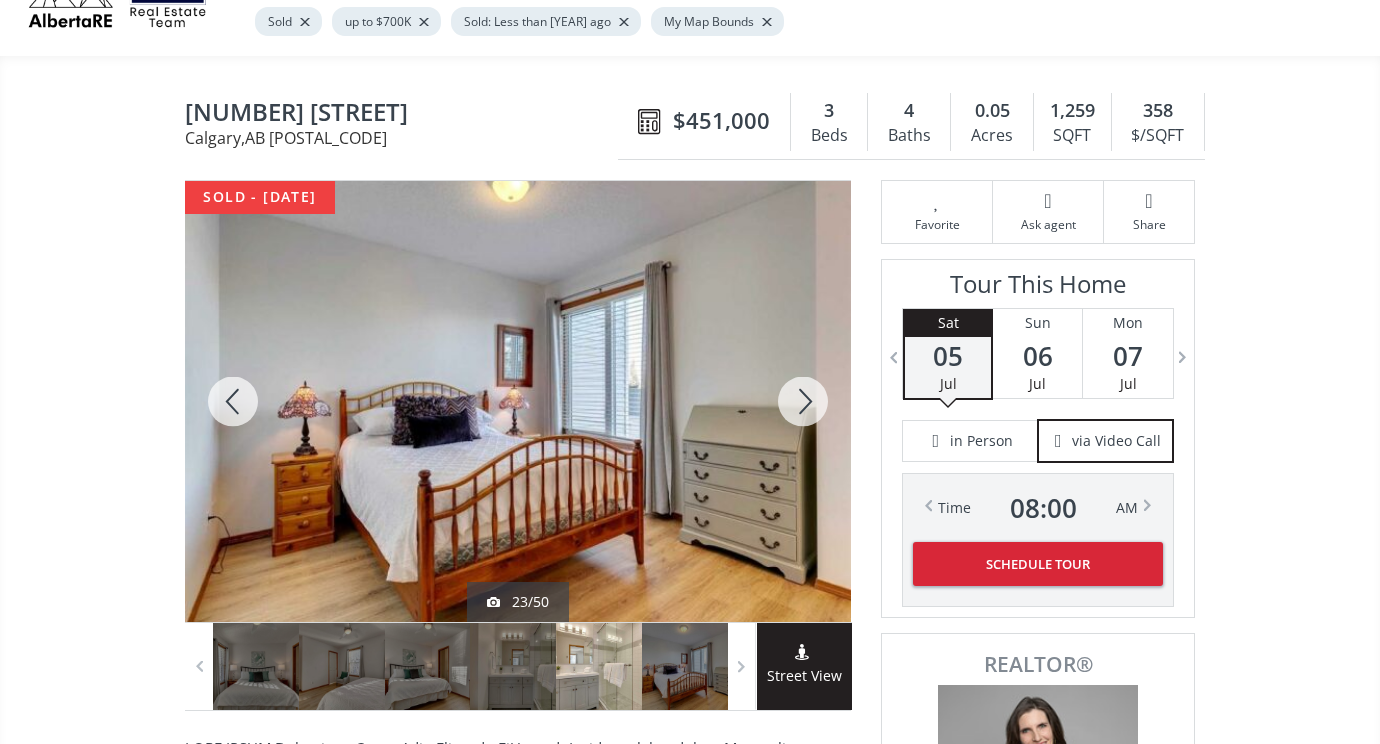 click at bounding box center (803, 401) 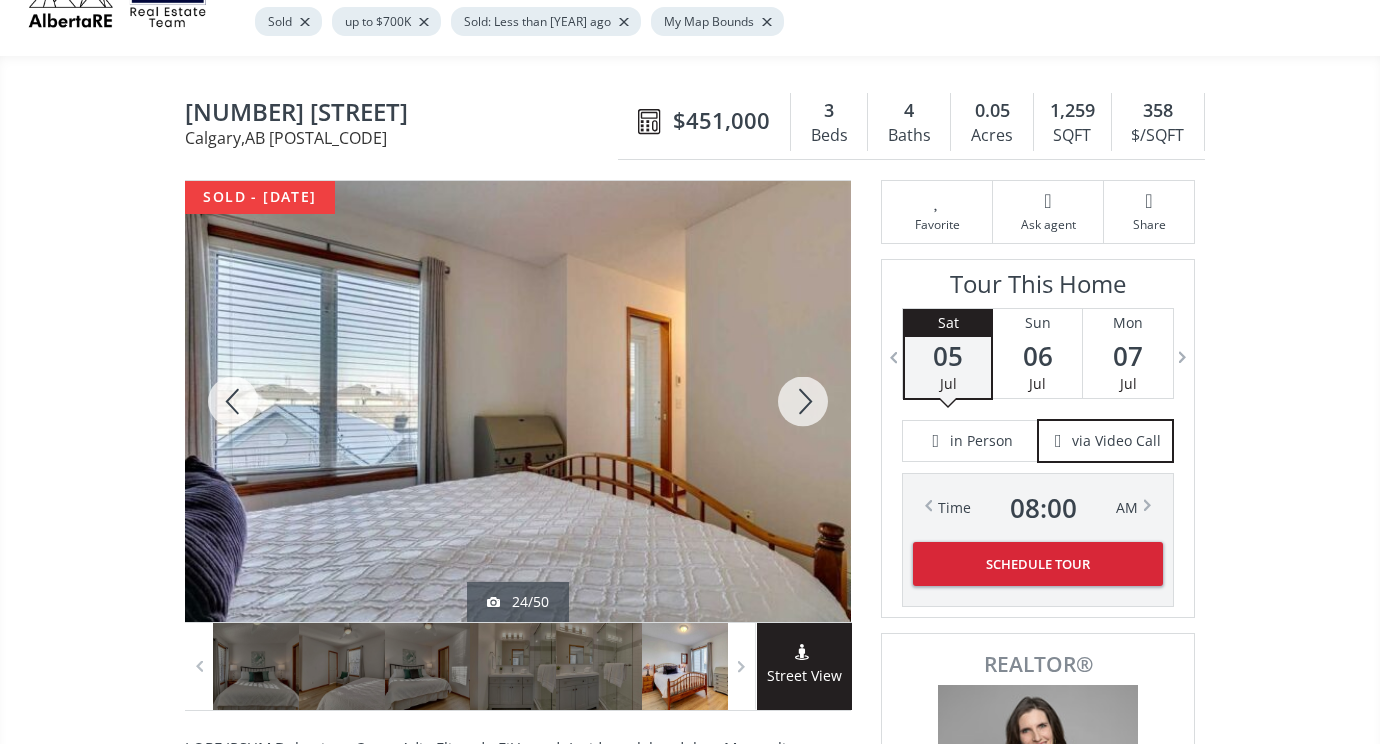 click at bounding box center (803, 401) 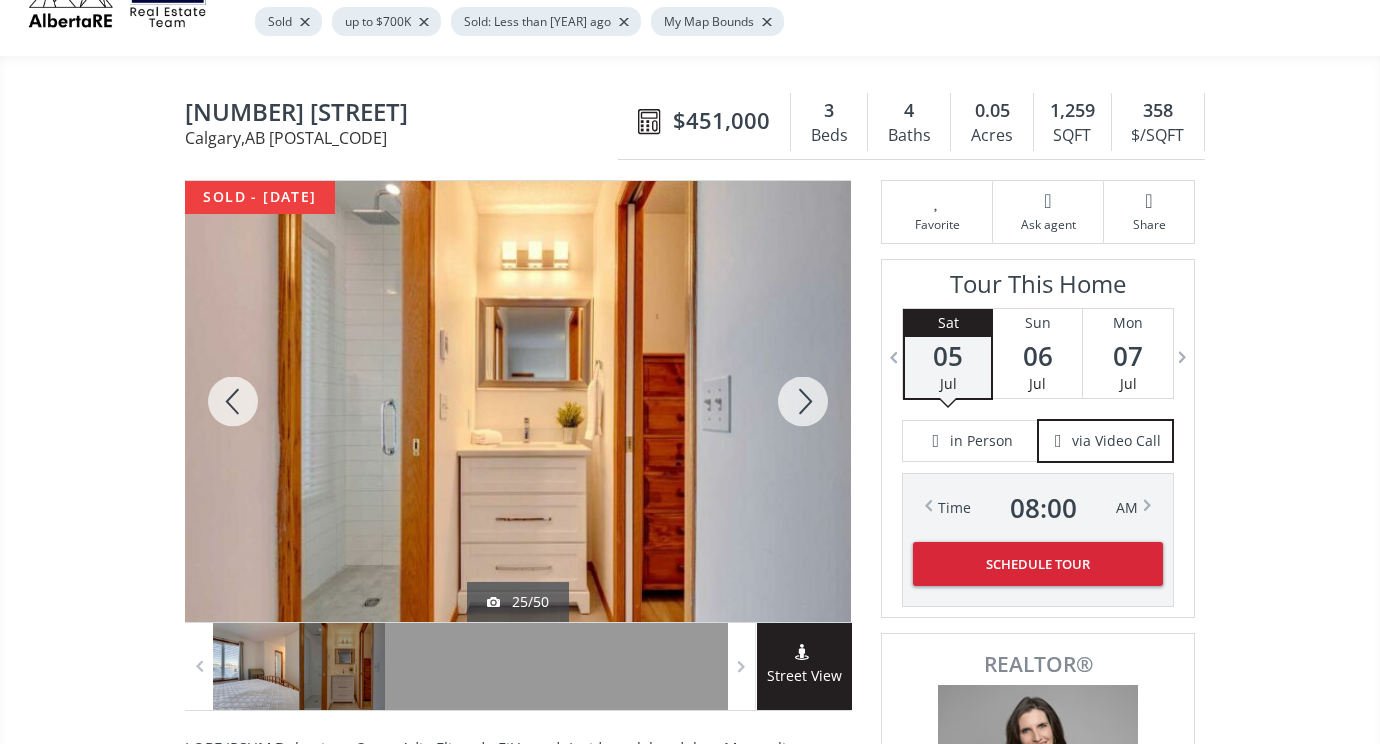 click at bounding box center (803, 401) 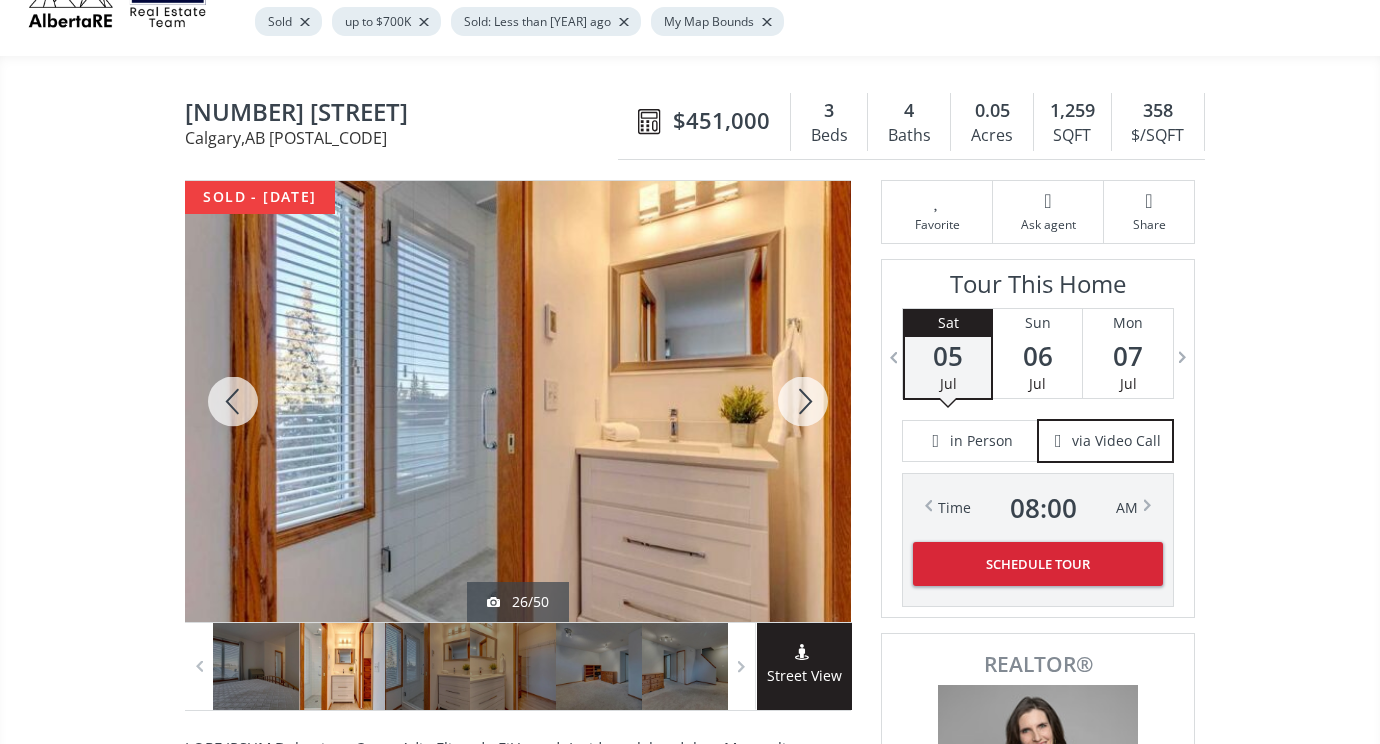 click at bounding box center (803, 401) 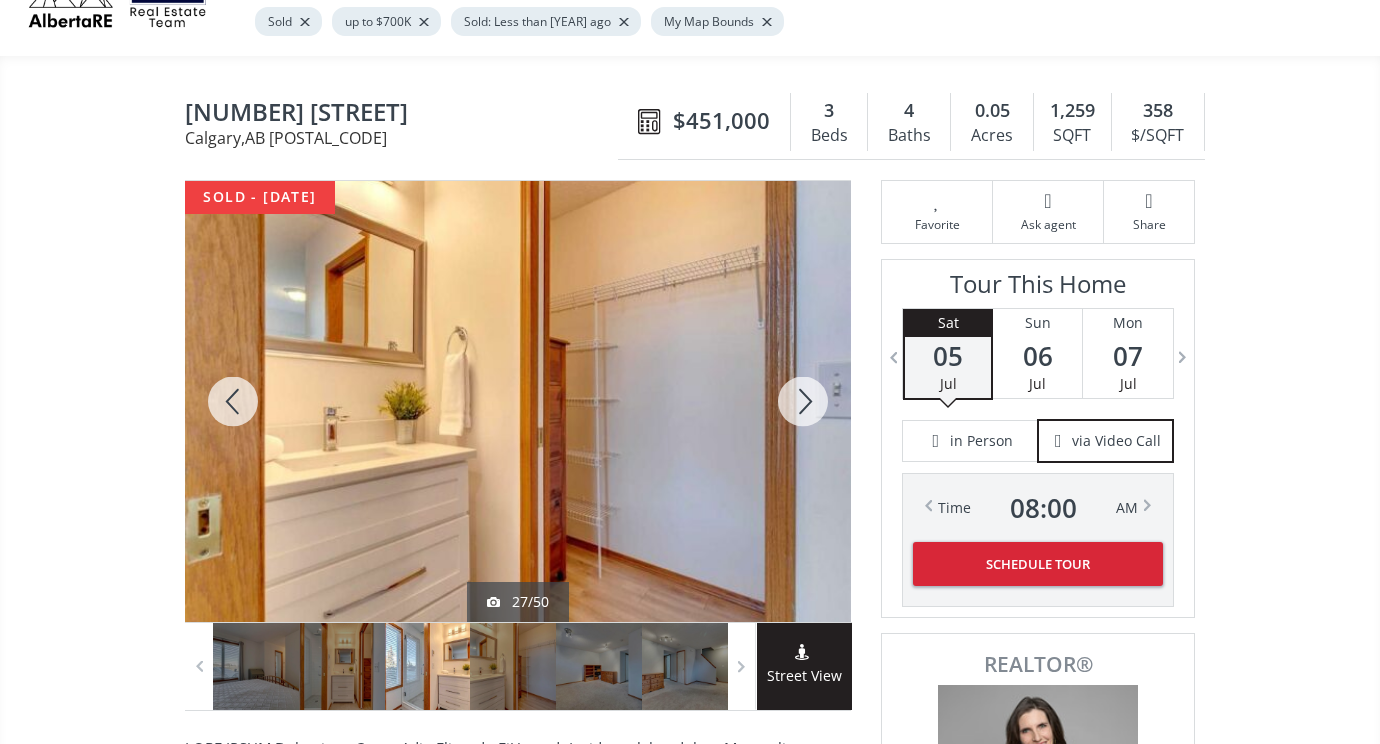 click at bounding box center [803, 401] 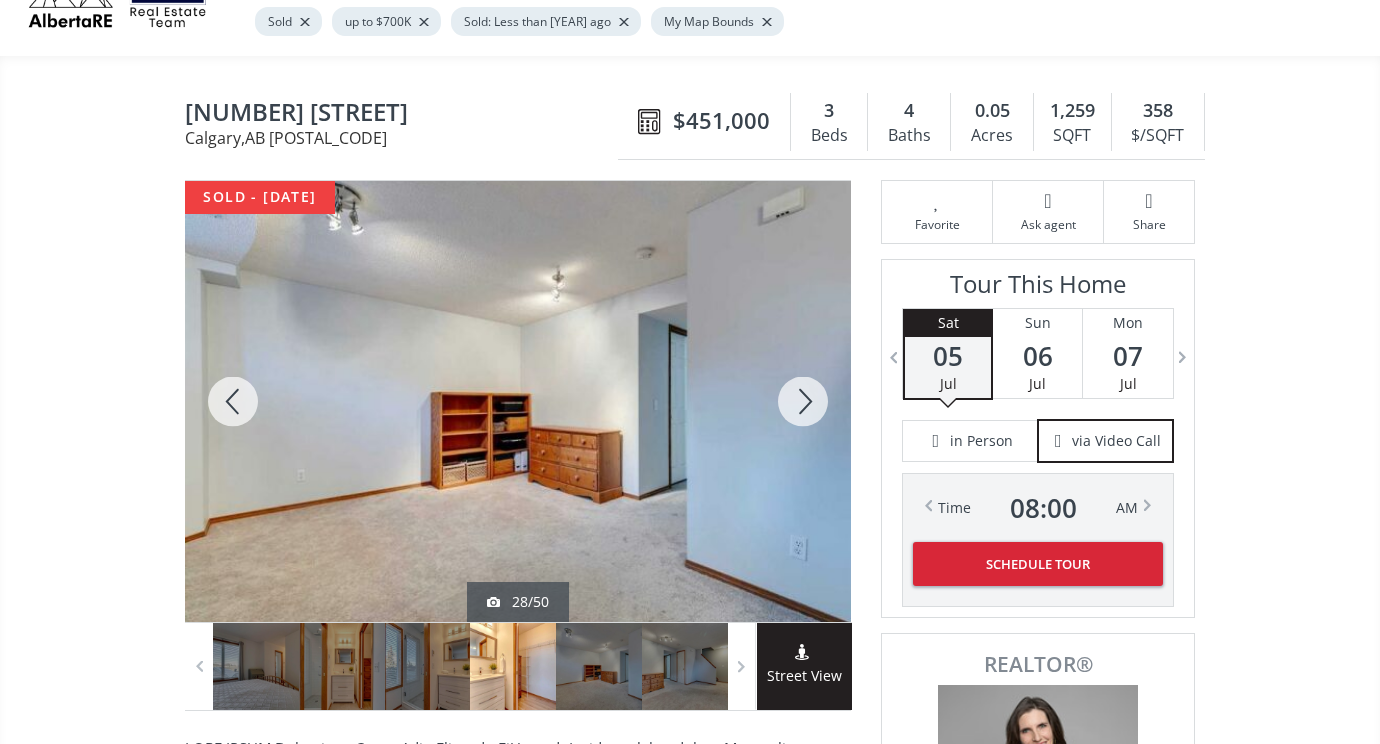 click at bounding box center (803, 401) 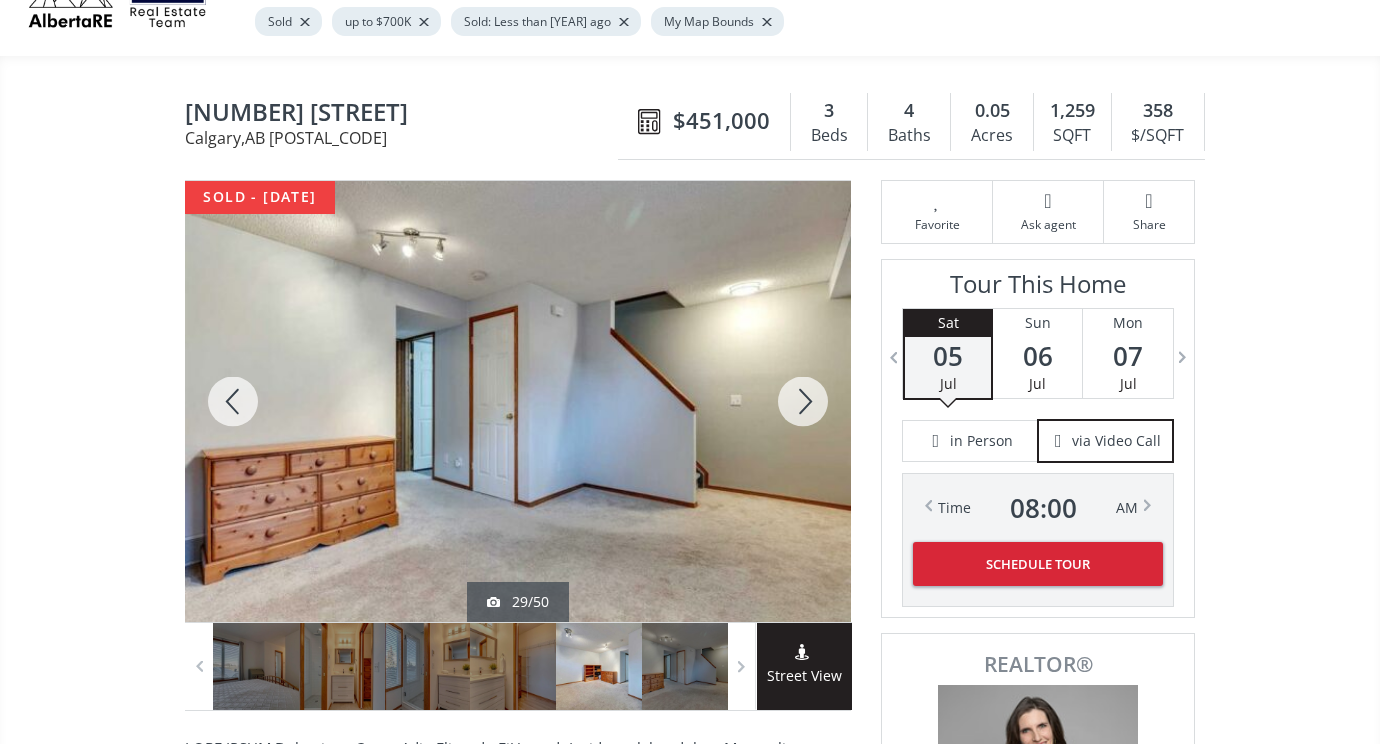 click at bounding box center (803, 401) 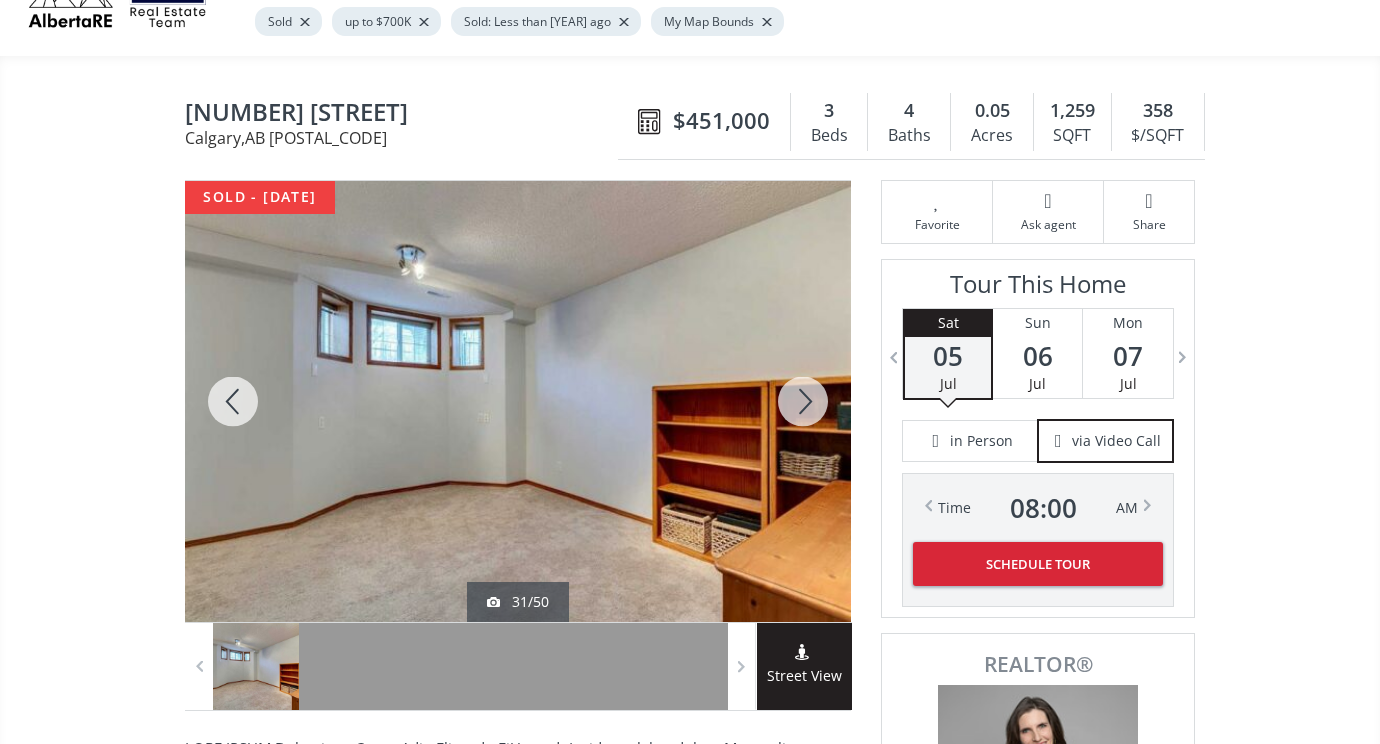 click at bounding box center [803, 401] 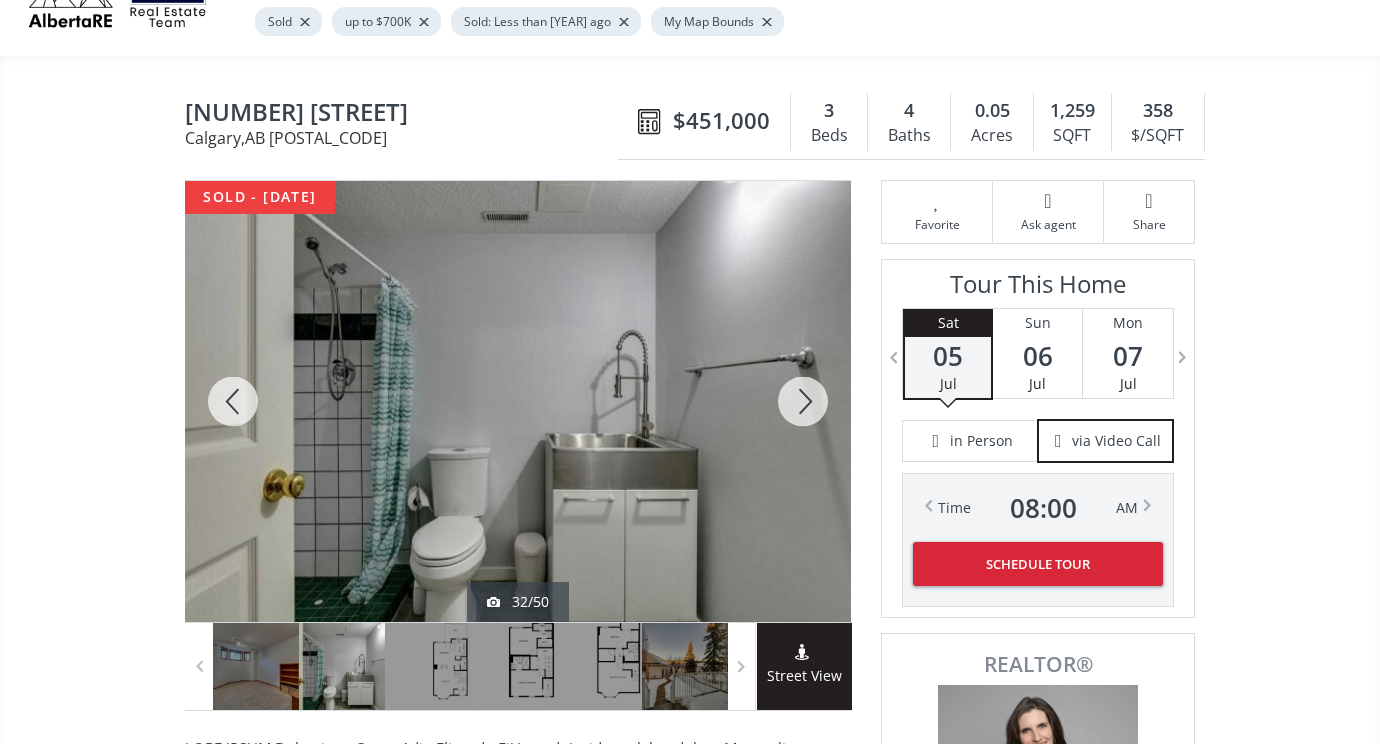 click at bounding box center [803, 401] 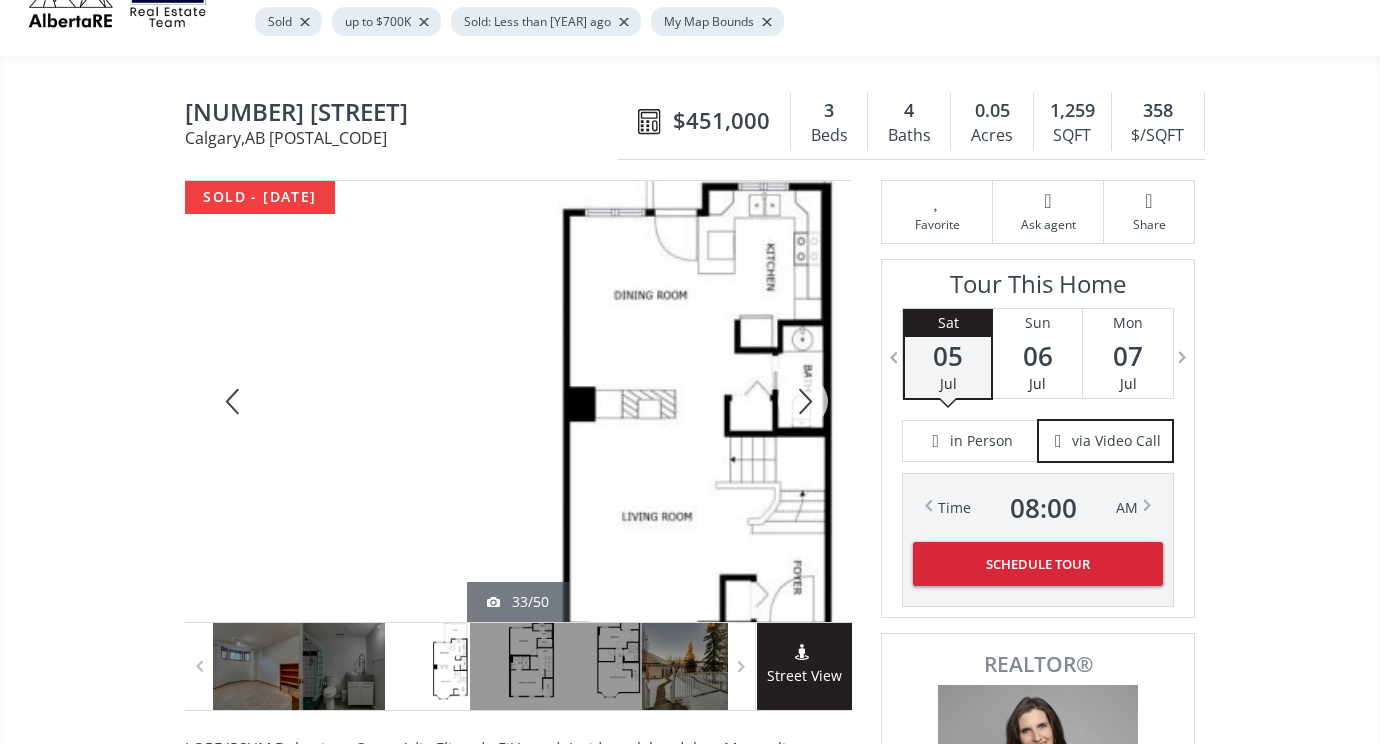 click at bounding box center [803, 401] 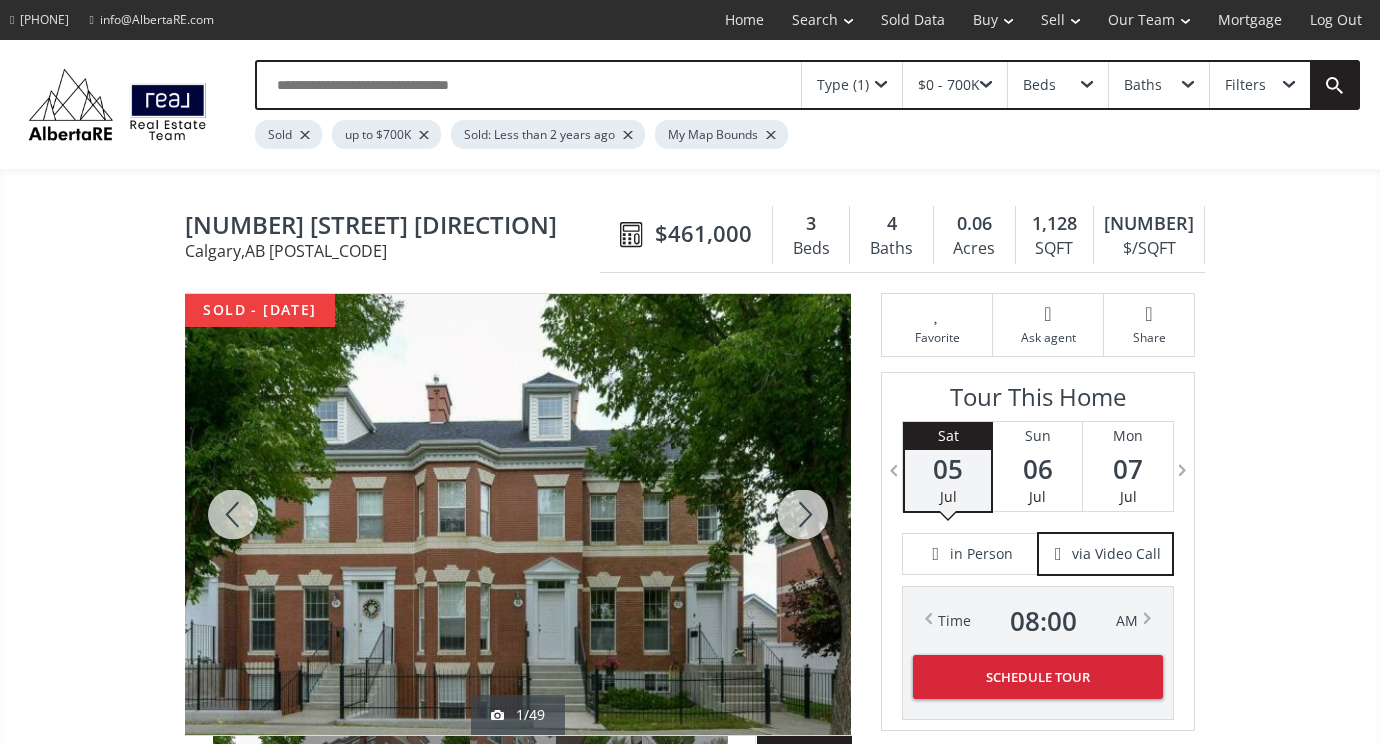 scroll, scrollTop: 0, scrollLeft: 0, axis: both 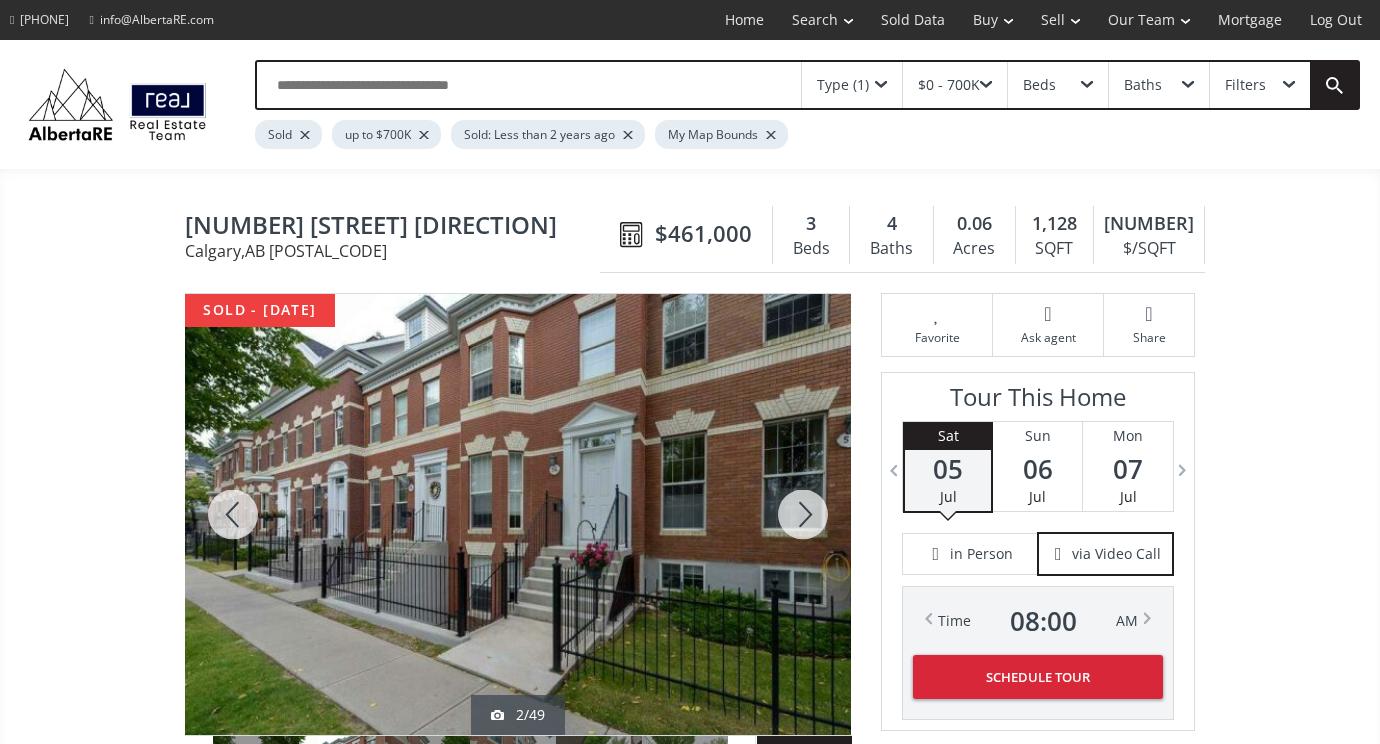 click at bounding box center (803, 514) 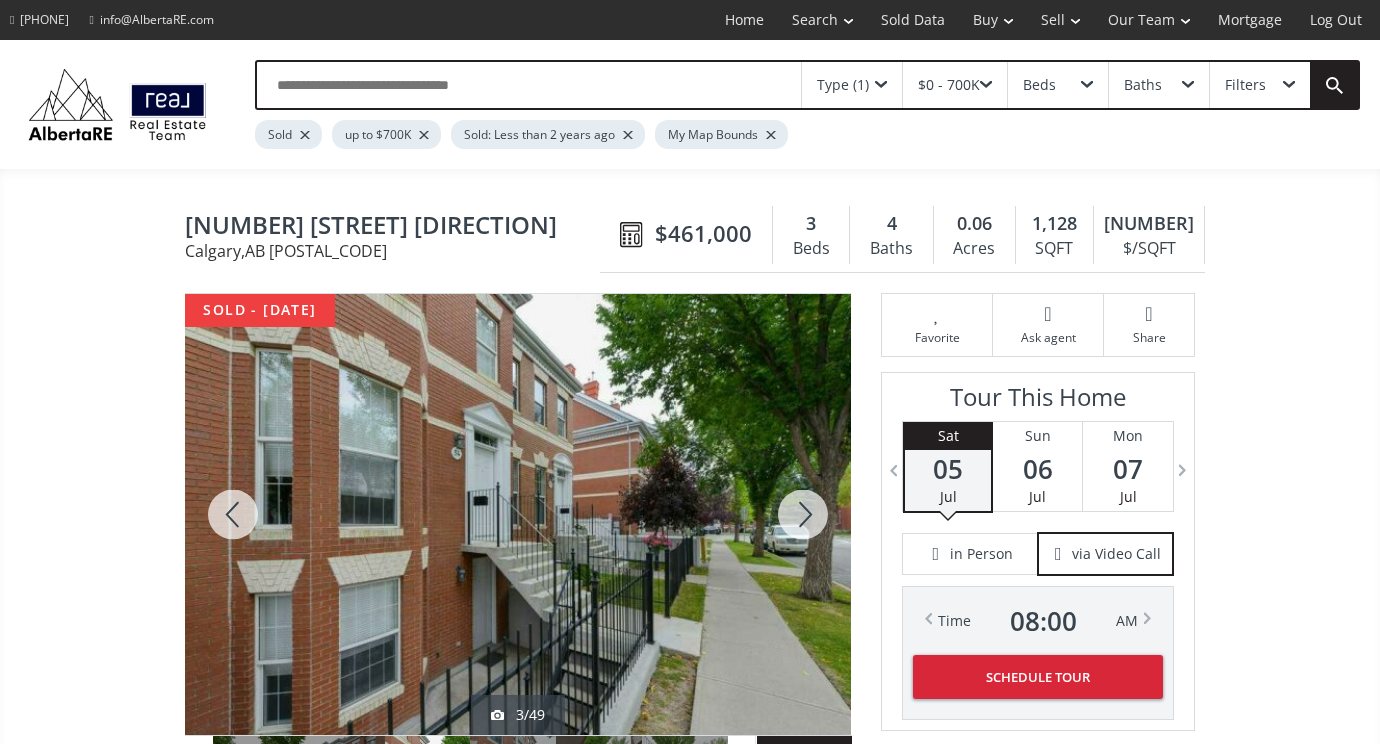 click at bounding box center (803, 514) 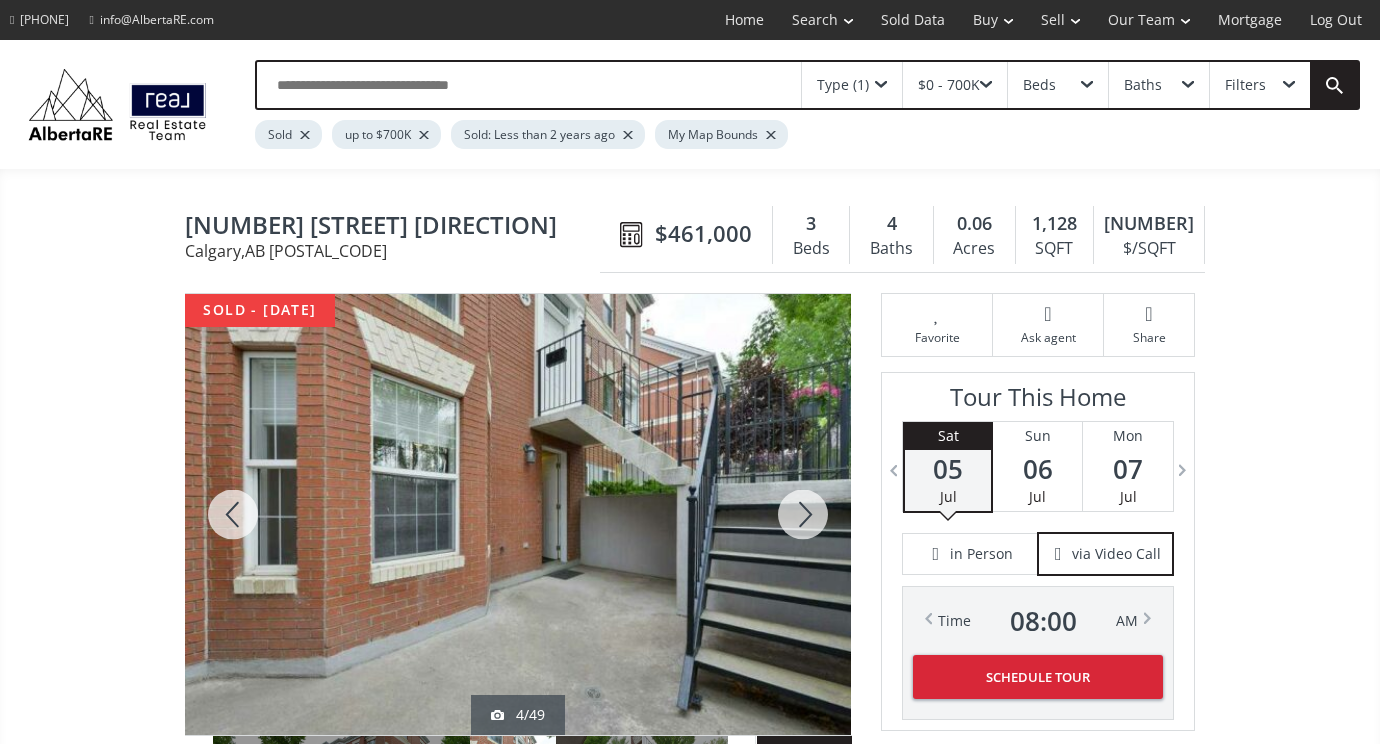 click at bounding box center [803, 514] 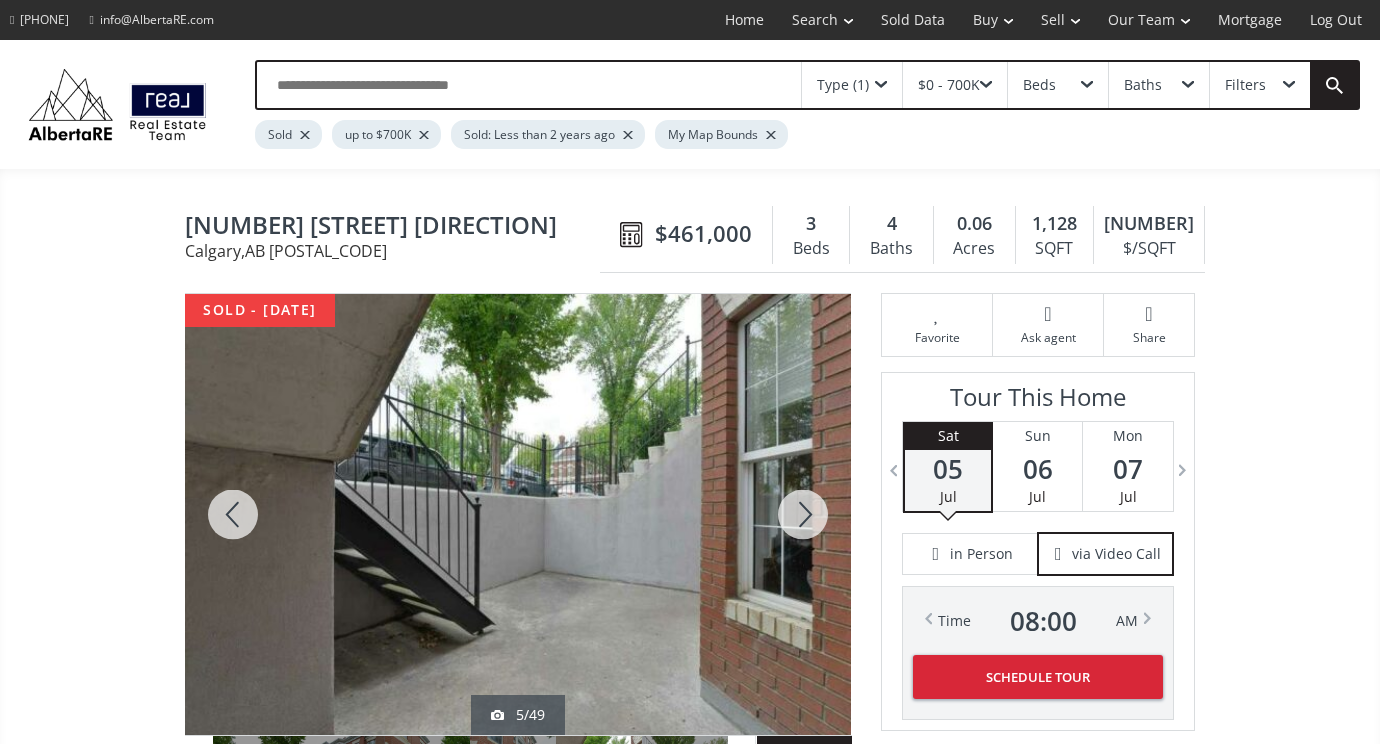 click at bounding box center (803, 514) 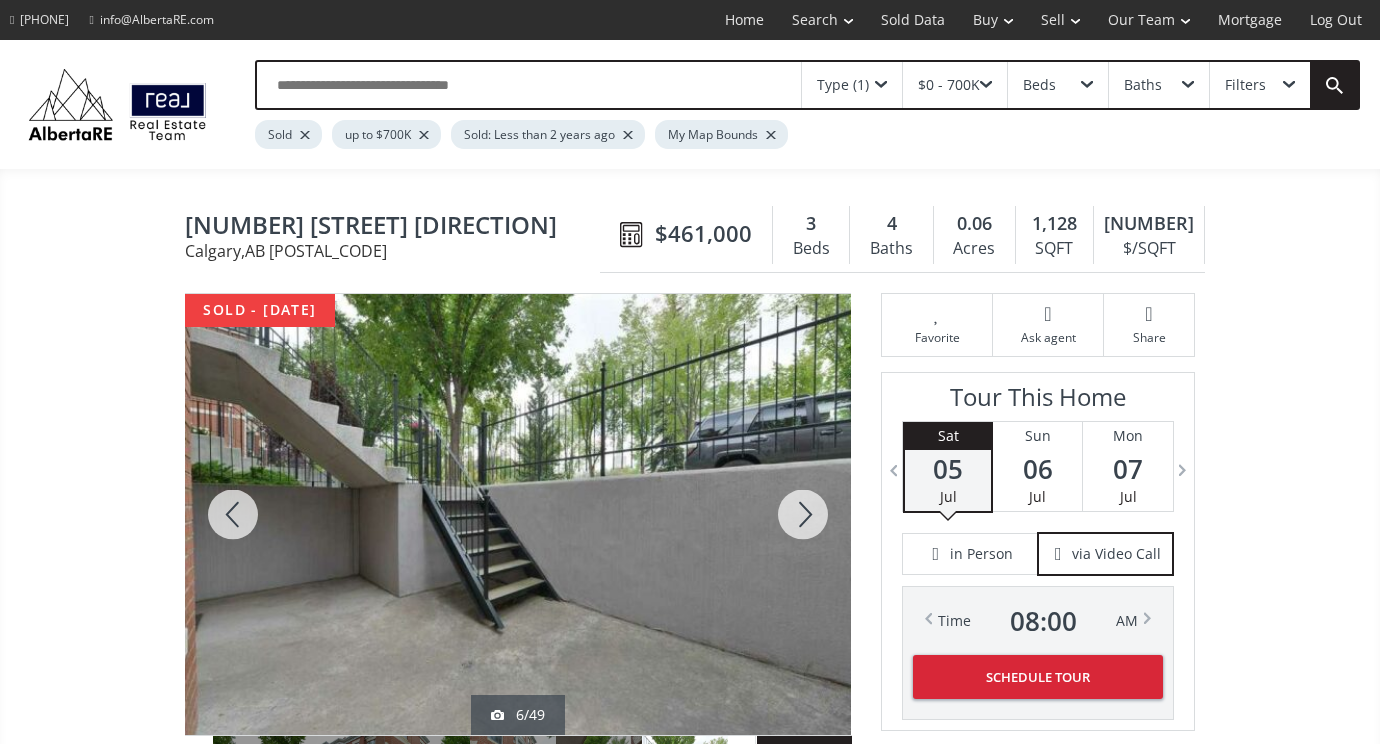 click at bounding box center [803, 514] 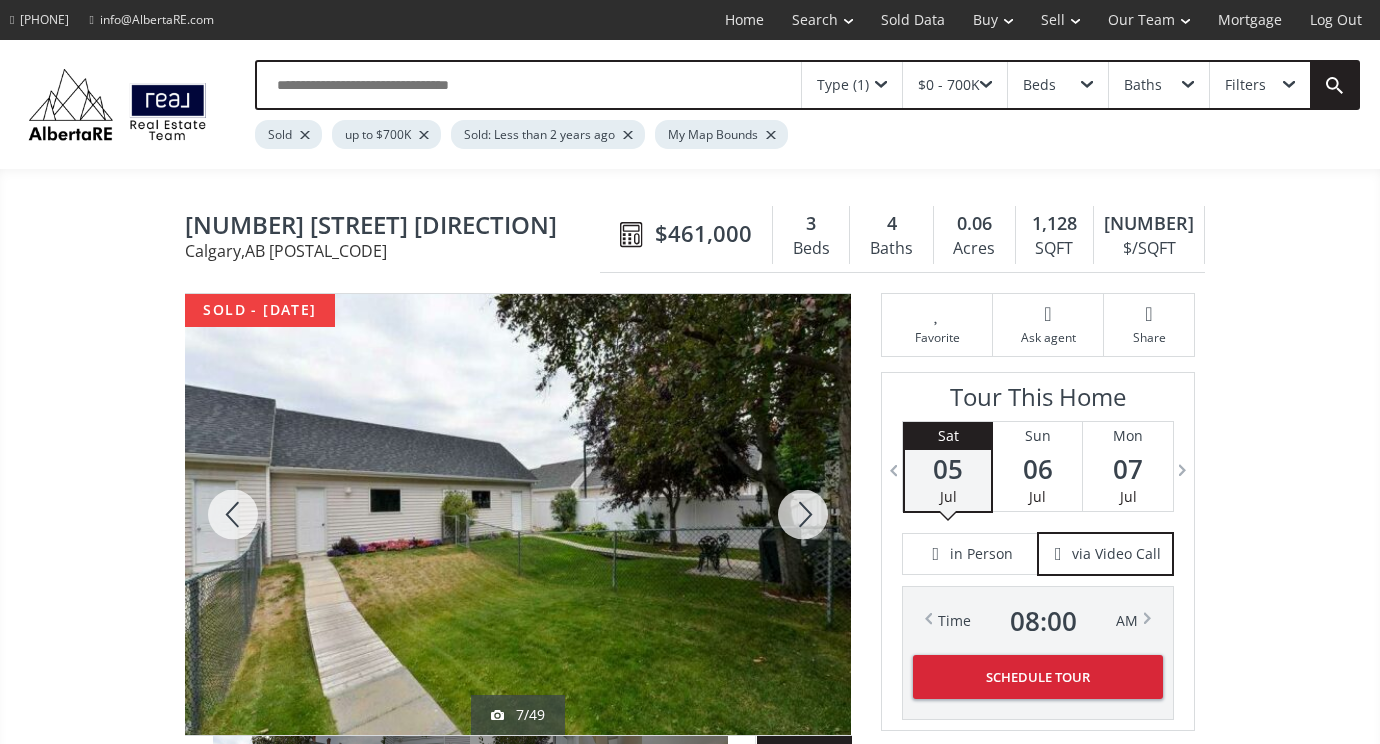 click at bounding box center [803, 514] 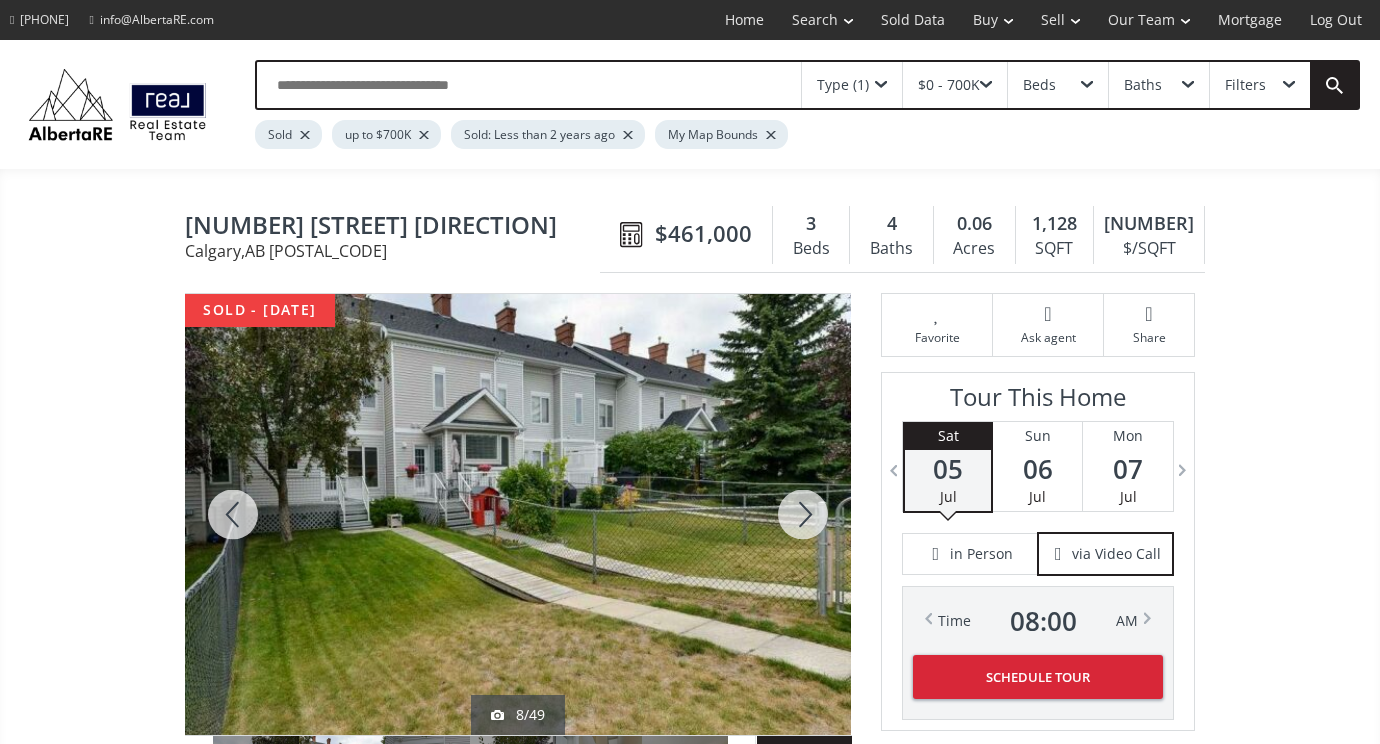 click at bounding box center (803, 514) 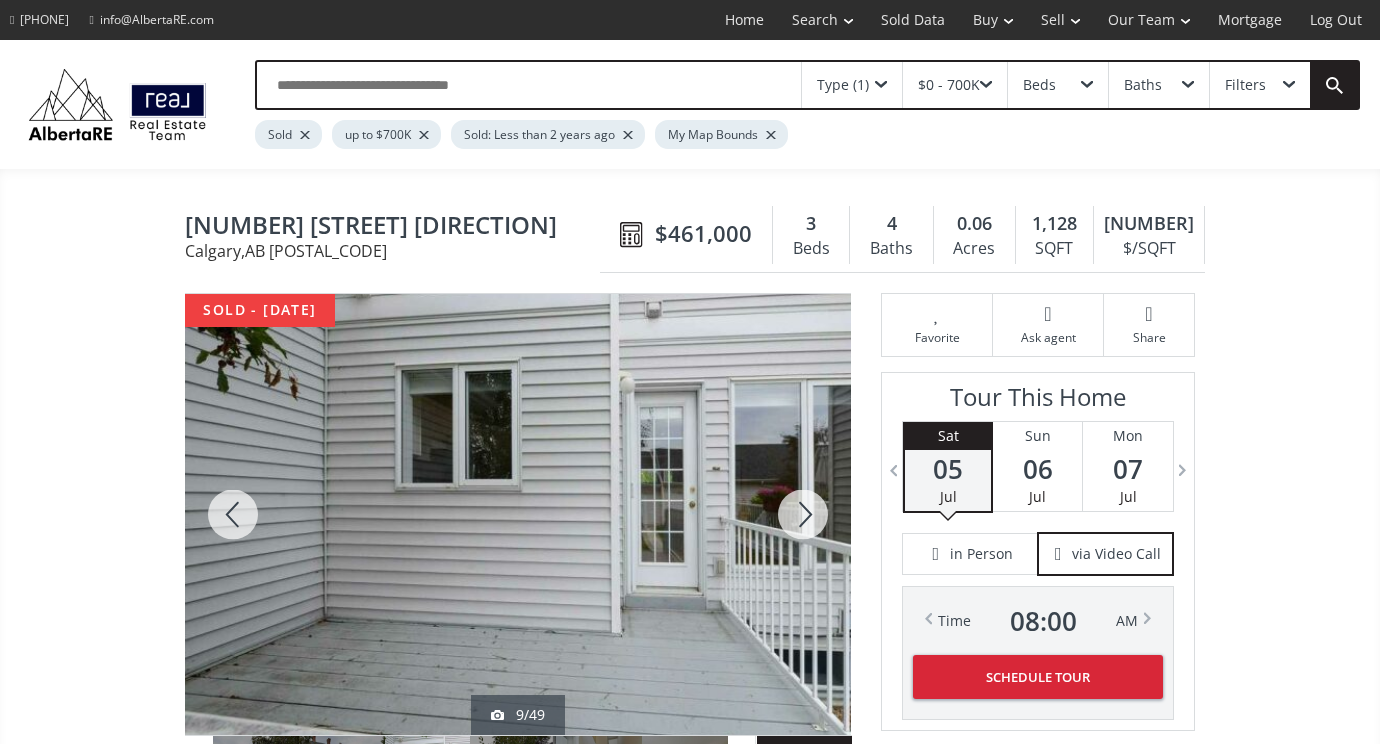 click at bounding box center [803, 514] 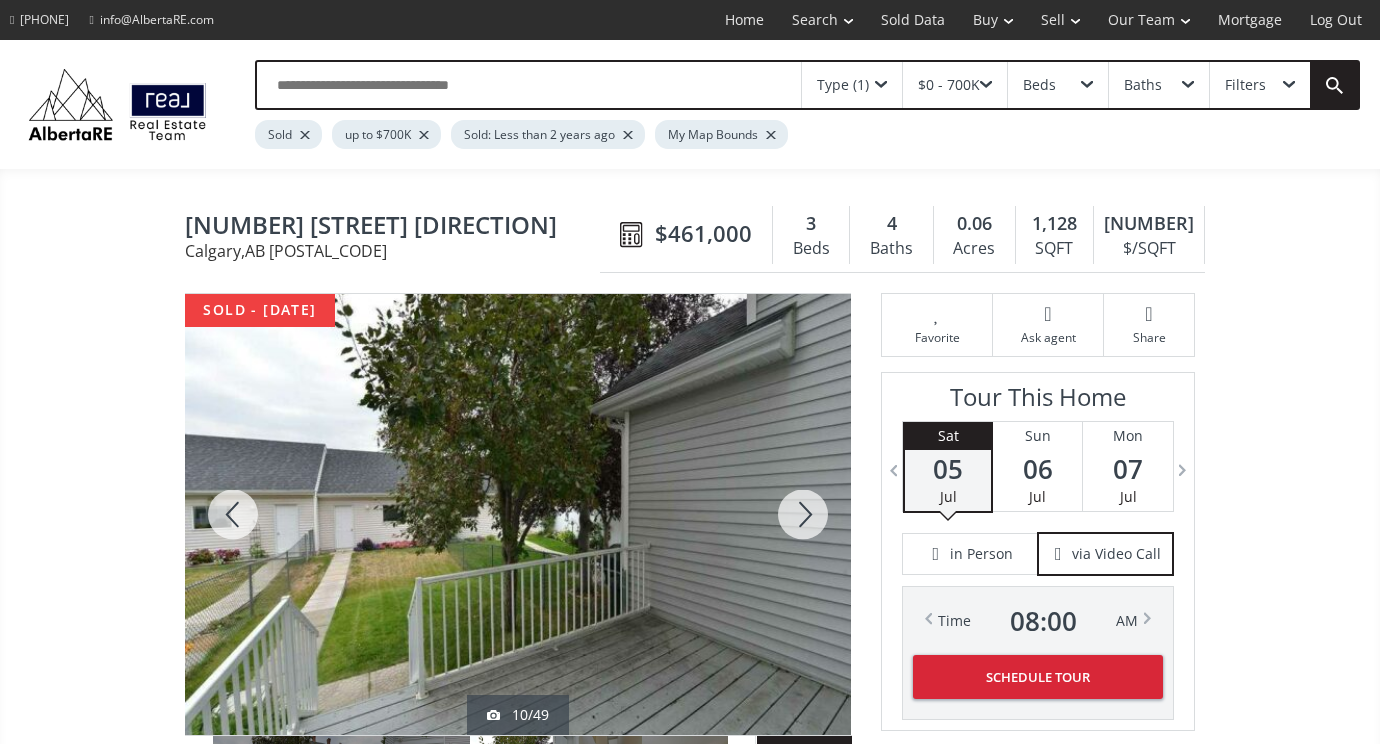 click at bounding box center (803, 514) 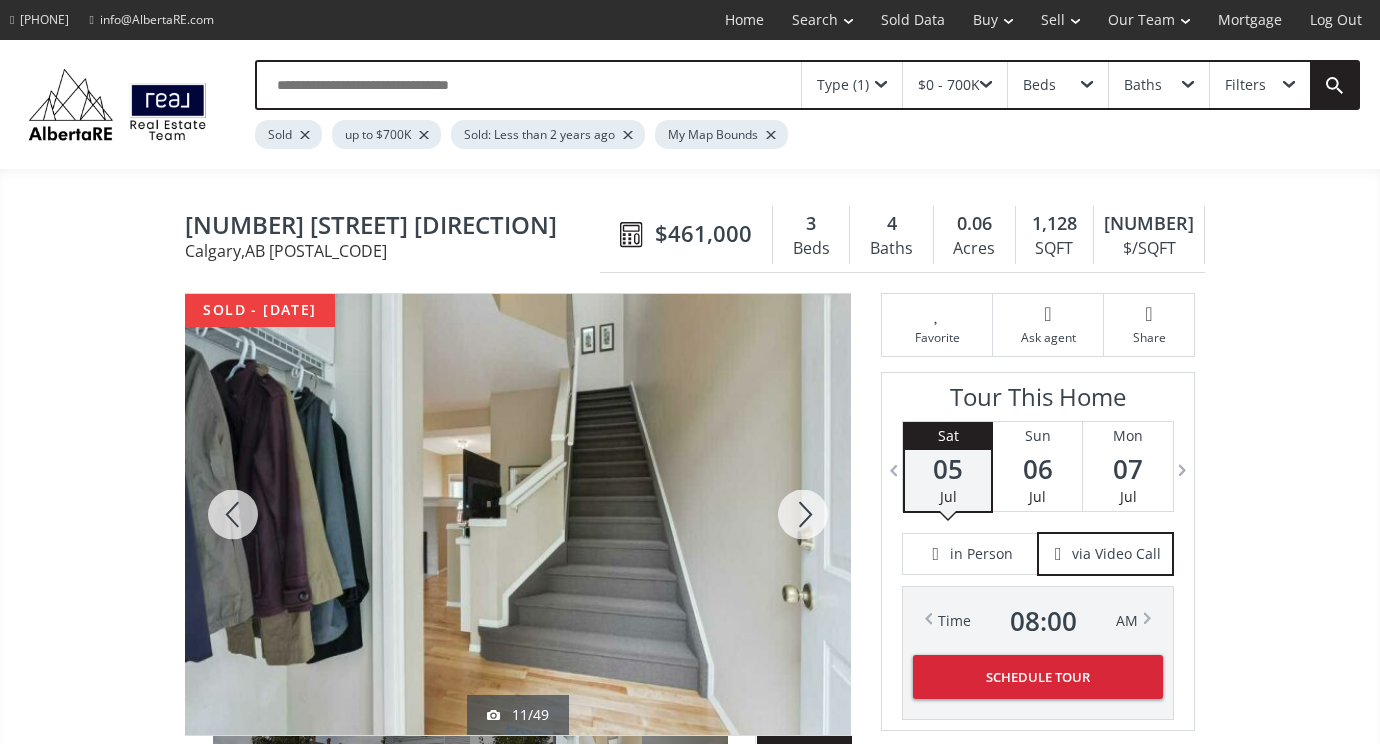 click at bounding box center [803, 514] 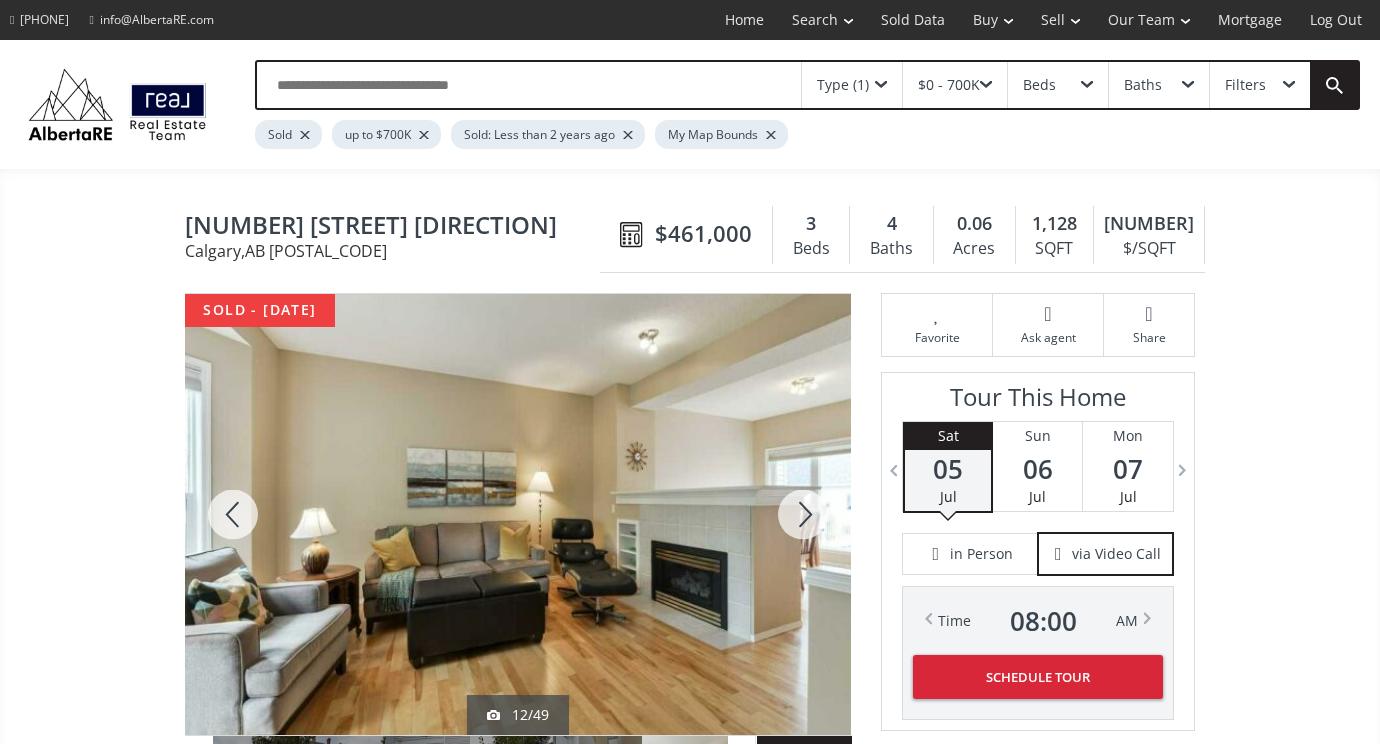 click at bounding box center [803, 514] 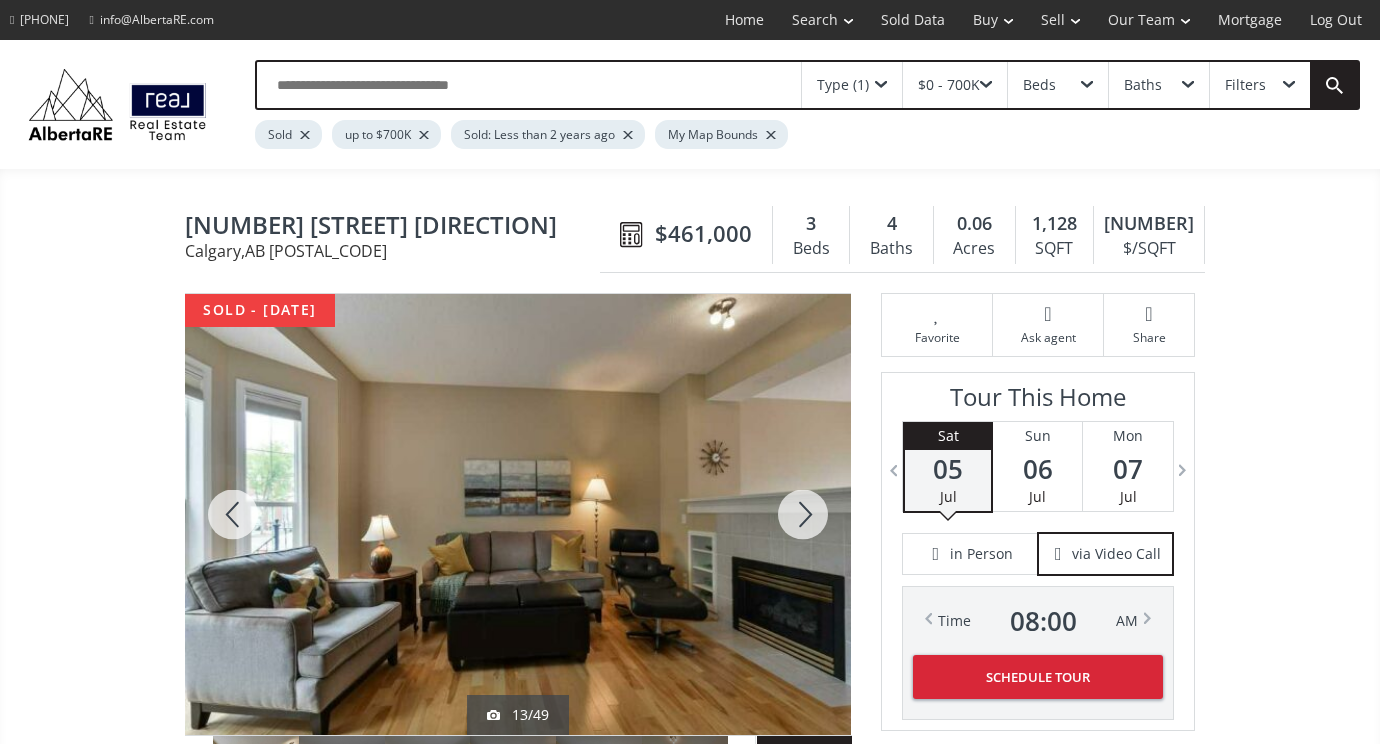 click at bounding box center [803, 514] 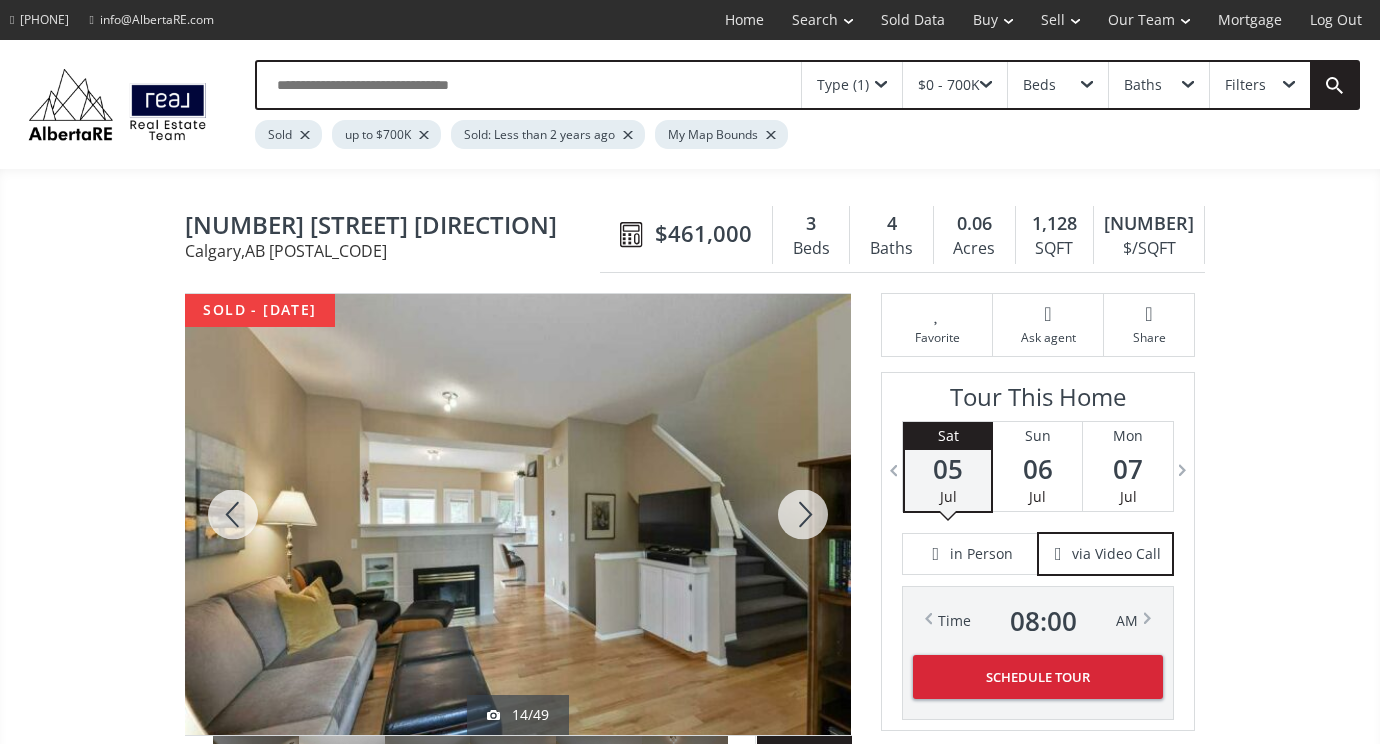 click at bounding box center [803, 514] 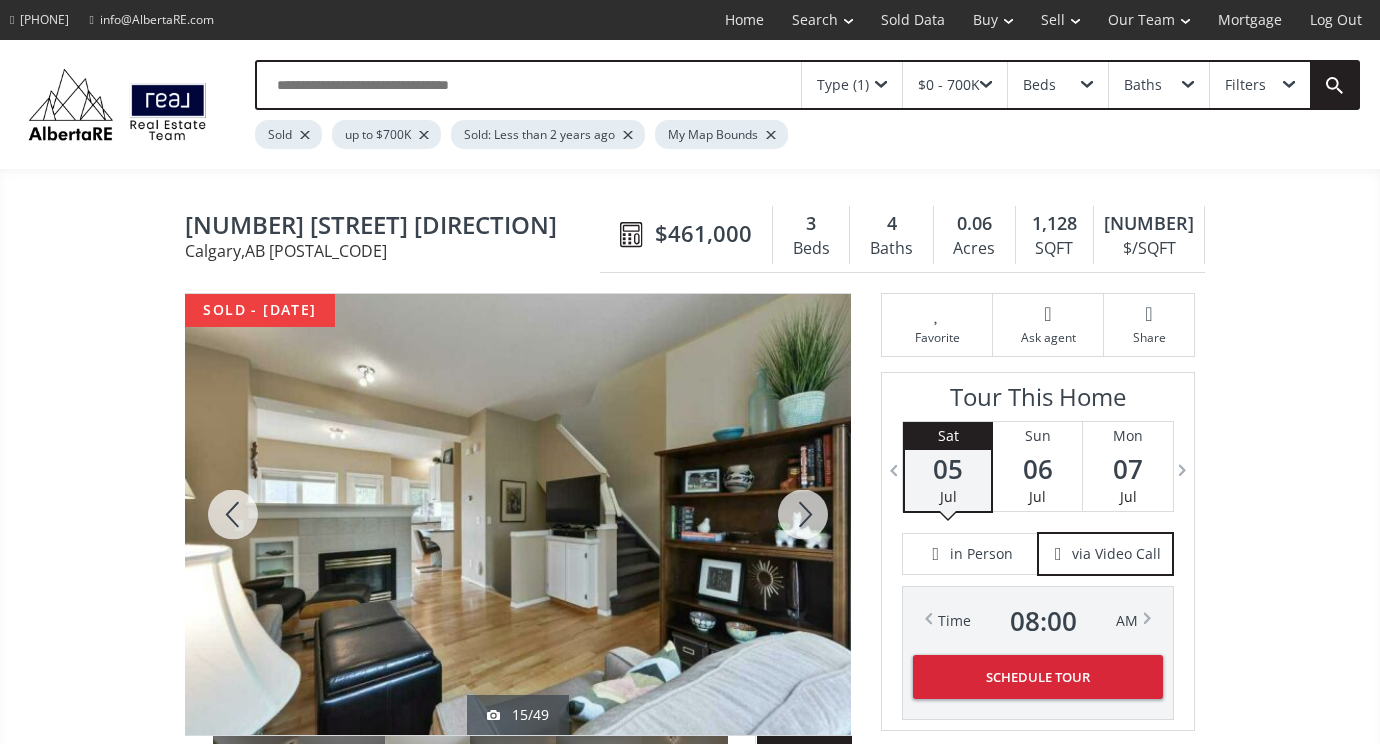 click at bounding box center [803, 514] 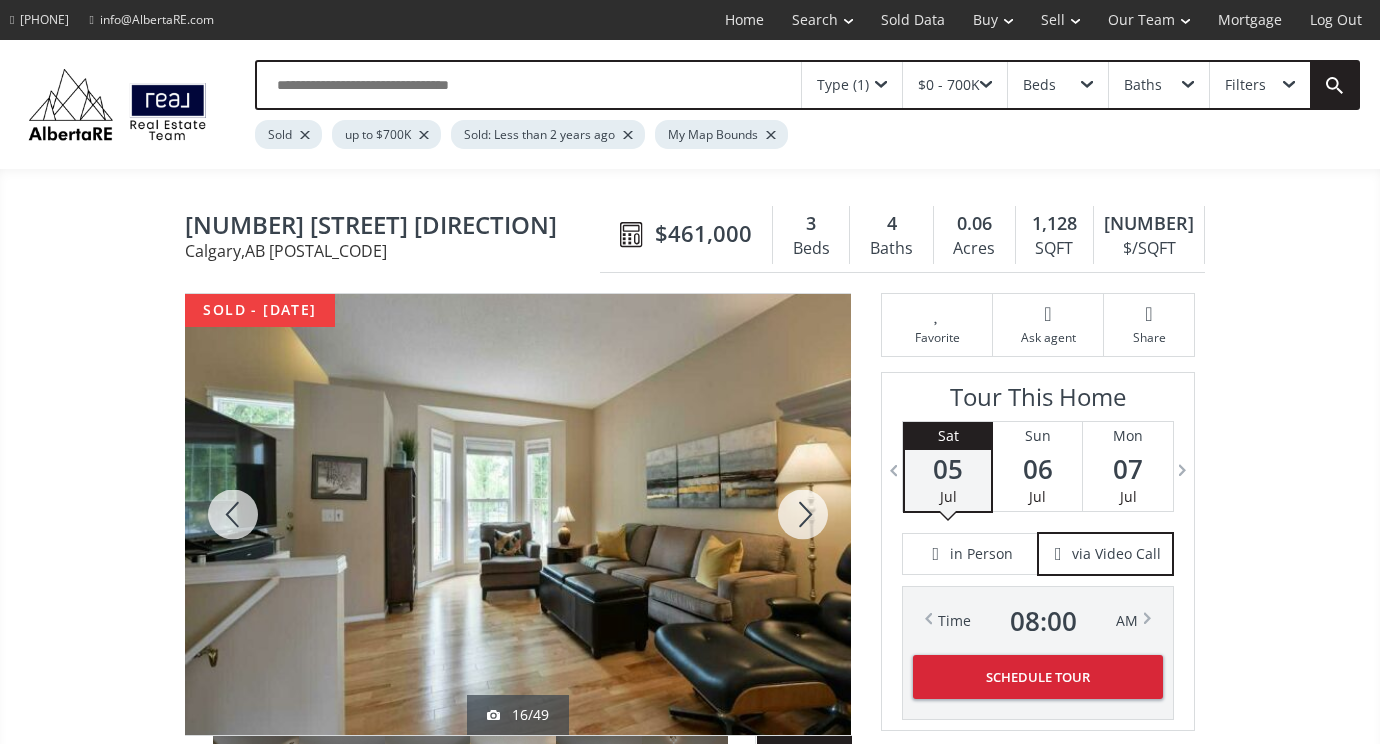 click at bounding box center [803, 514] 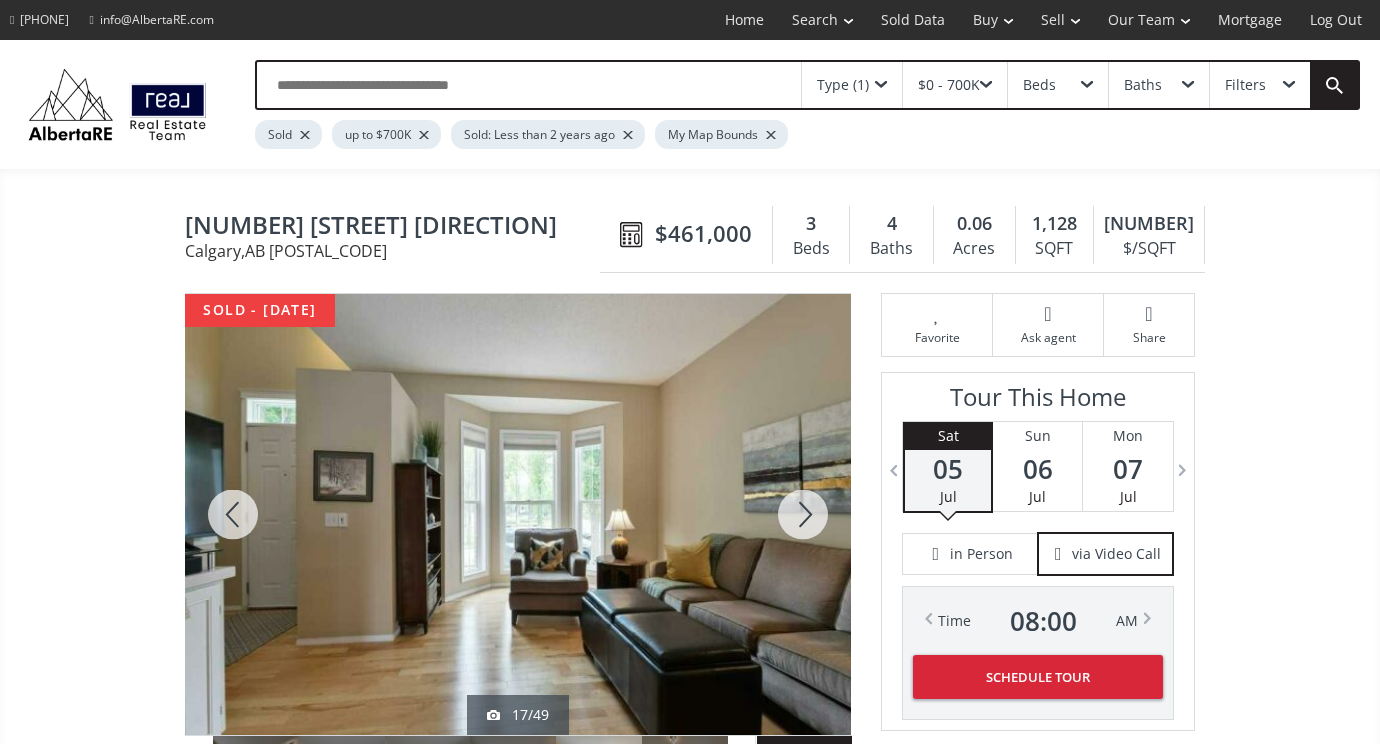 click at bounding box center [803, 514] 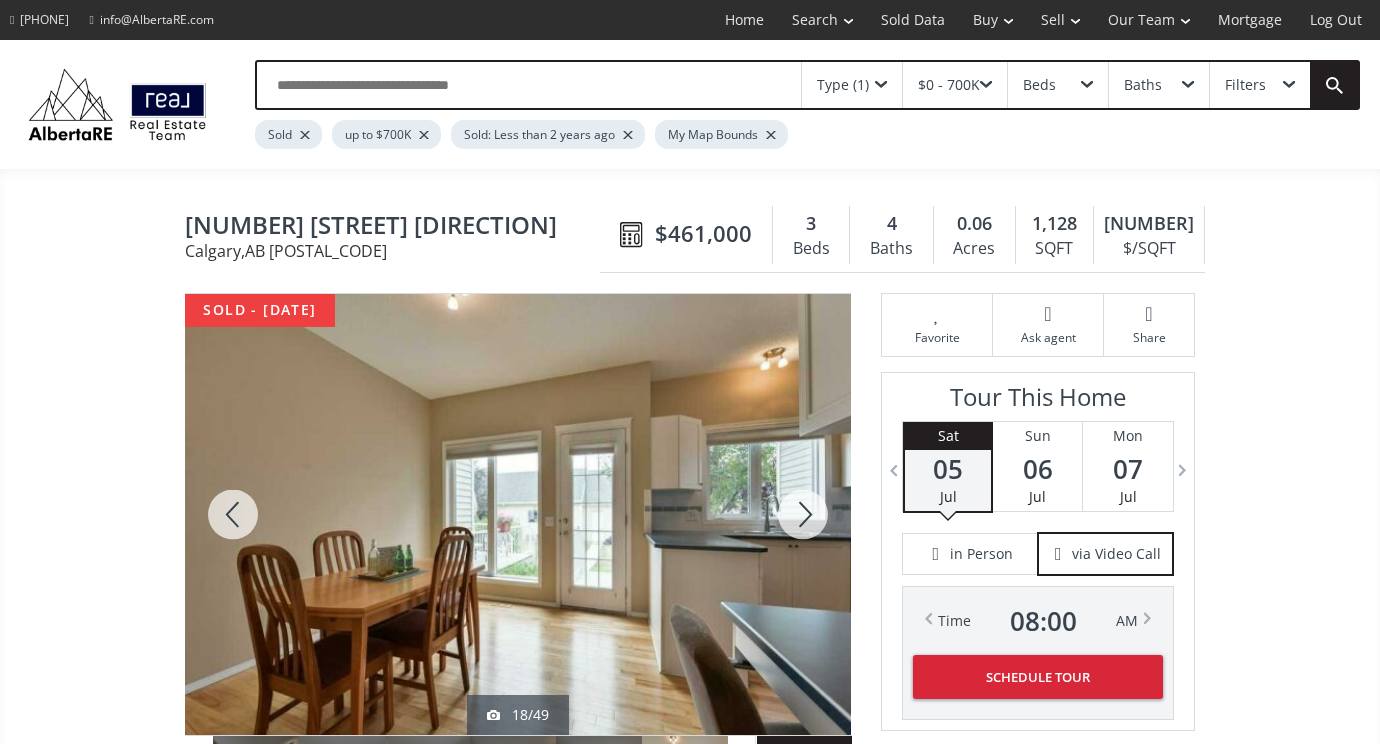 click at bounding box center [803, 514] 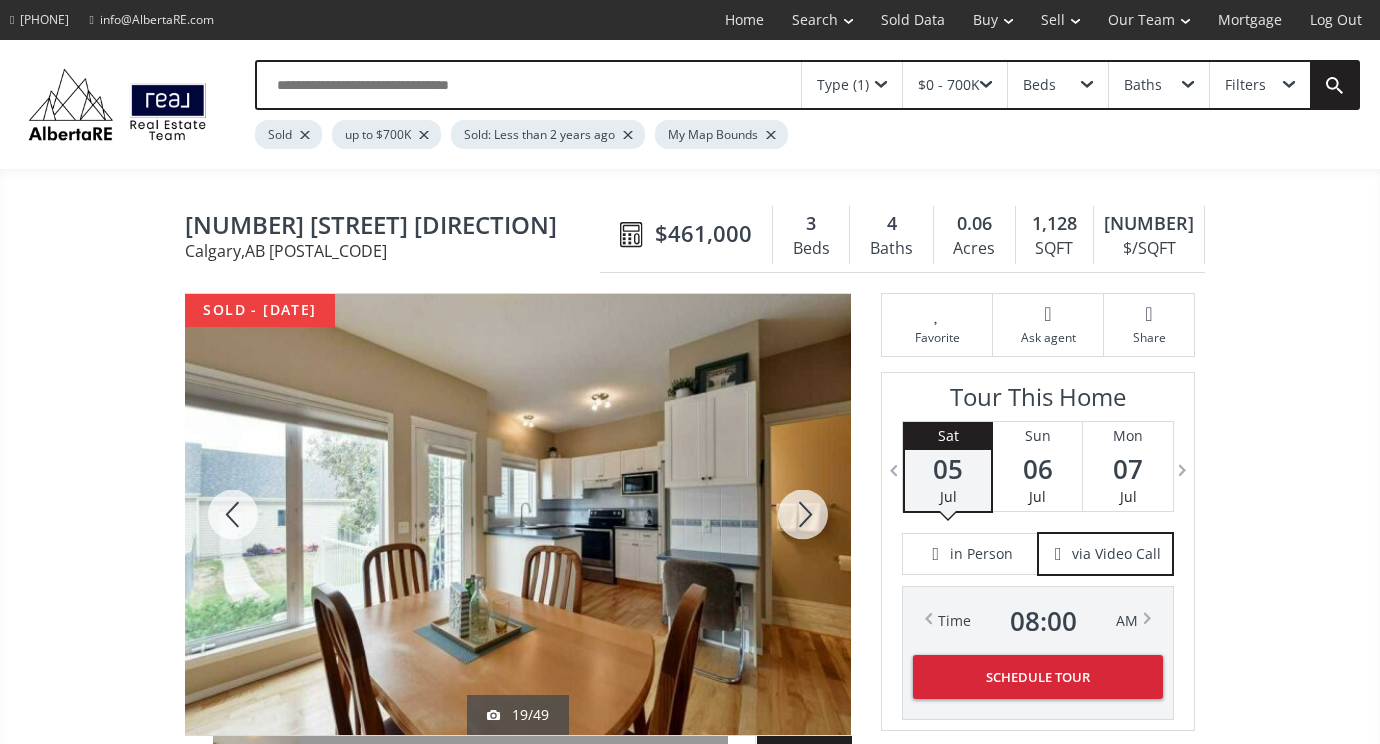 click at bounding box center (803, 514) 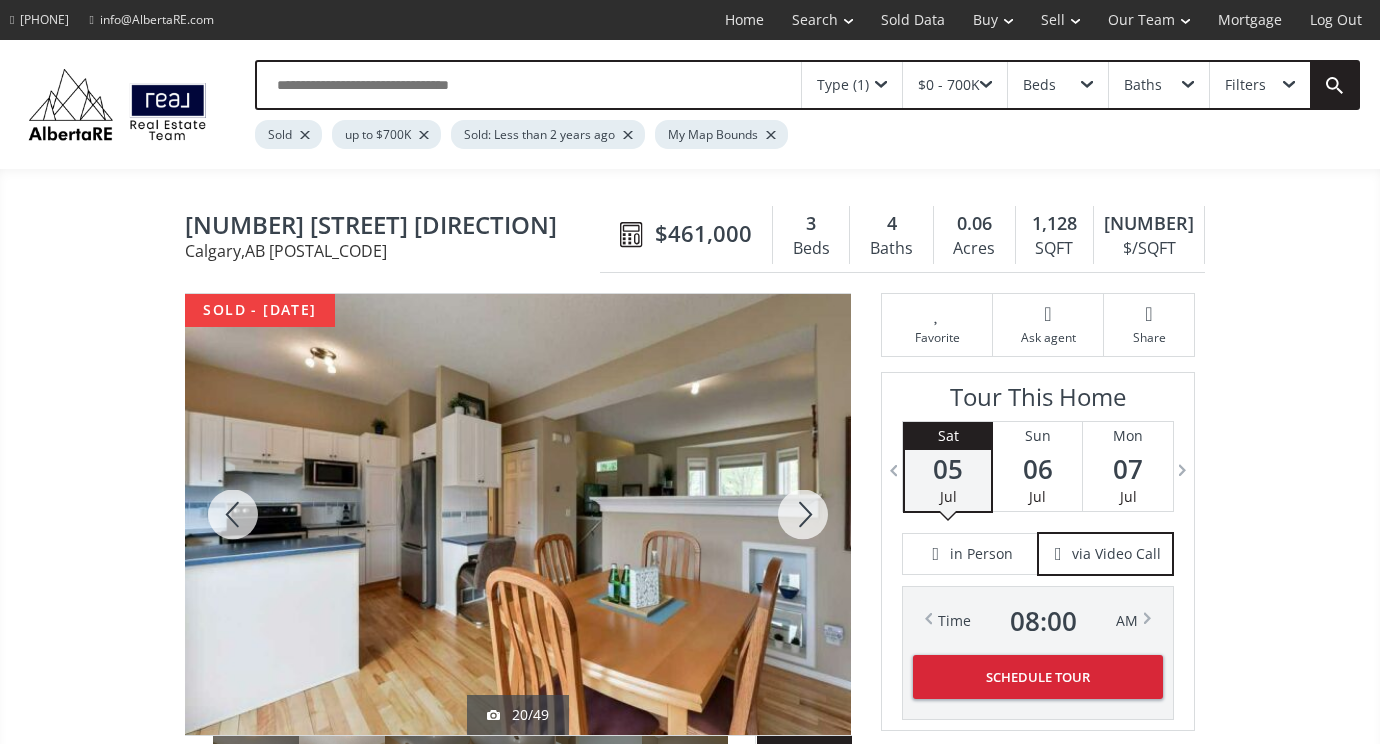 click at bounding box center (803, 514) 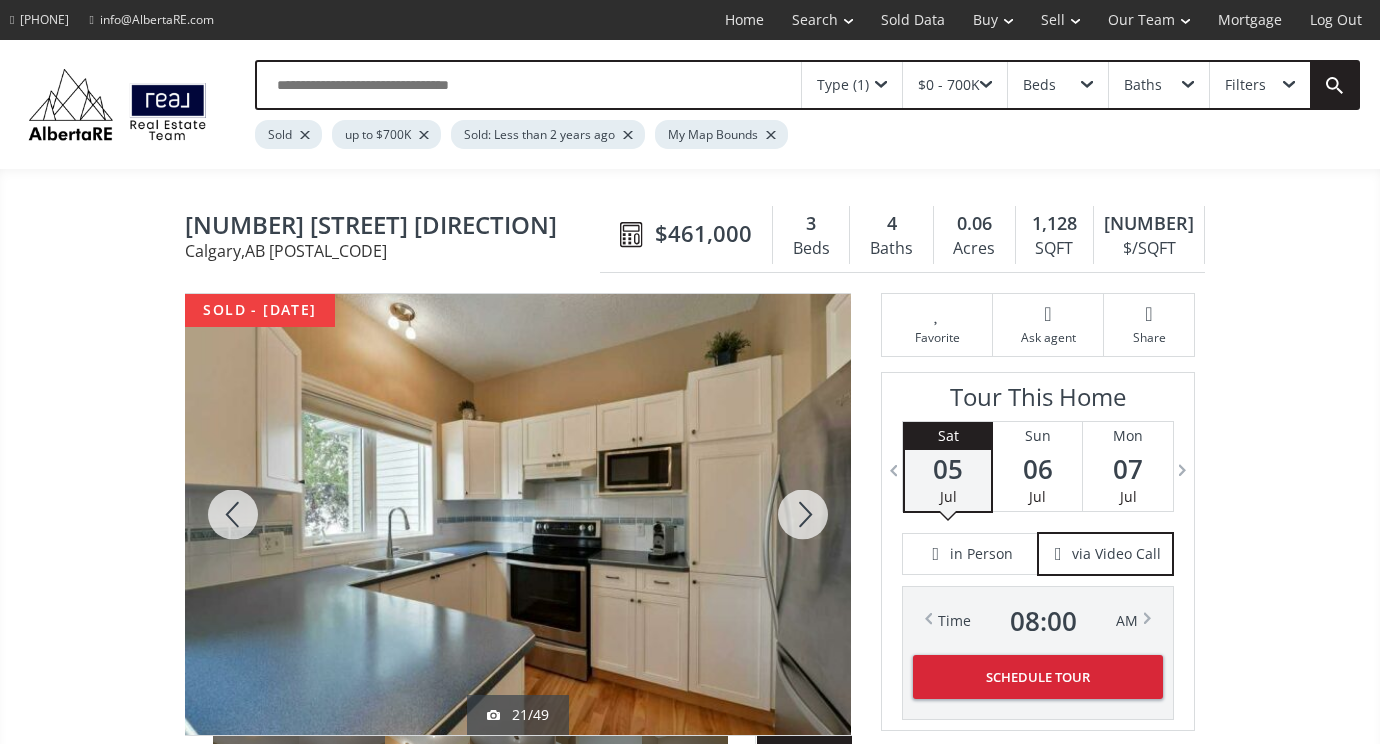 click at bounding box center [803, 514] 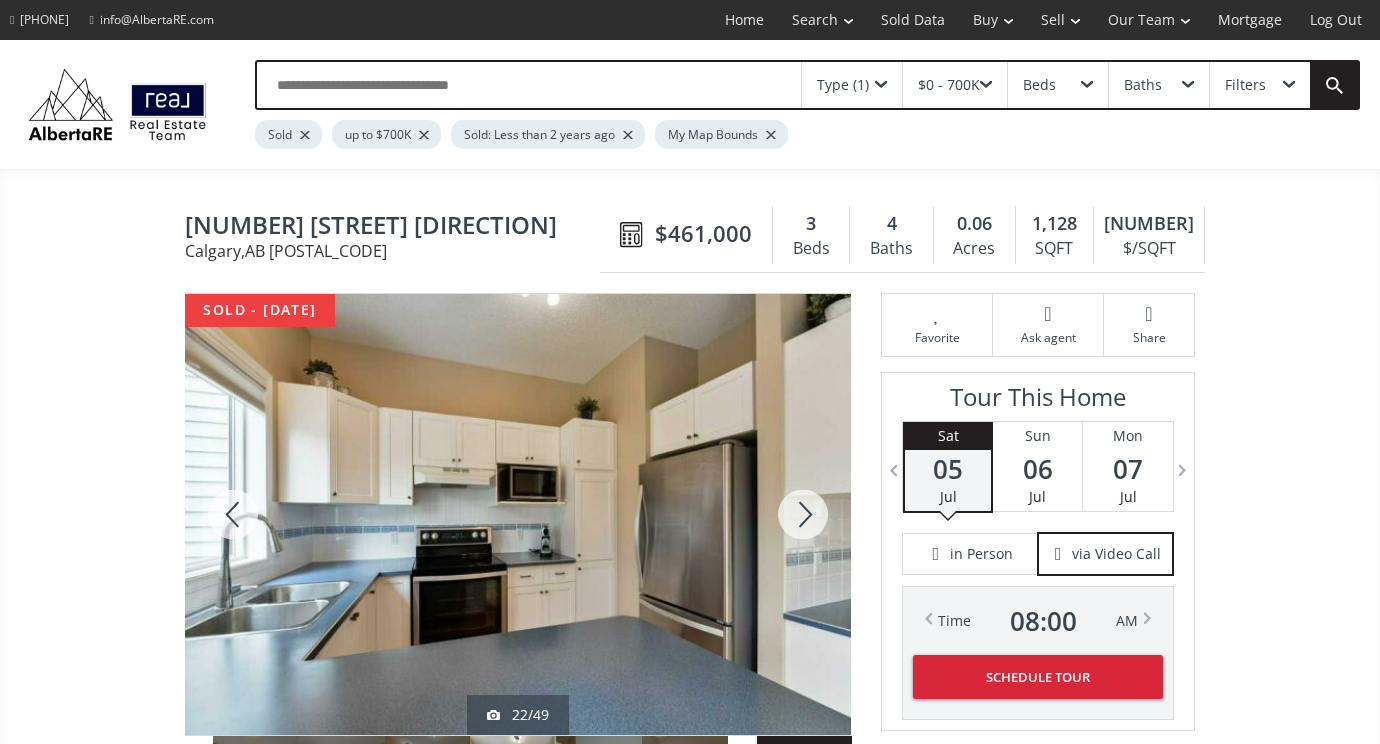 click at bounding box center [803, 514] 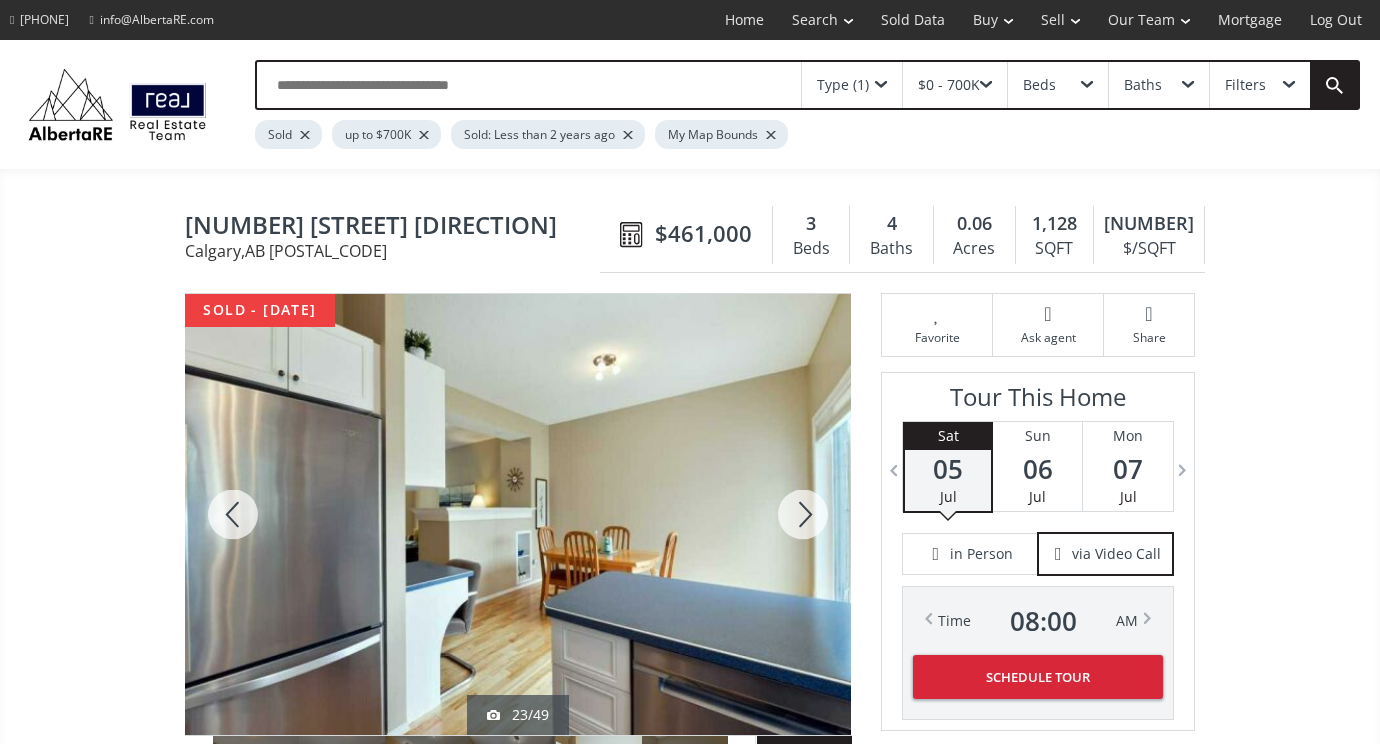 click at bounding box center [803, 514] 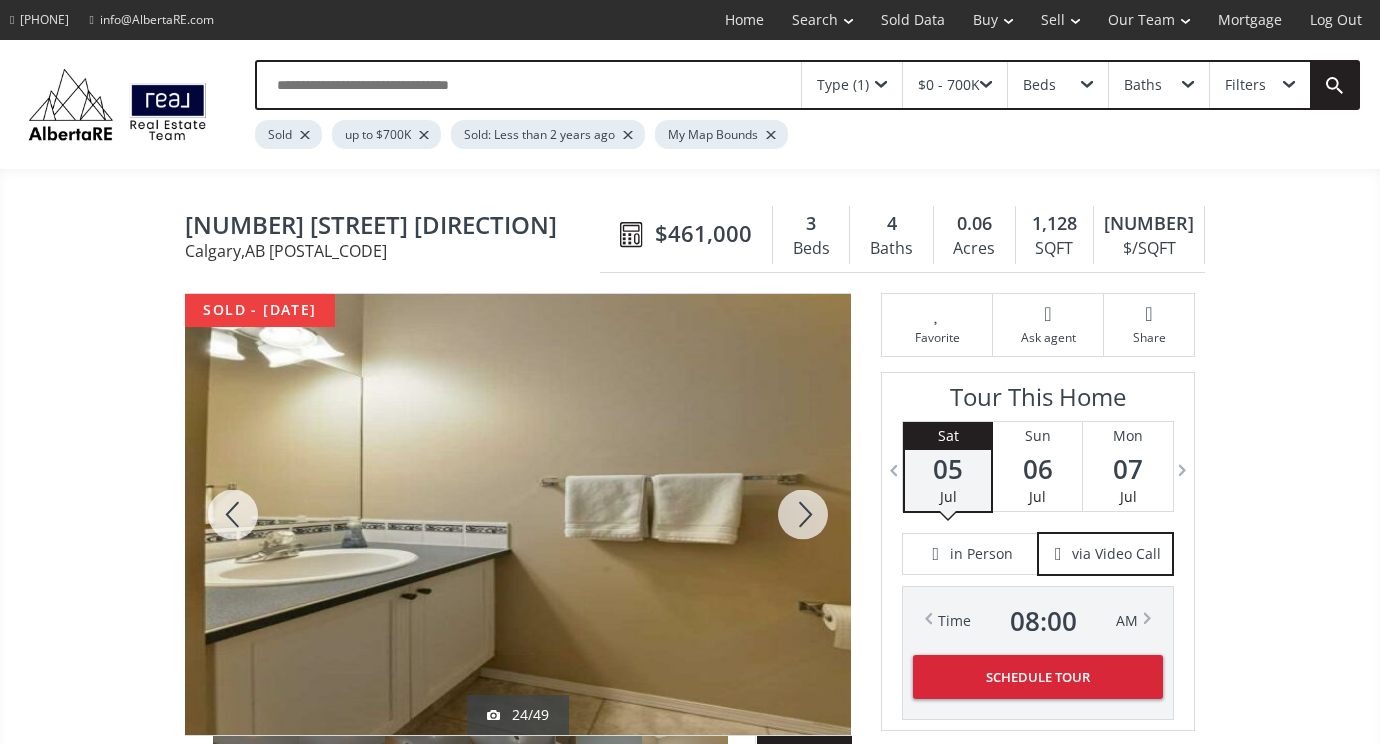 click at bounding box center [803, 514] 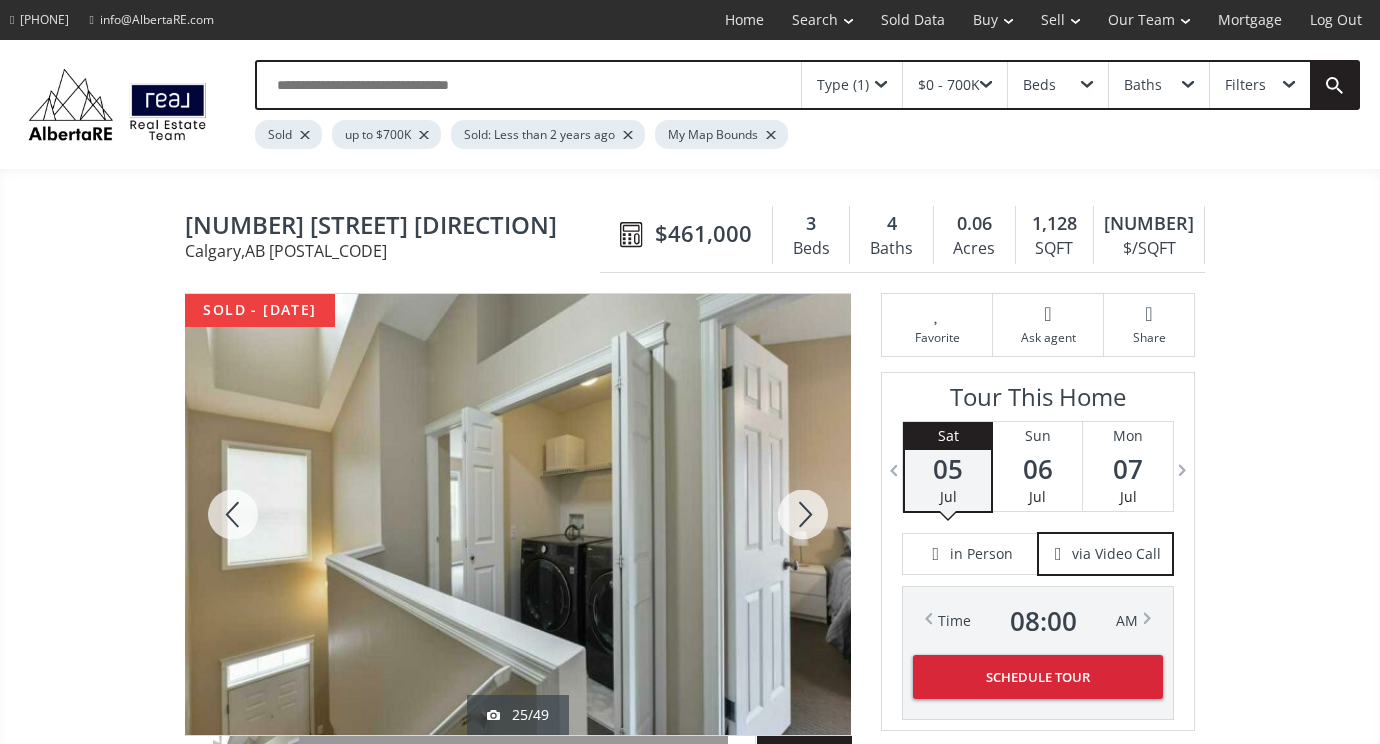 click at bounding box center (803, 514) 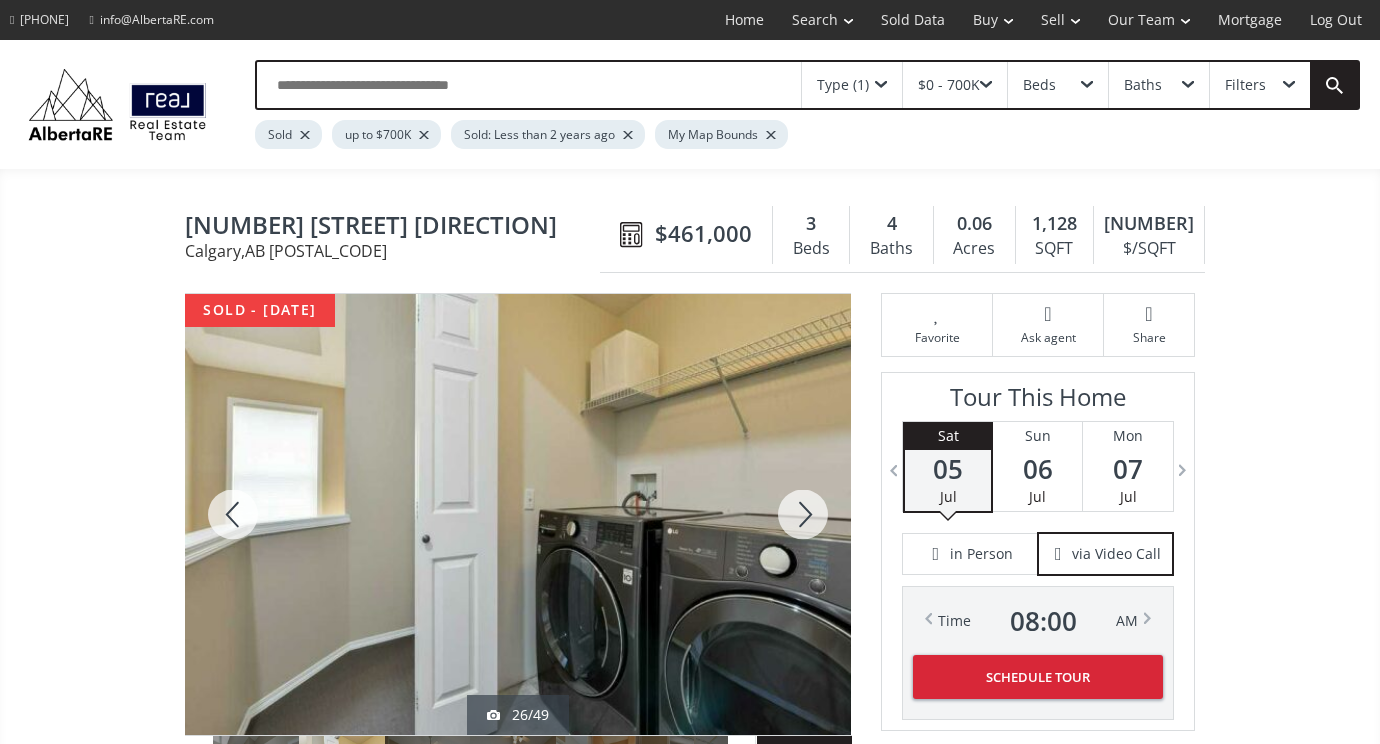 click at bounding box center (803, 514) 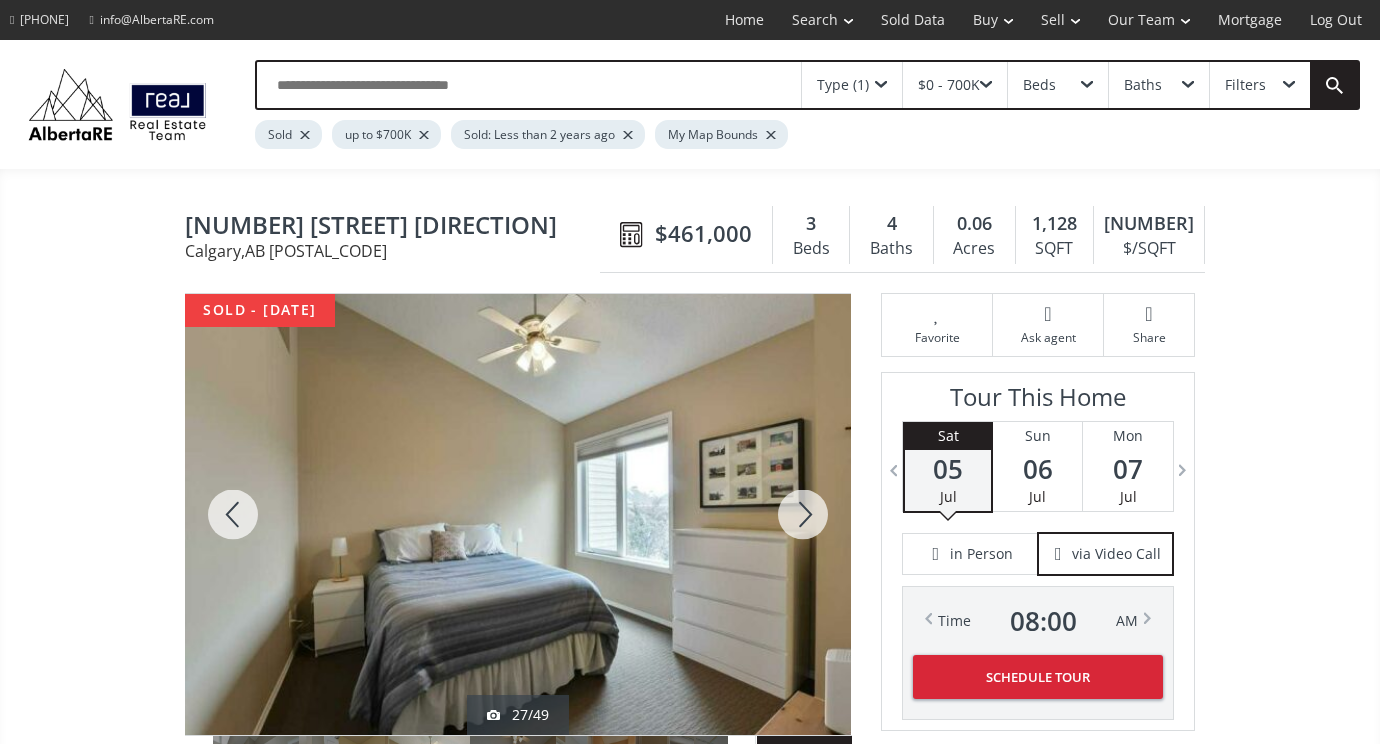 click at bounding box center [803, 514] 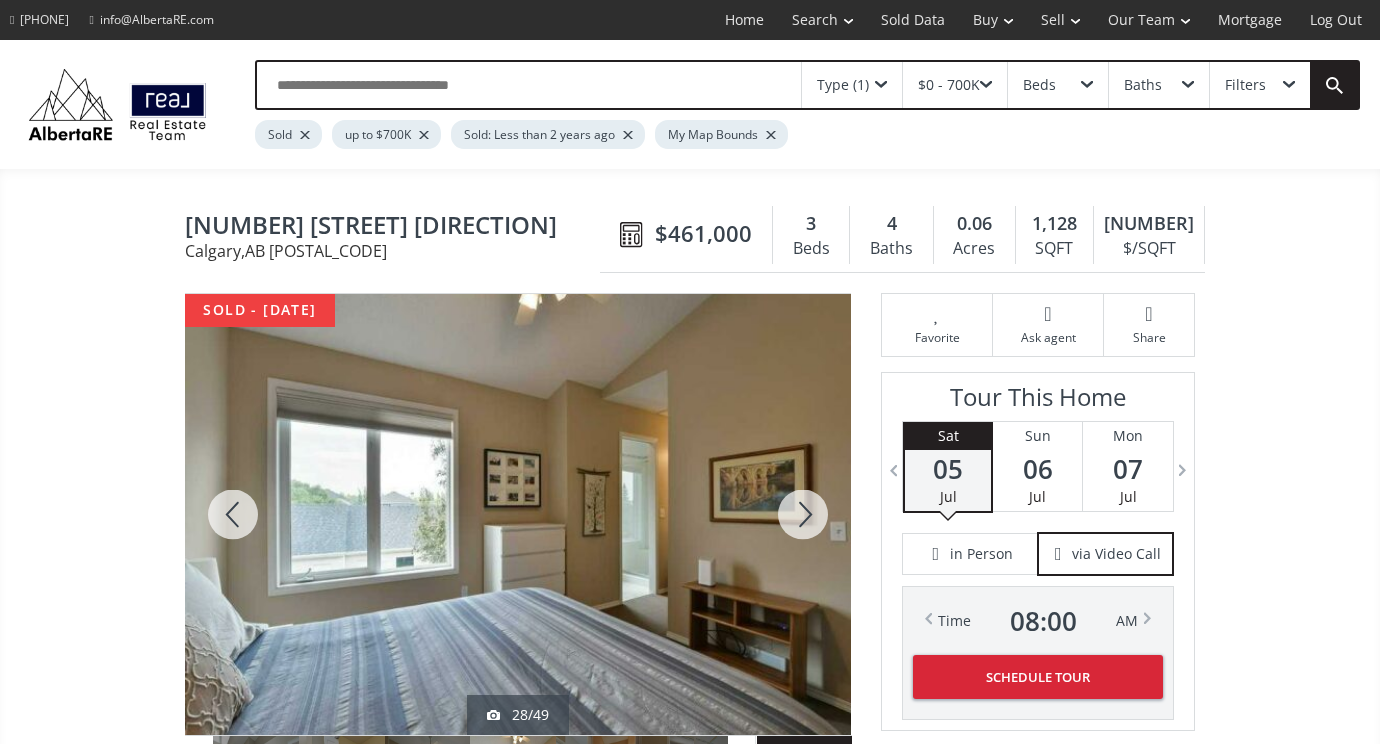 click at bounding box center [803, 514] 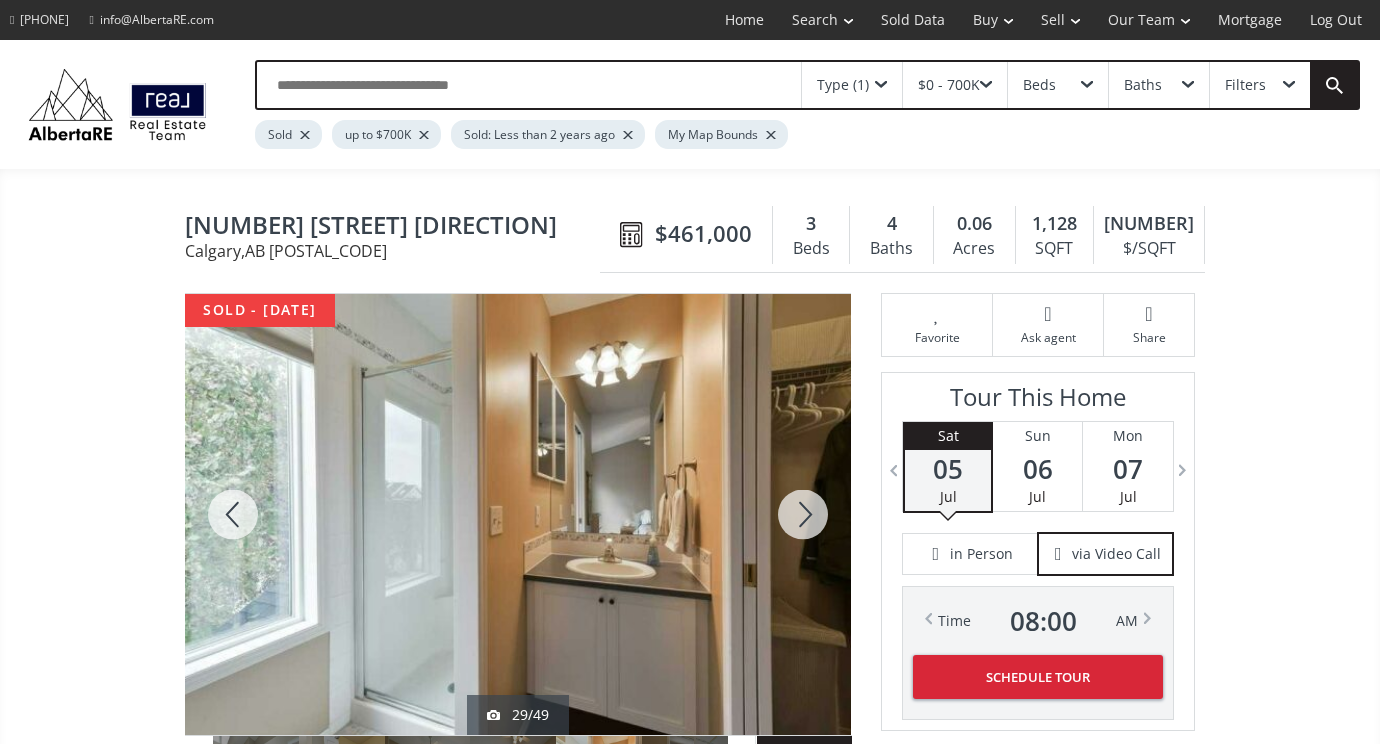 click at bounding box center (803, 514) 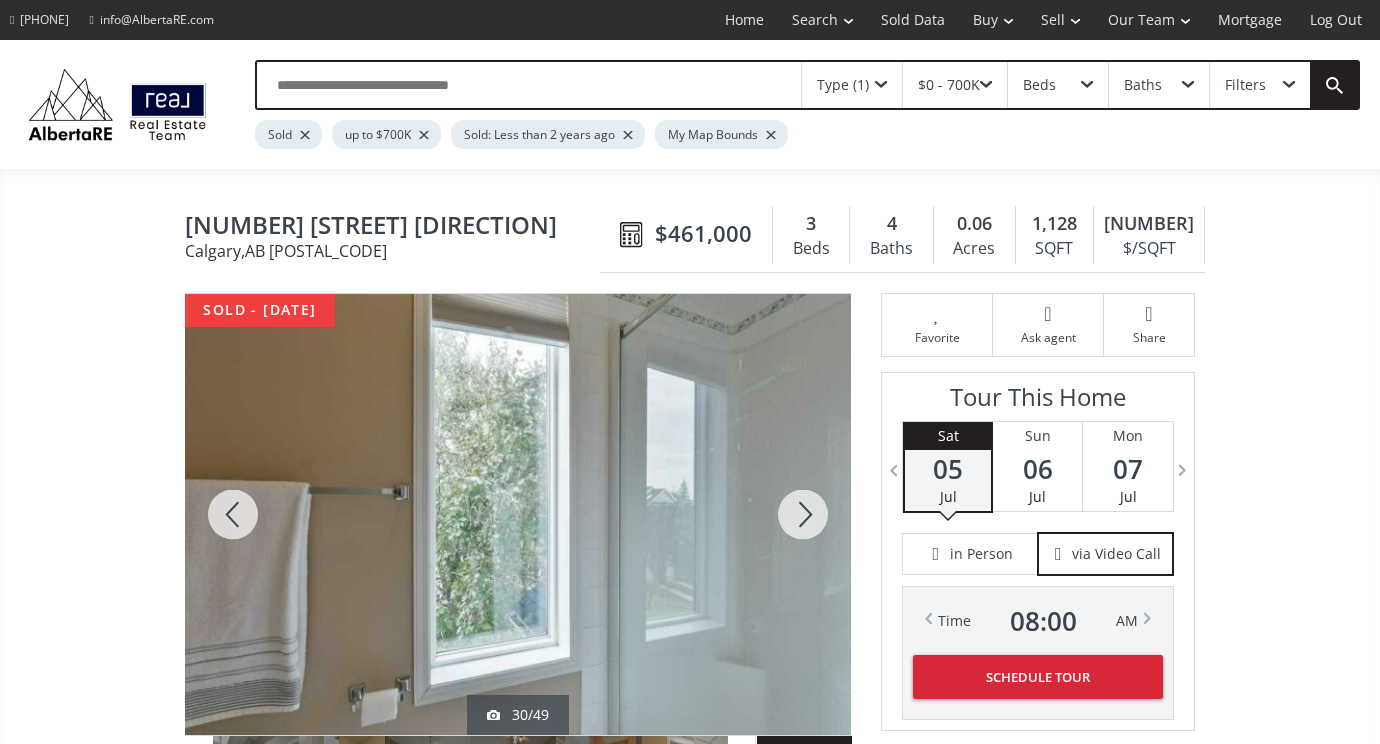 click at bounding box center [803, 514] 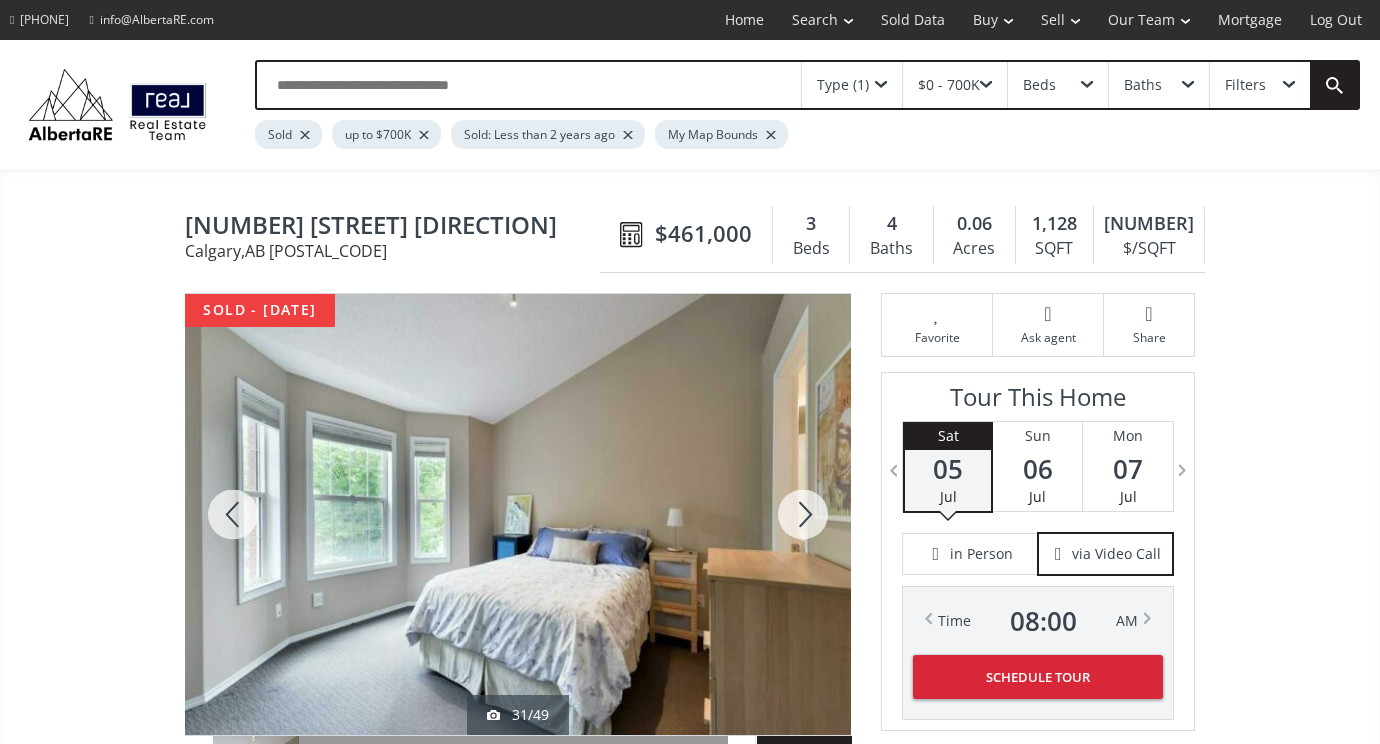 click at bounding box center [803, 514] 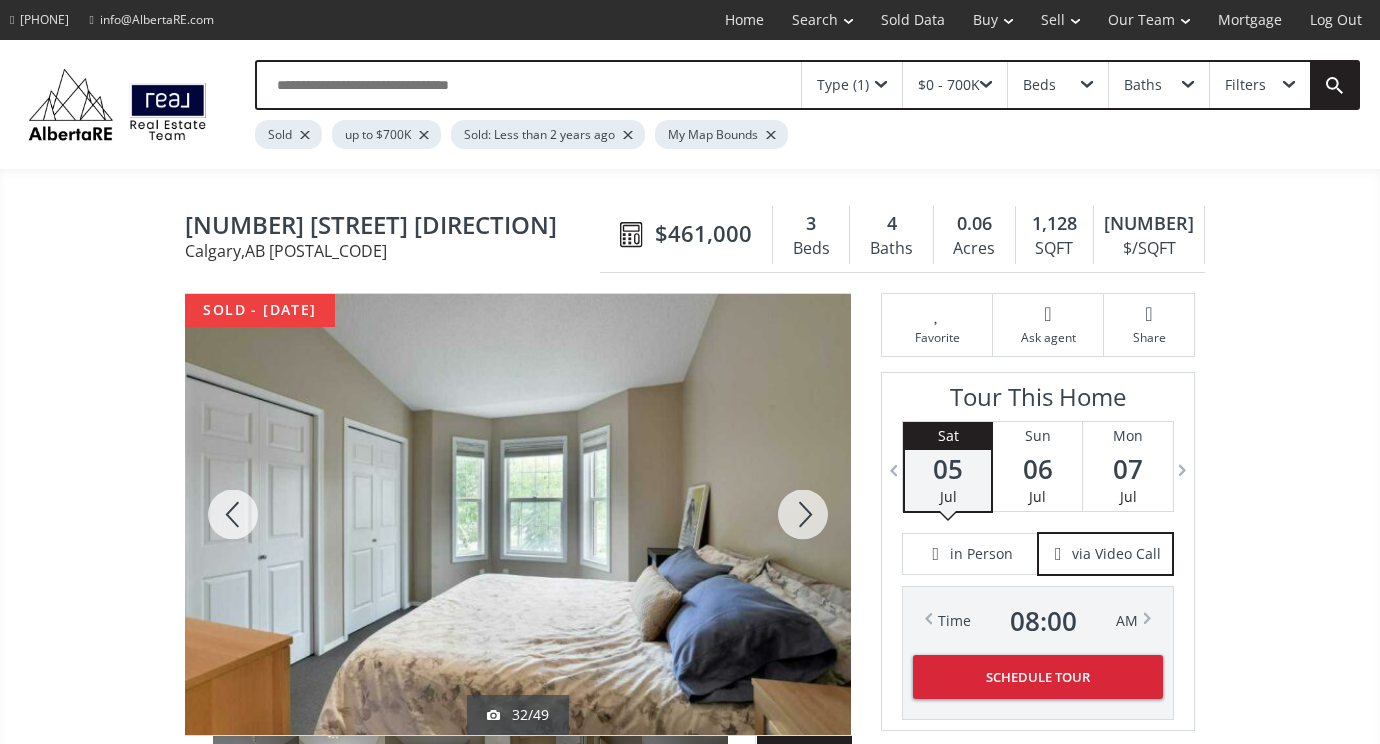 click at bounding box center [803, 514] 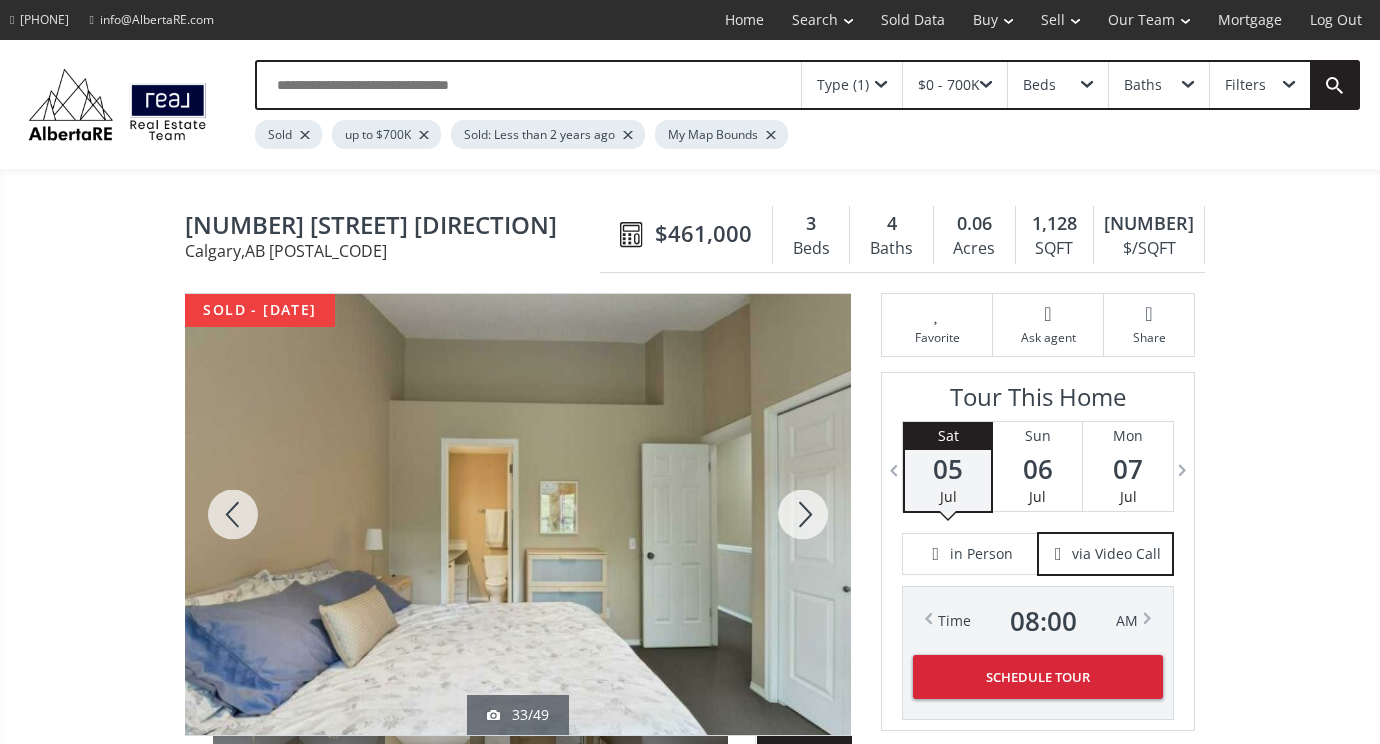 click at bounding box center [803, 514] 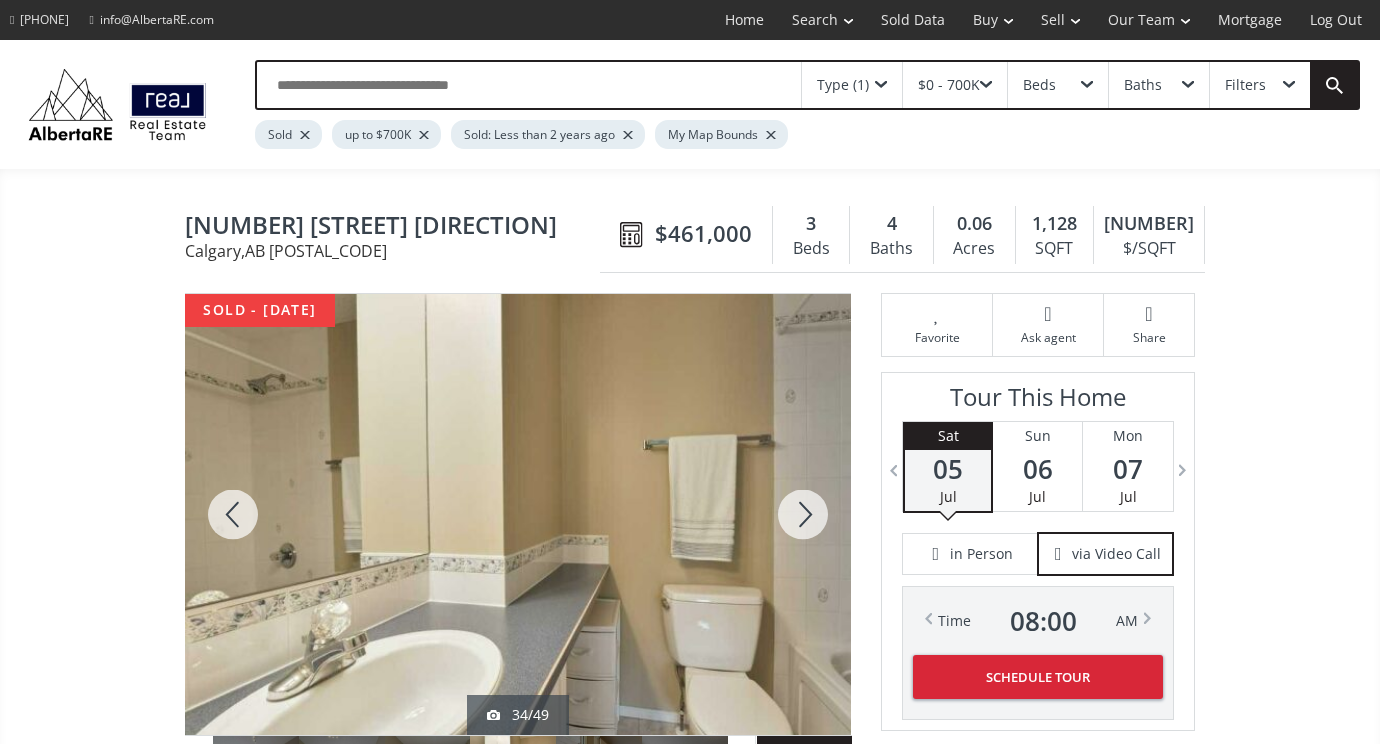 click at bounding box center [803, 514] 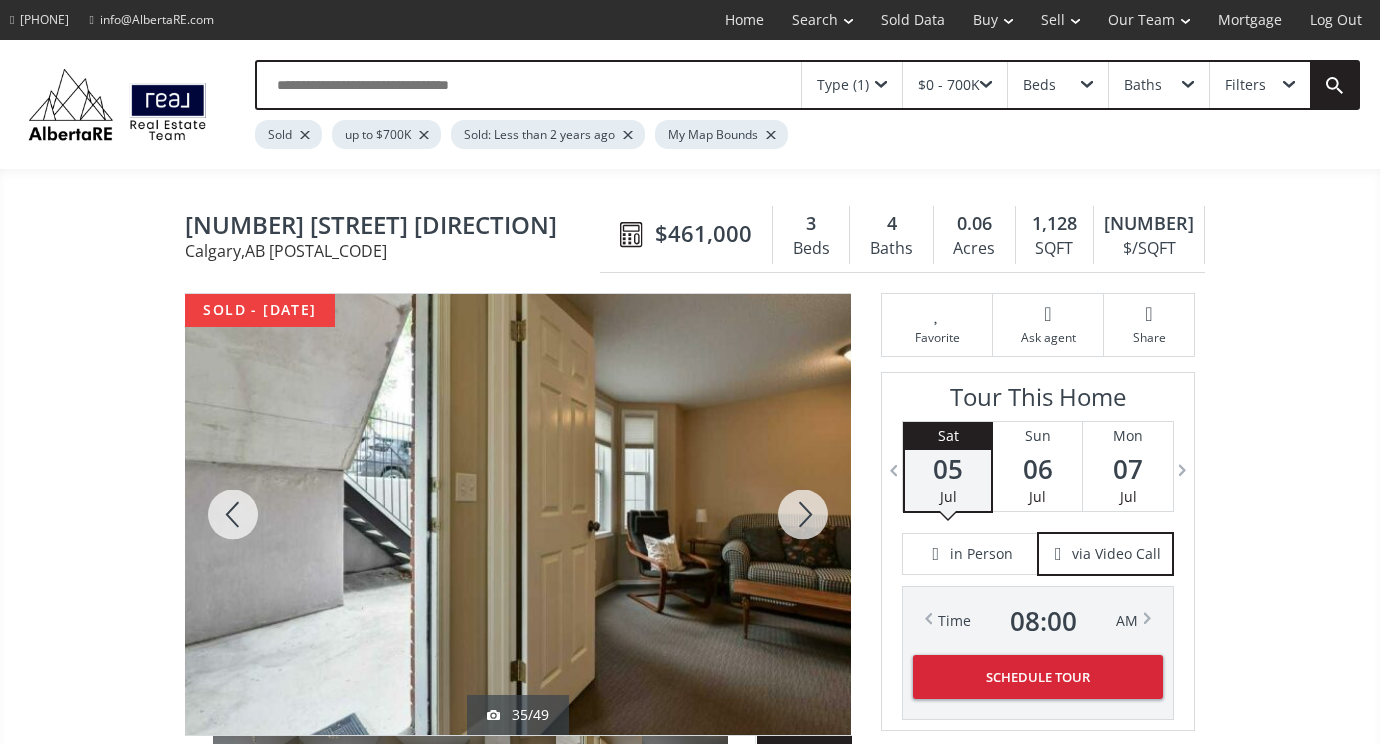 click at bounding box center [803, 514] 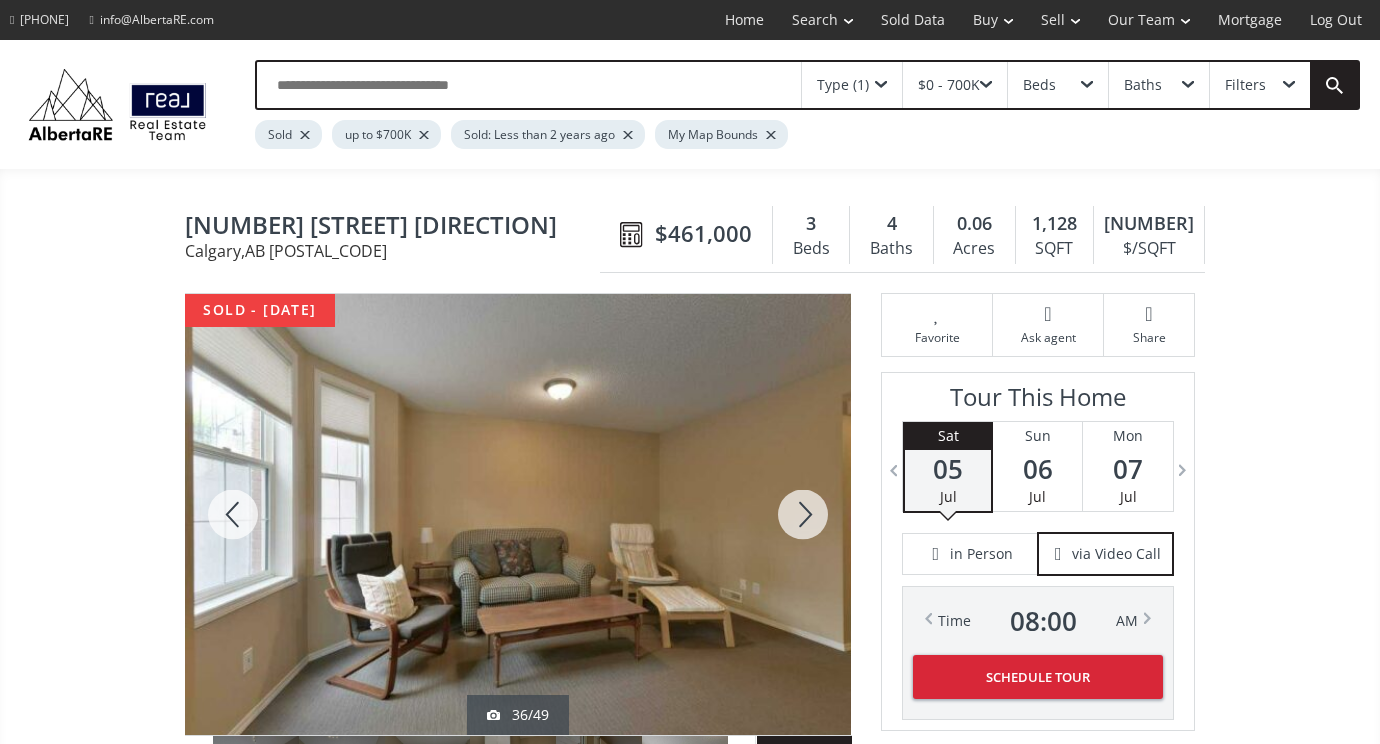 click at bounding box center [803, 514] 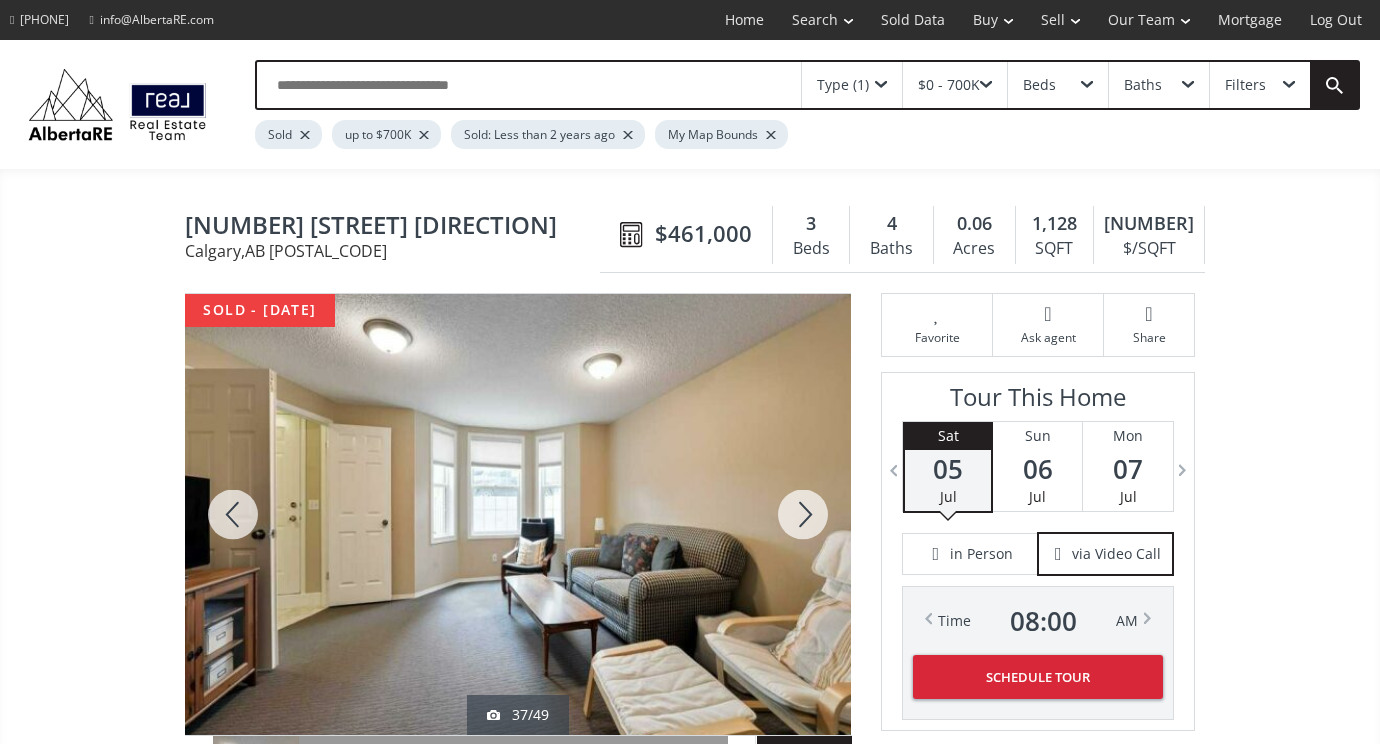 click at bounding box center [803, 514] 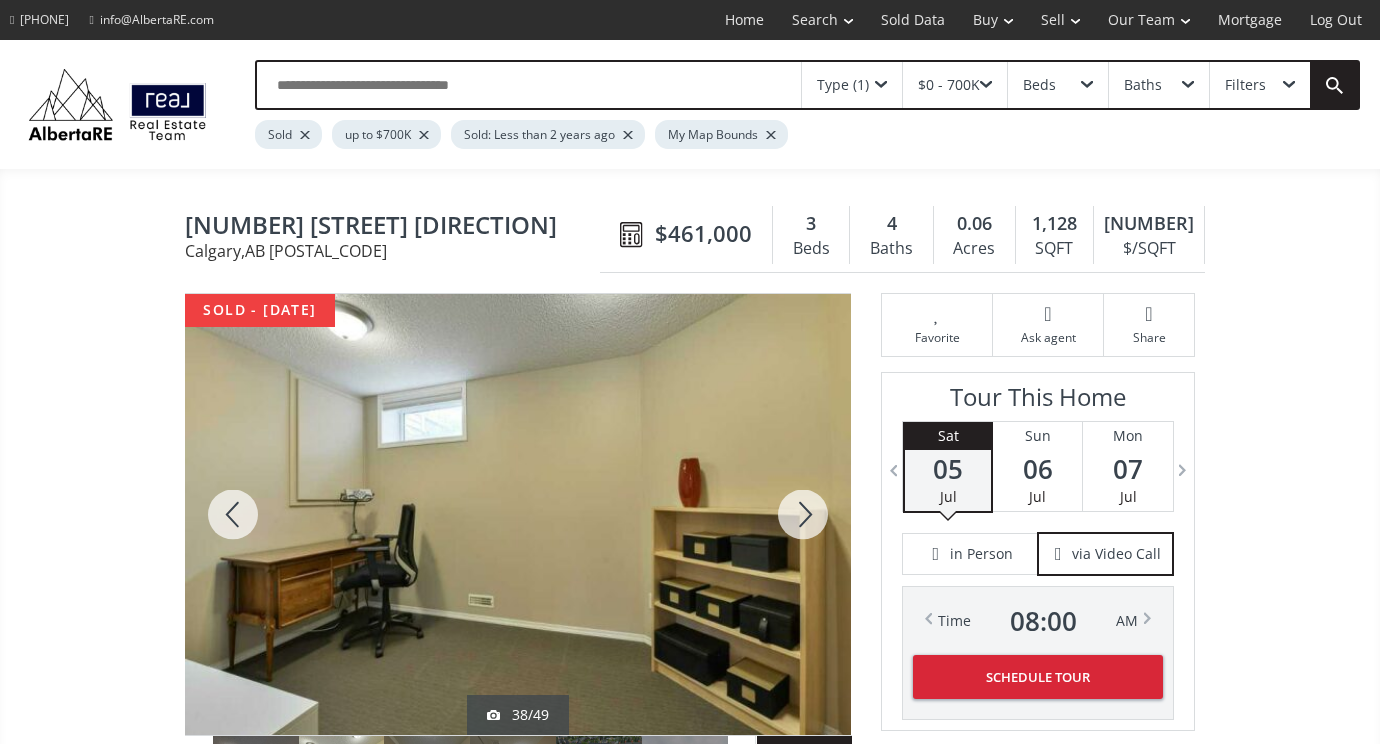 click at bounding box center [803, 514] 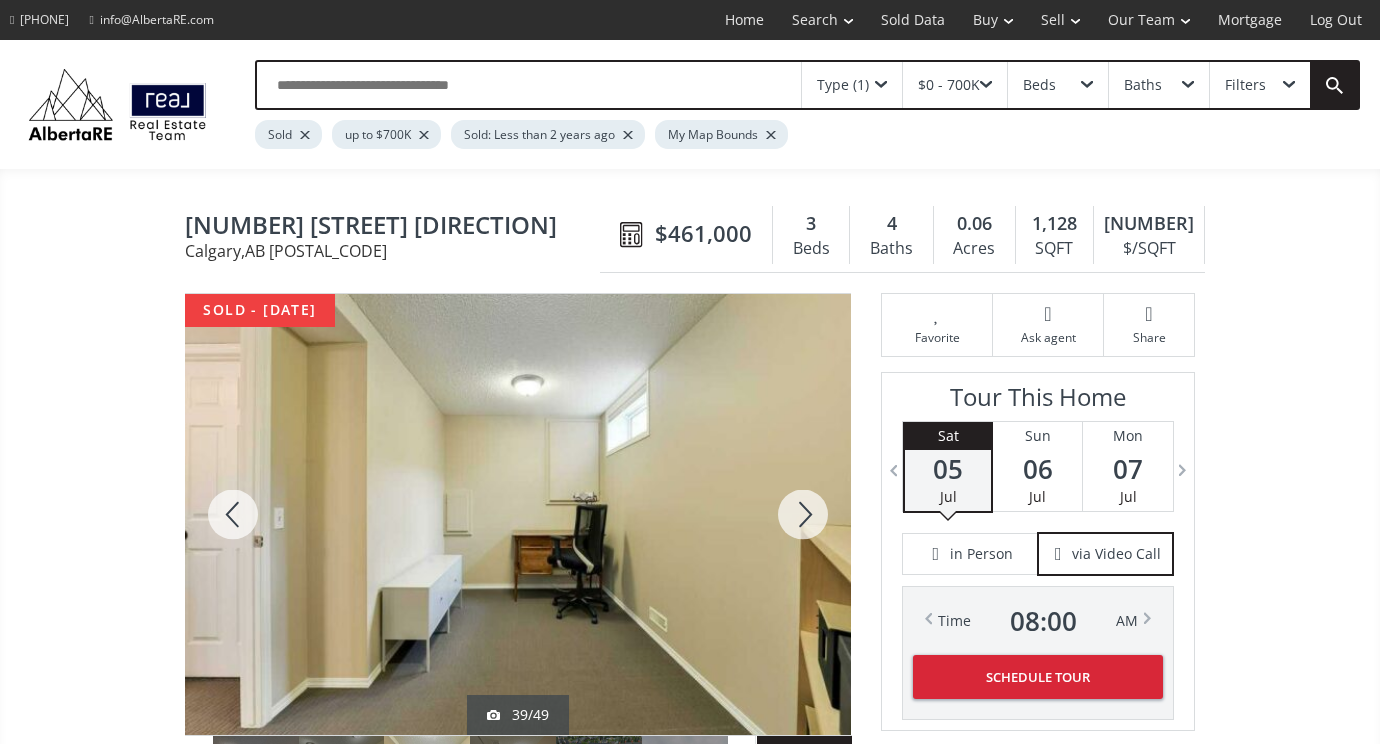 click at bounding box center [803, 514] 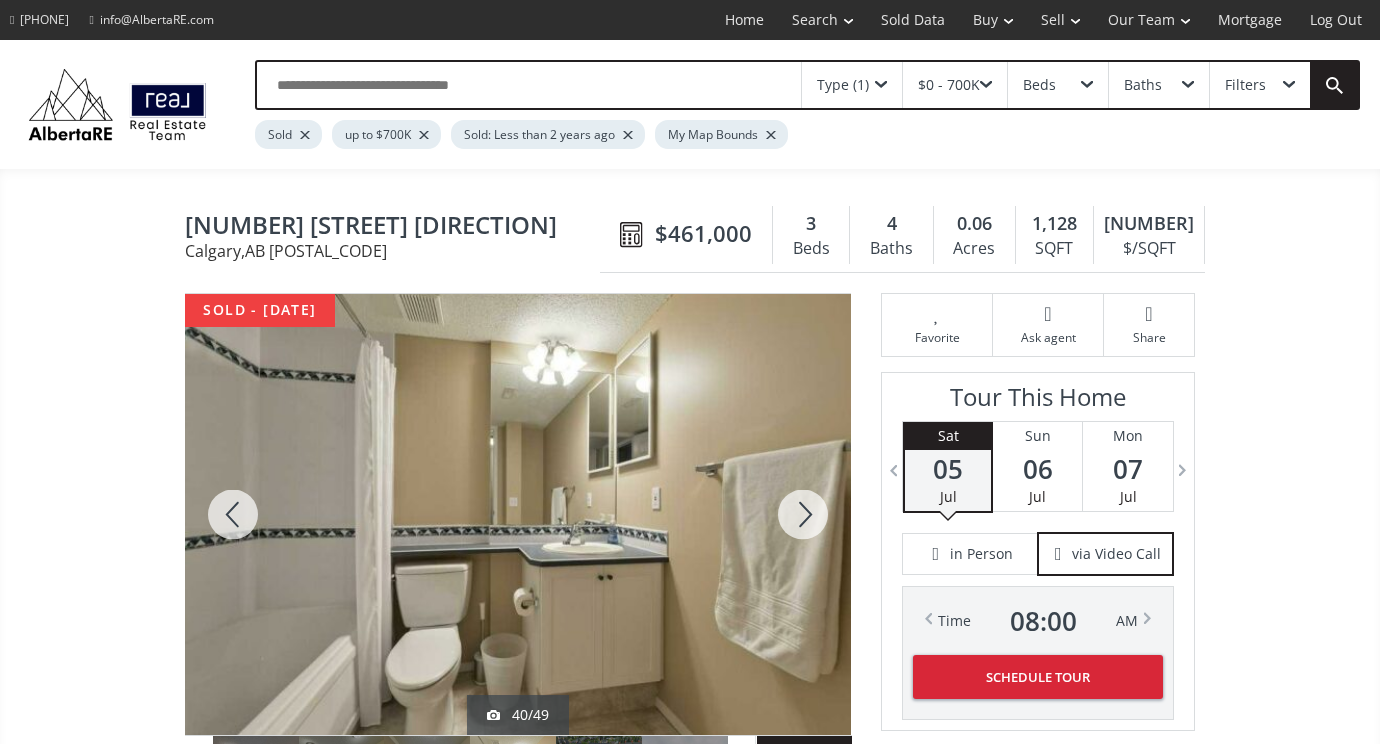 click at bounding box center [803, 514] 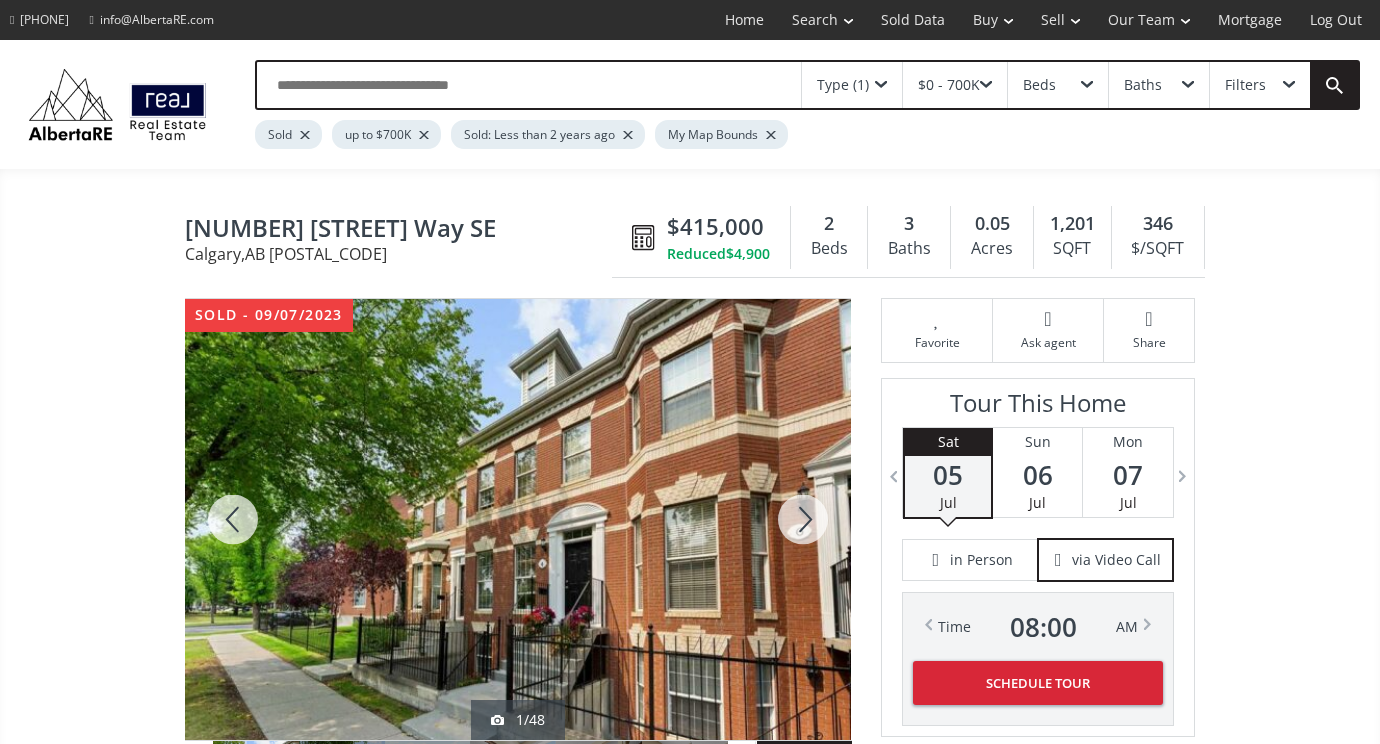 scroll, scrollTop: 0, scrollLeft: 0, axis: both 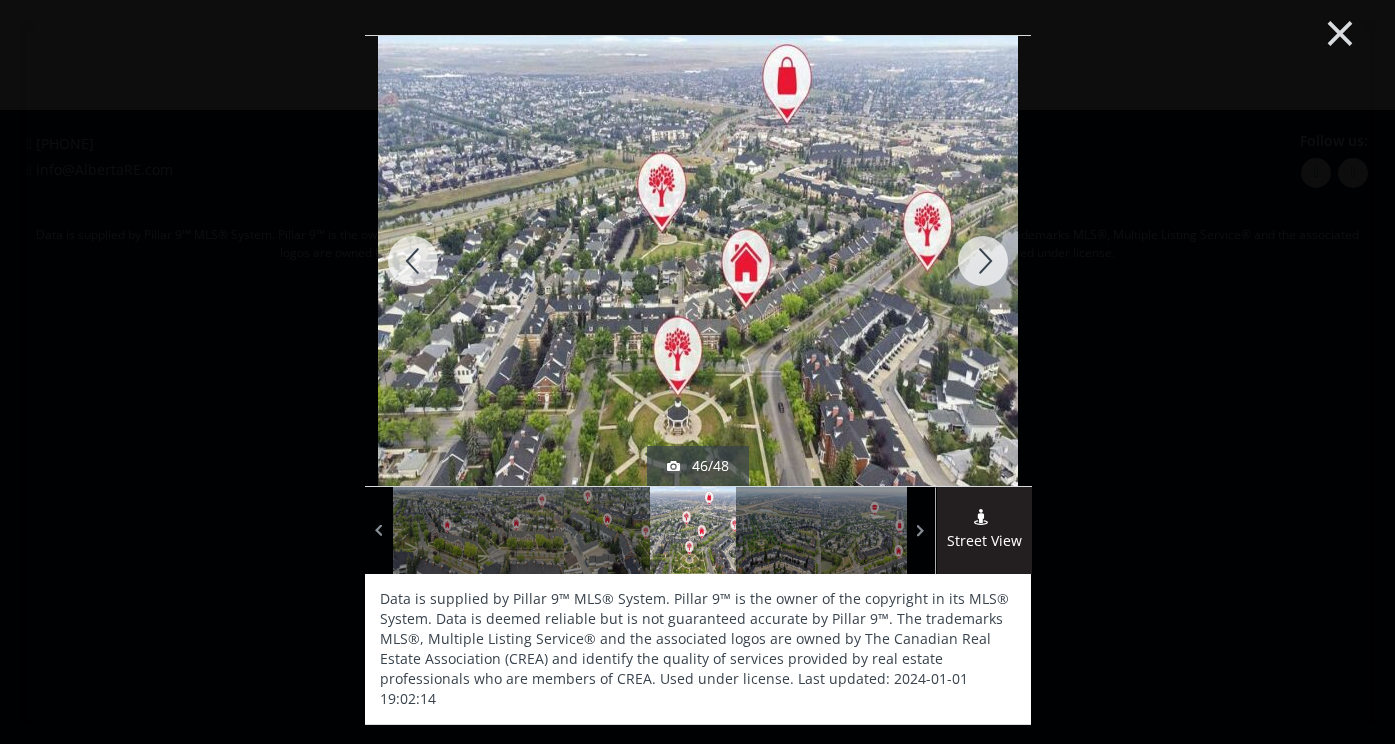 click on "×" at bounding box center [1340, 31] 